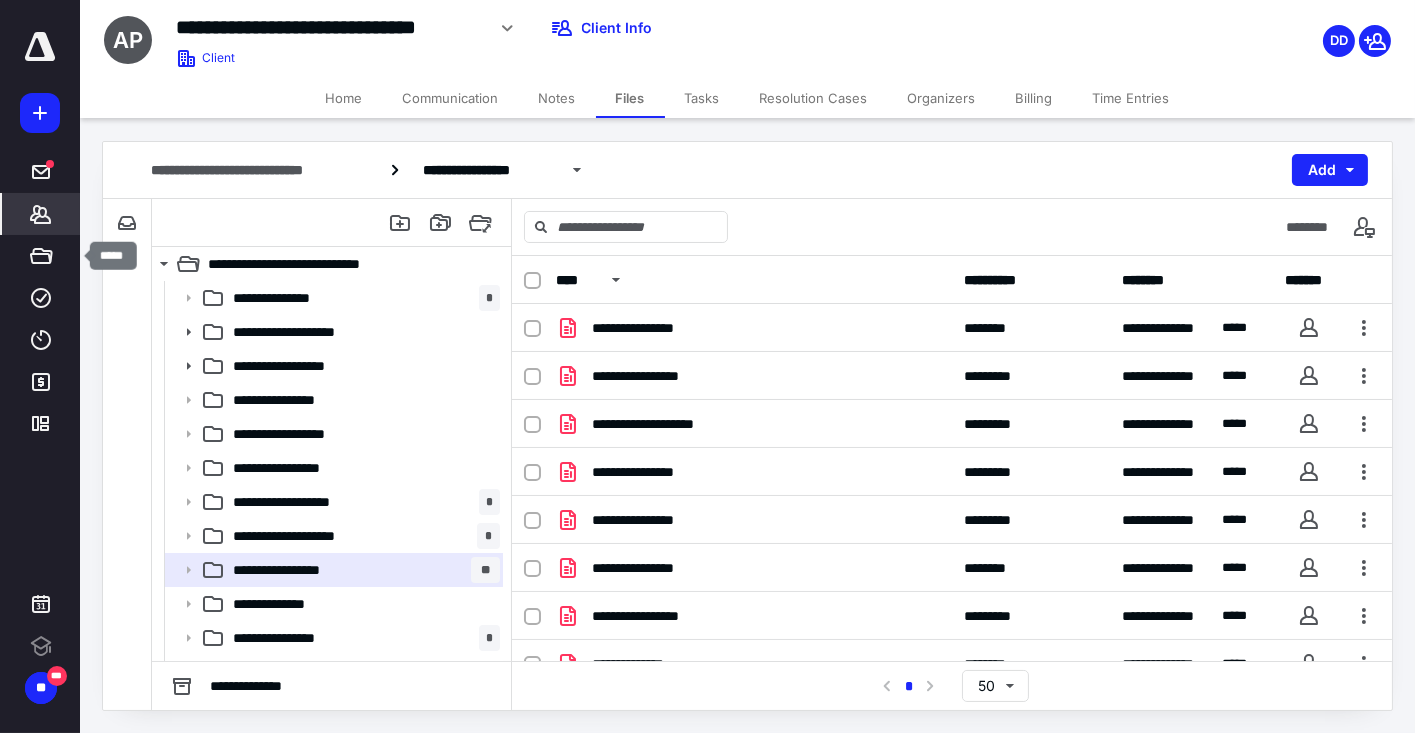 scroll, scrollTop: 0, scrollLeft: 0, axis: both 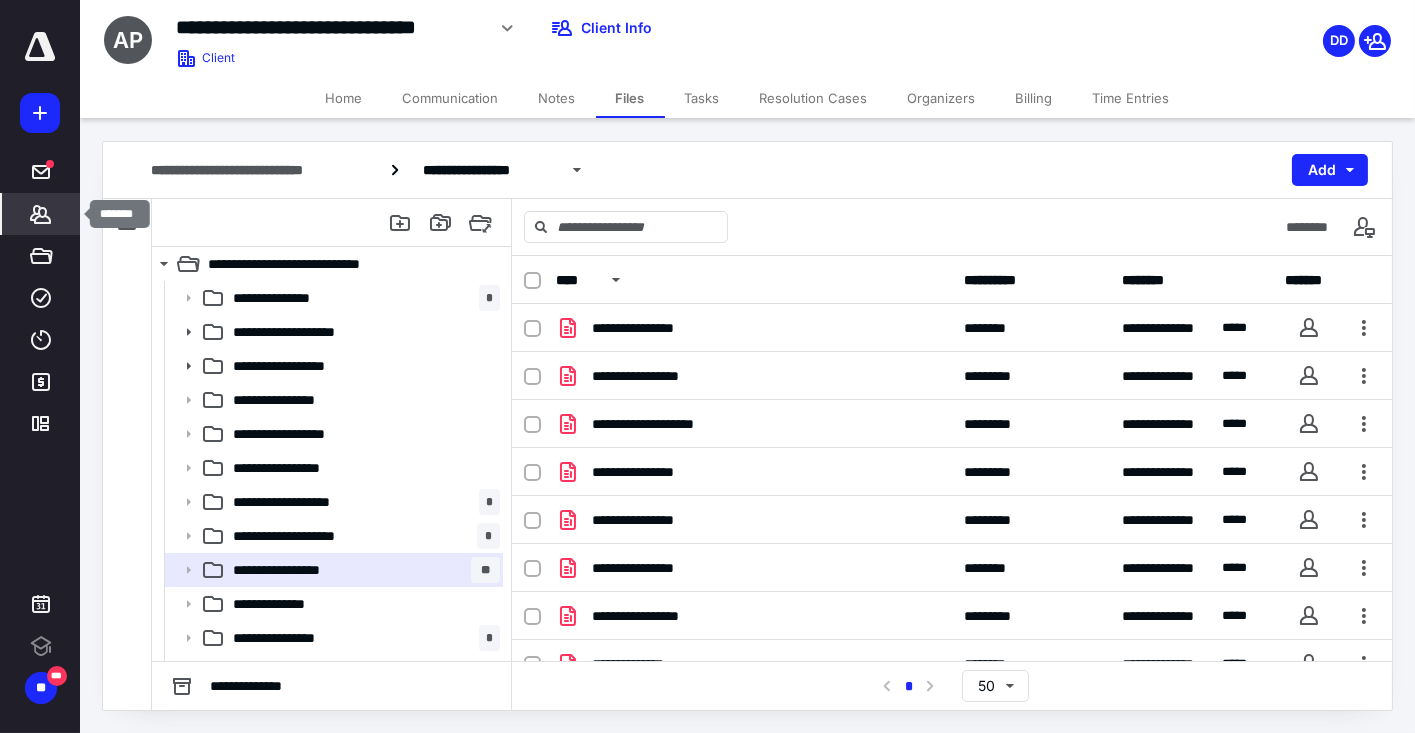 click 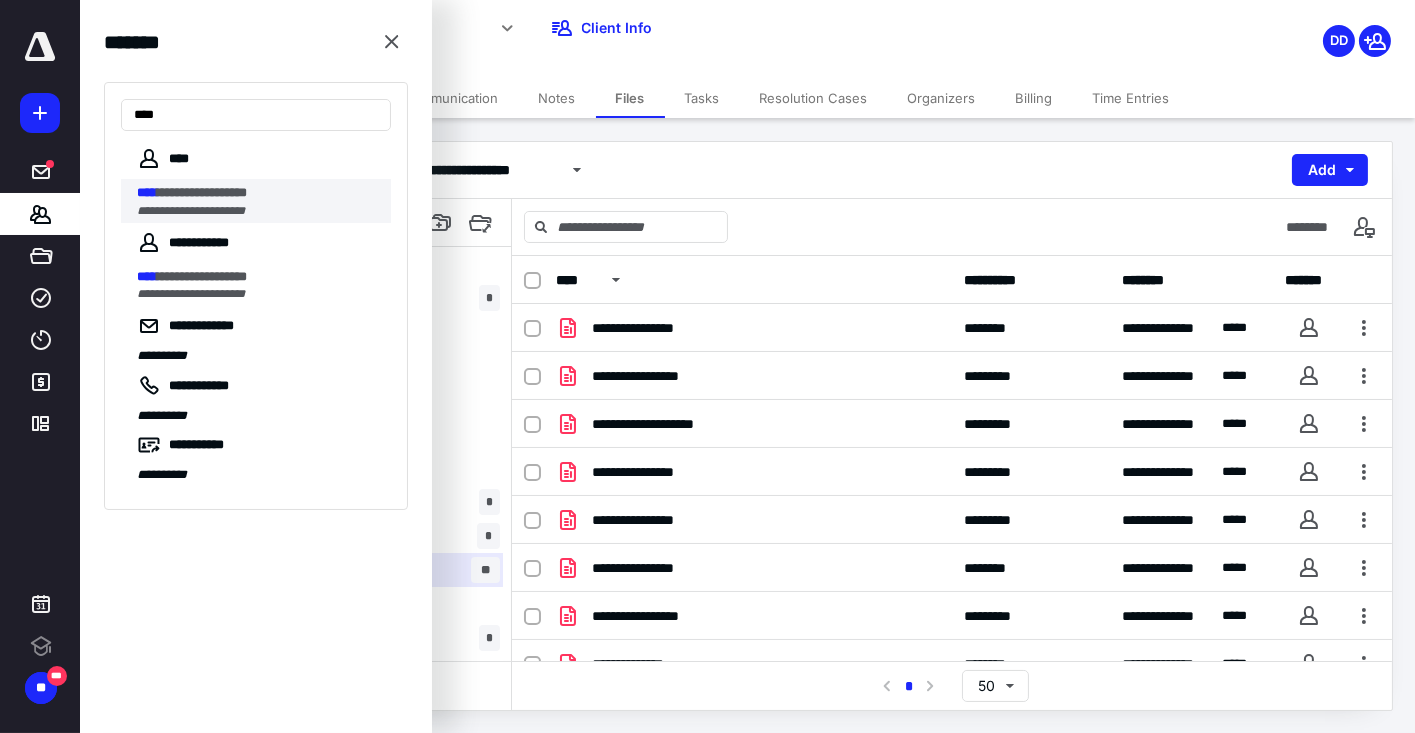 type on "****" 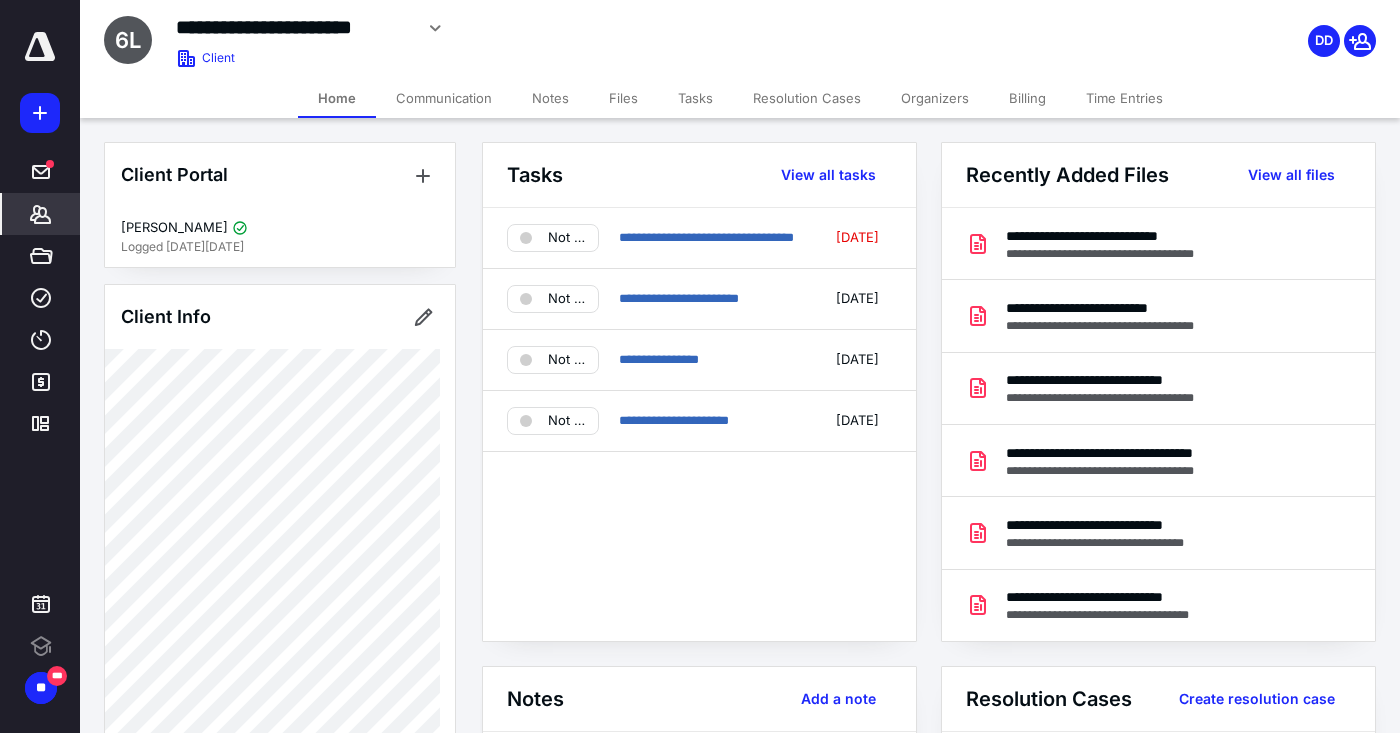 click on "Files" at bounding box center [623, 98] 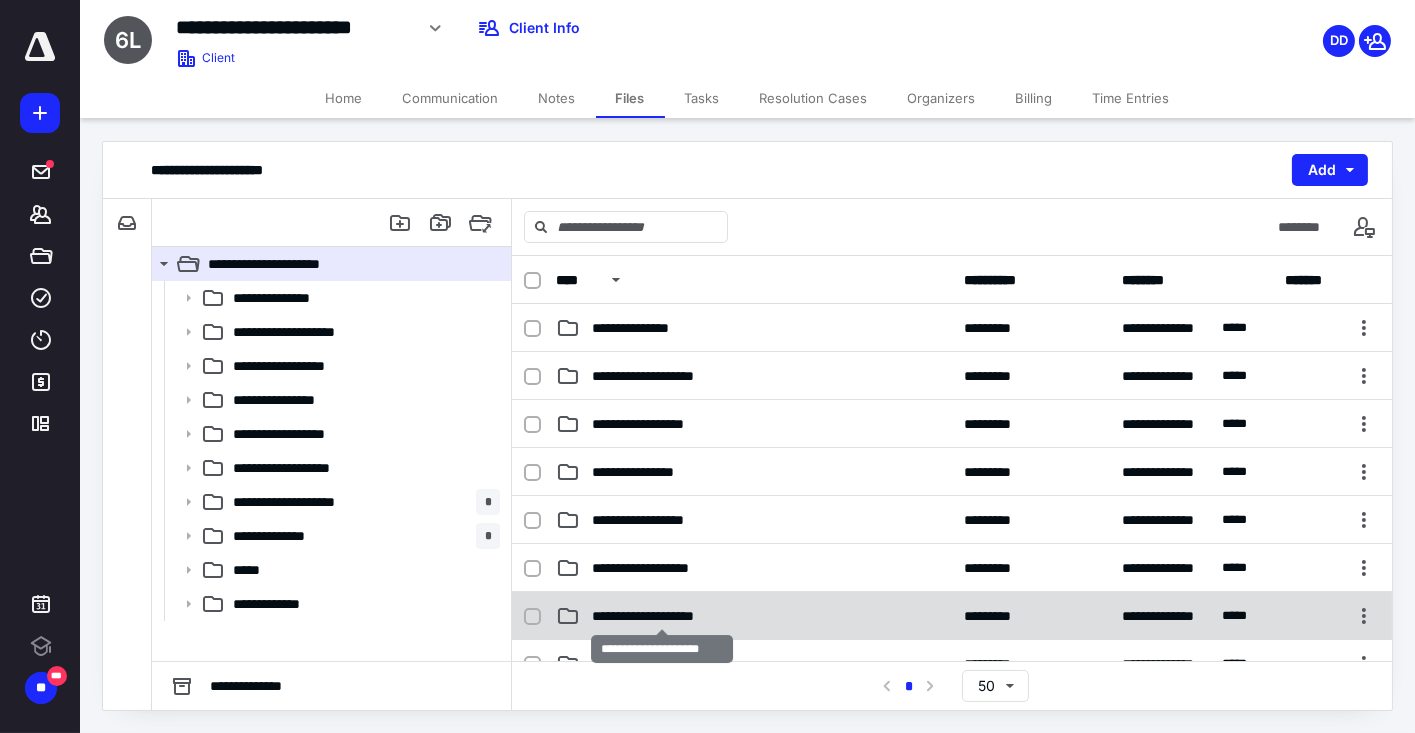 click on "**********" at bounding box center (662, 616) 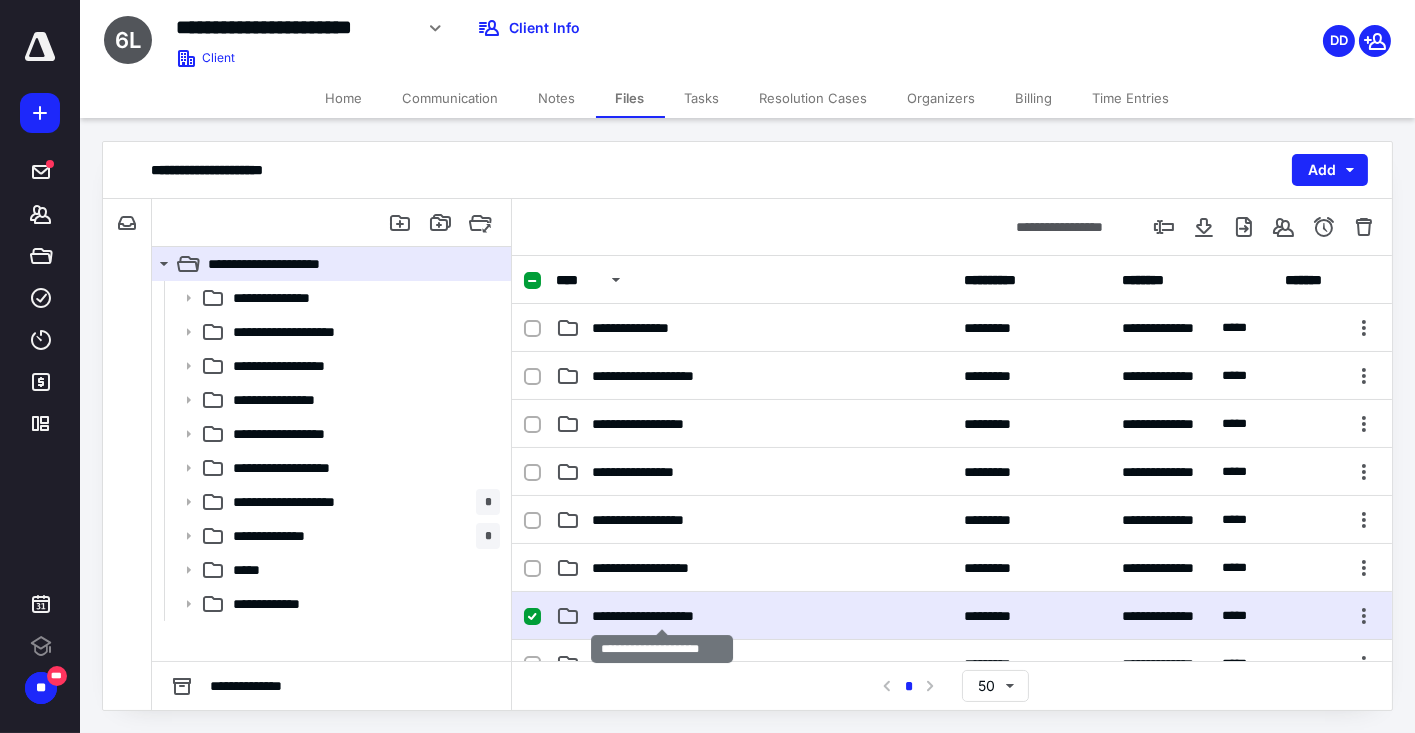 click on "**********" at bounding box center [662, 616] 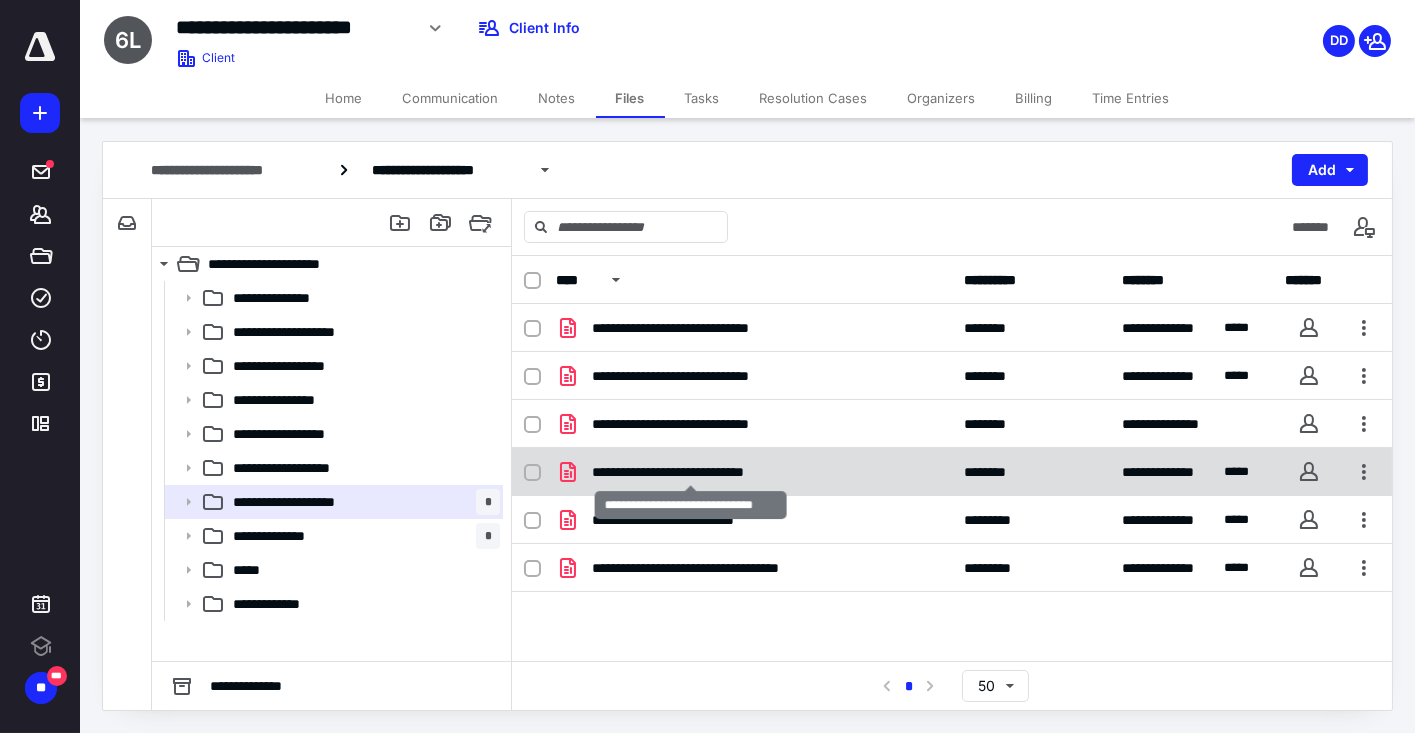 click on "**********" at bounding box center (690, 472) 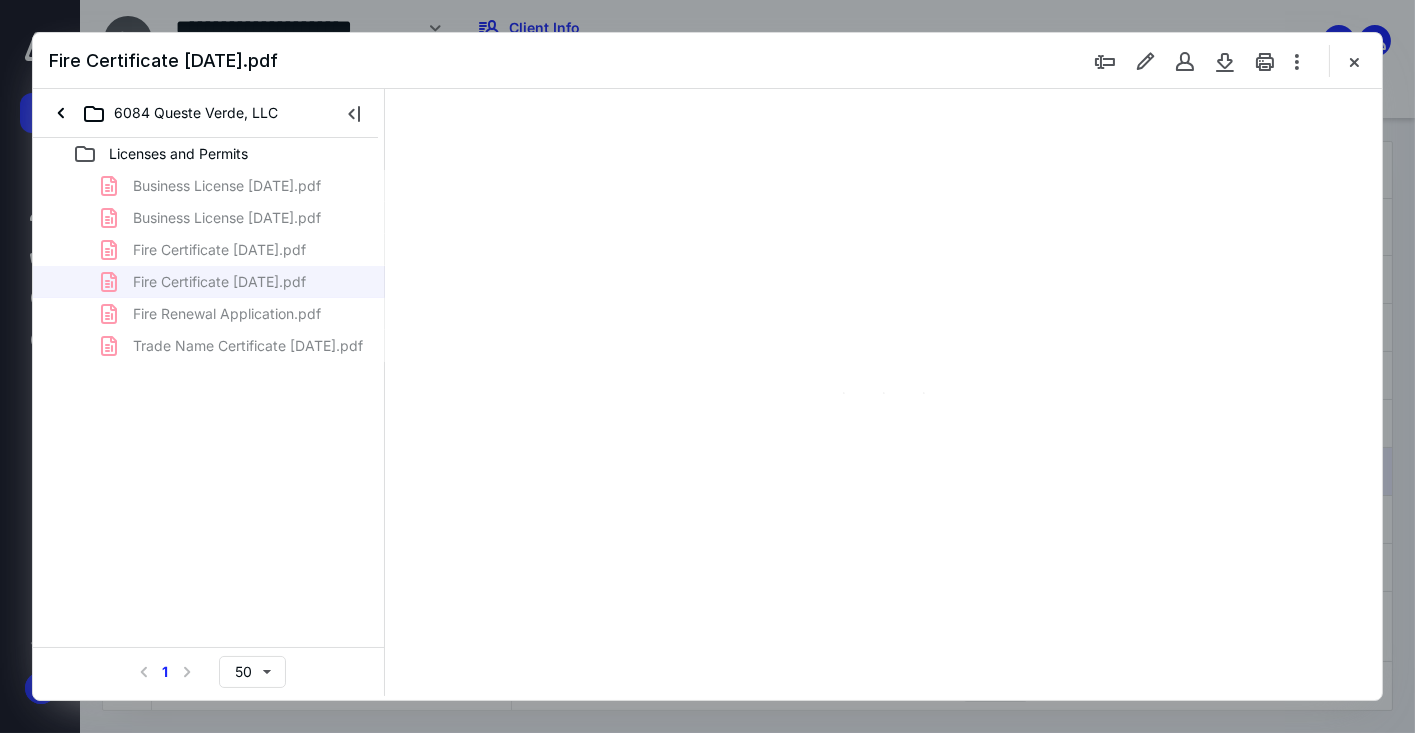 scroll, scrollTop: 0, scrollLeft: 0, axis: both 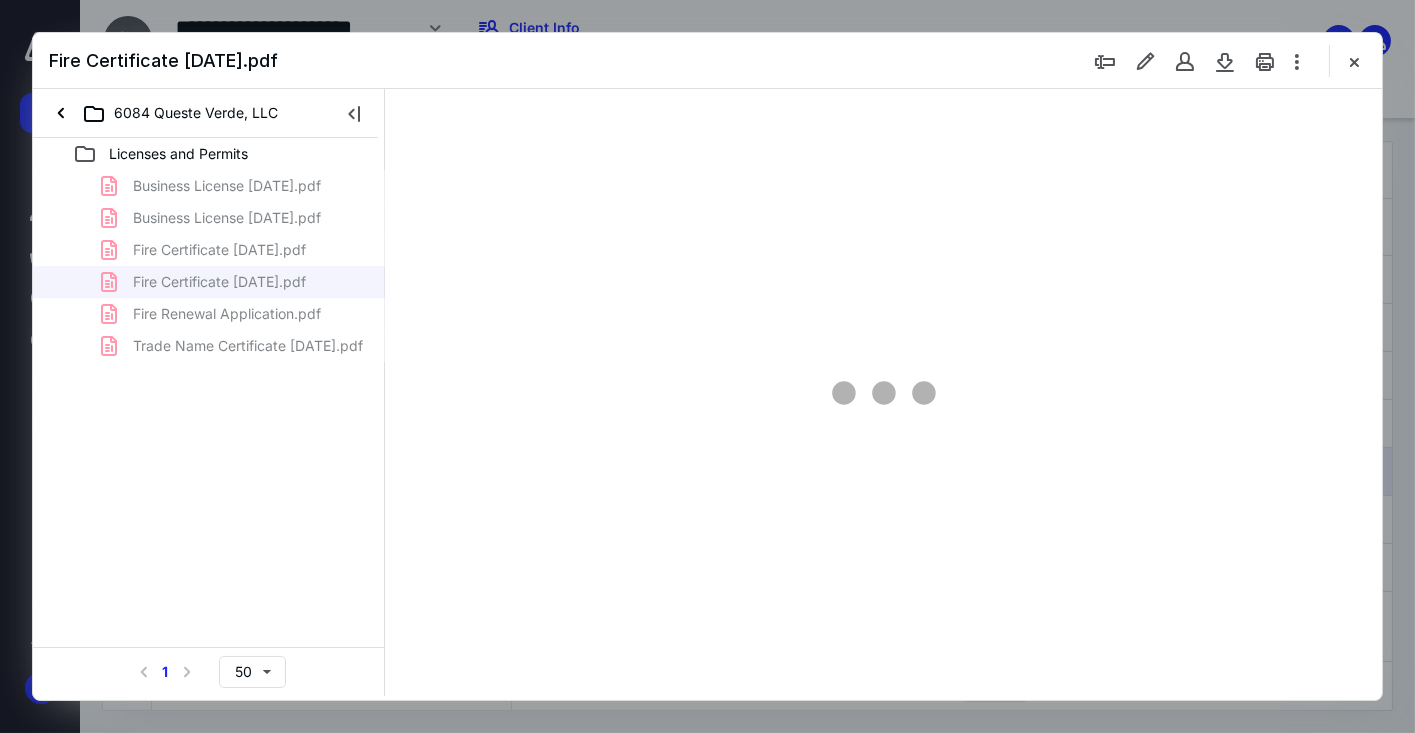 type on "86" 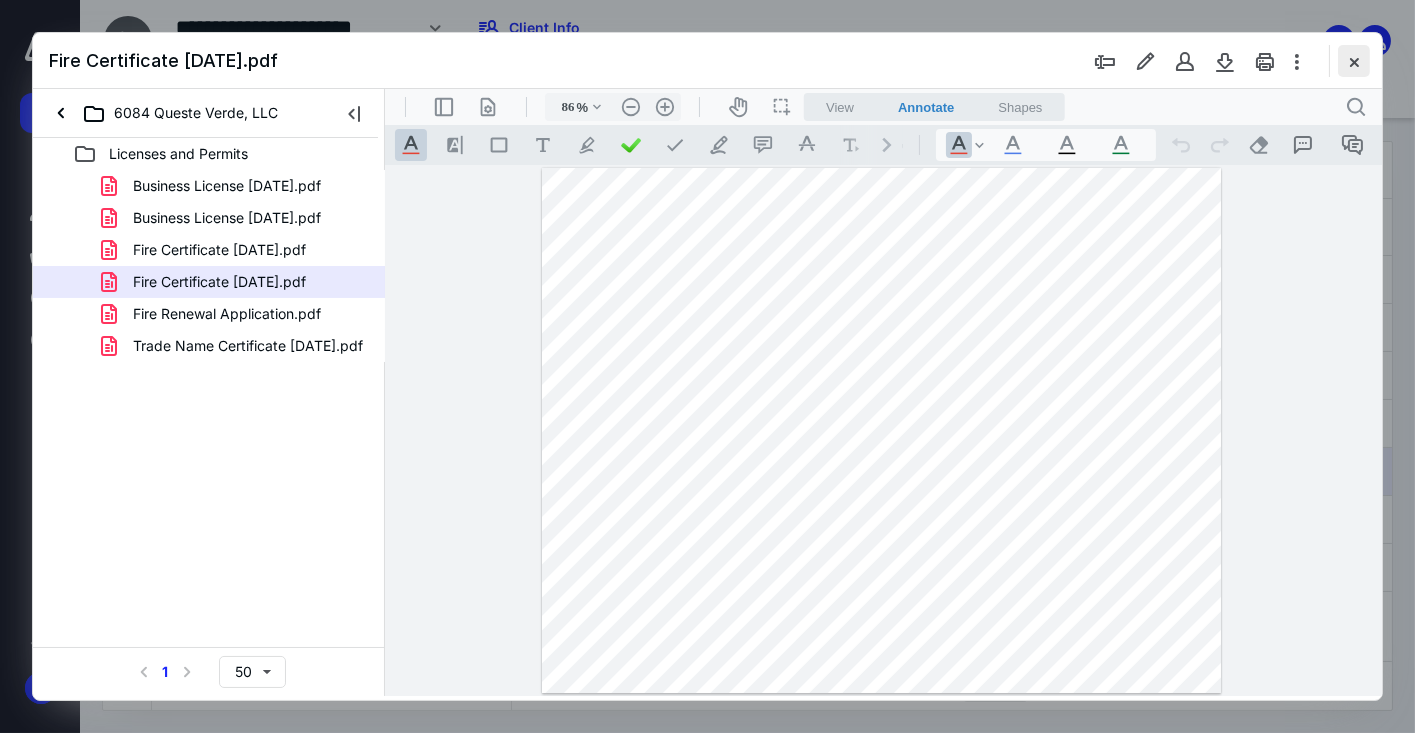 click at bounding box center (1354, 61) 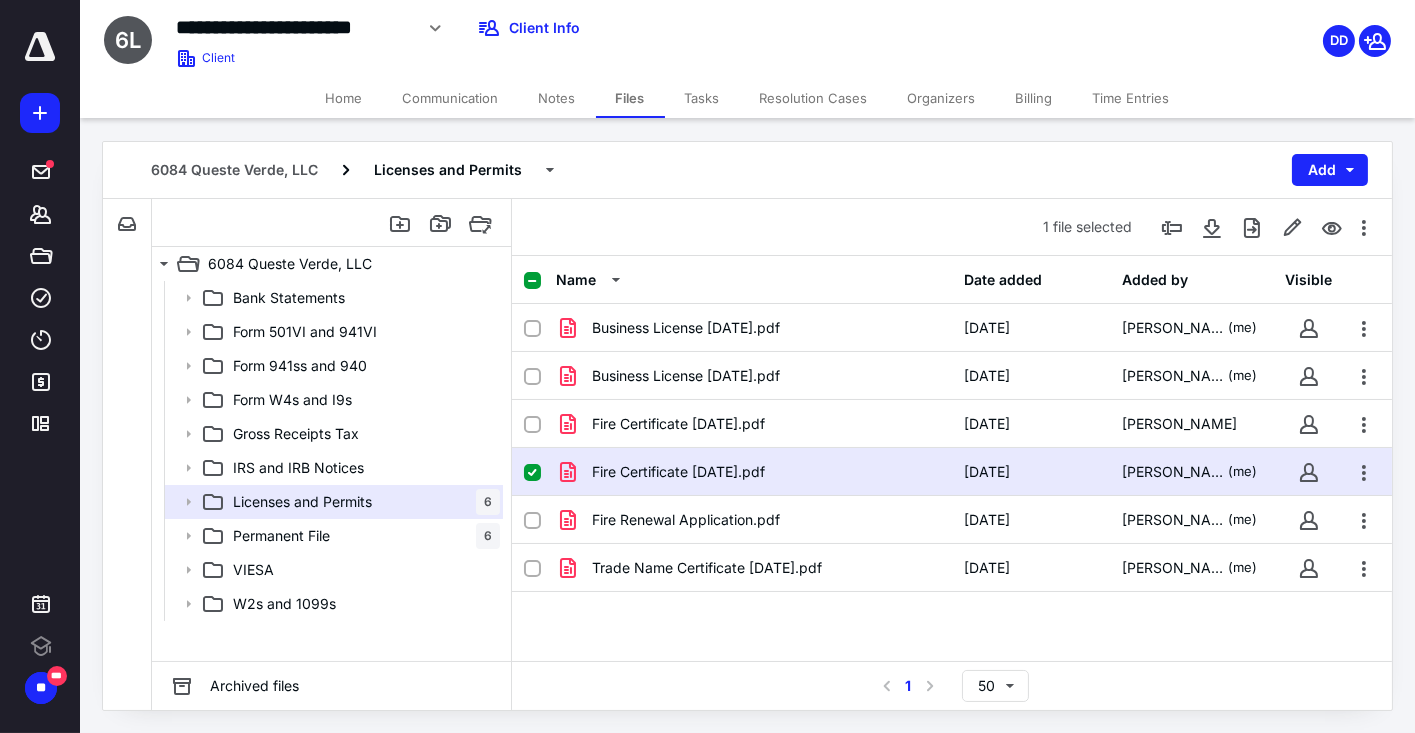 click on "Tasks" at bounding box center (702, 98) 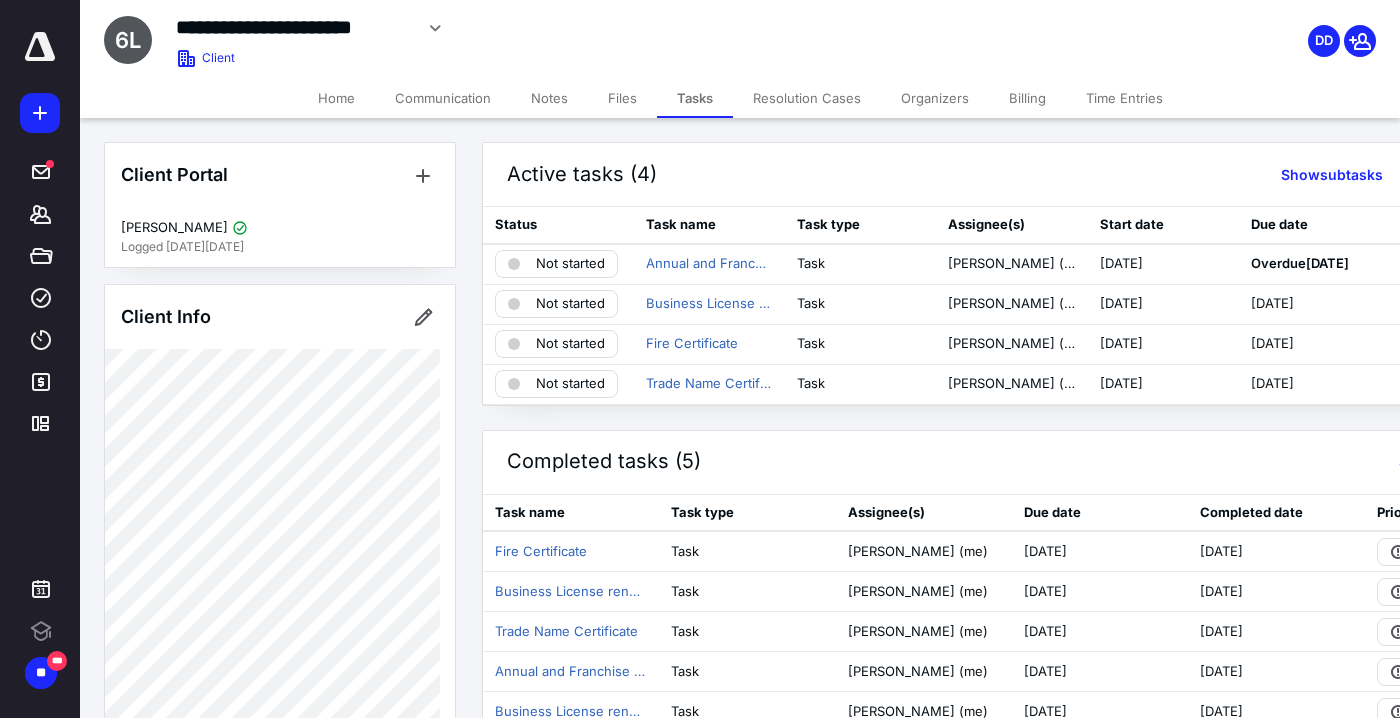 click on "Home" at bounding box center [336, 98] 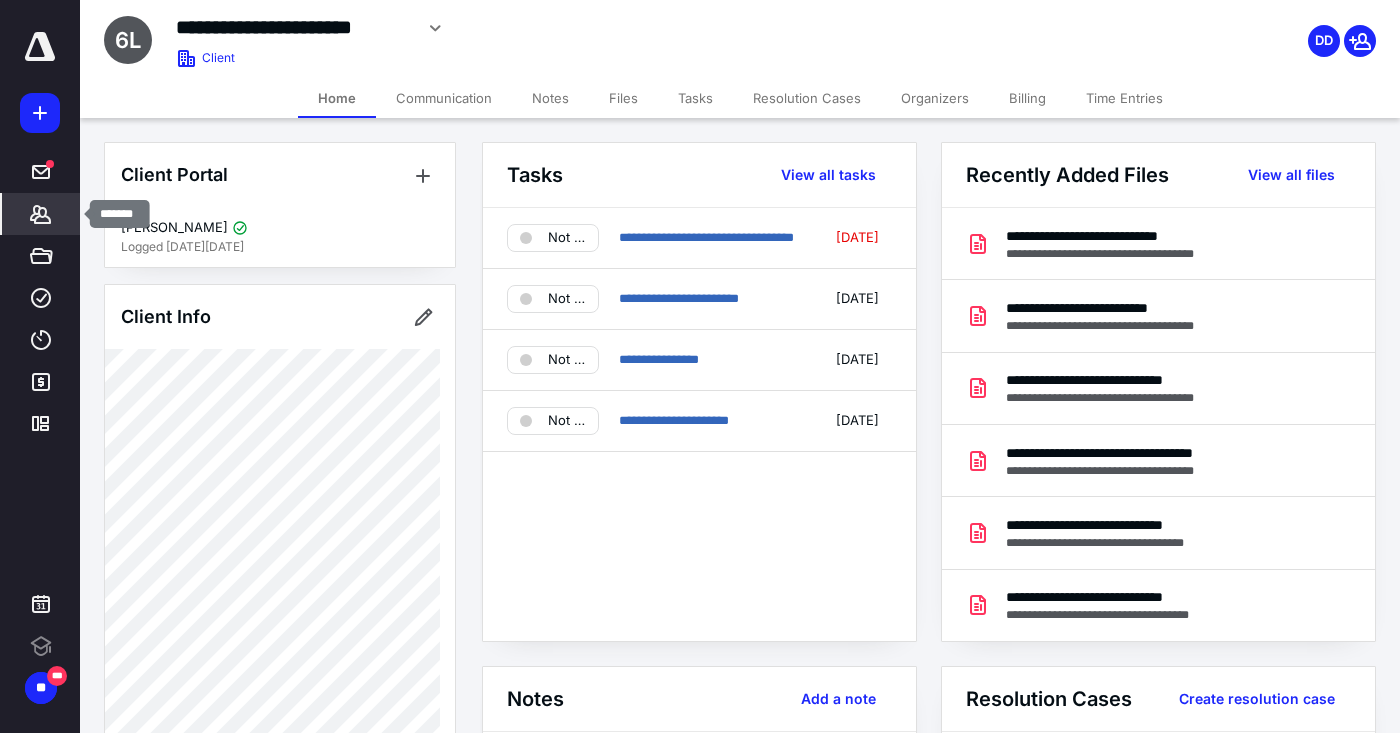 click 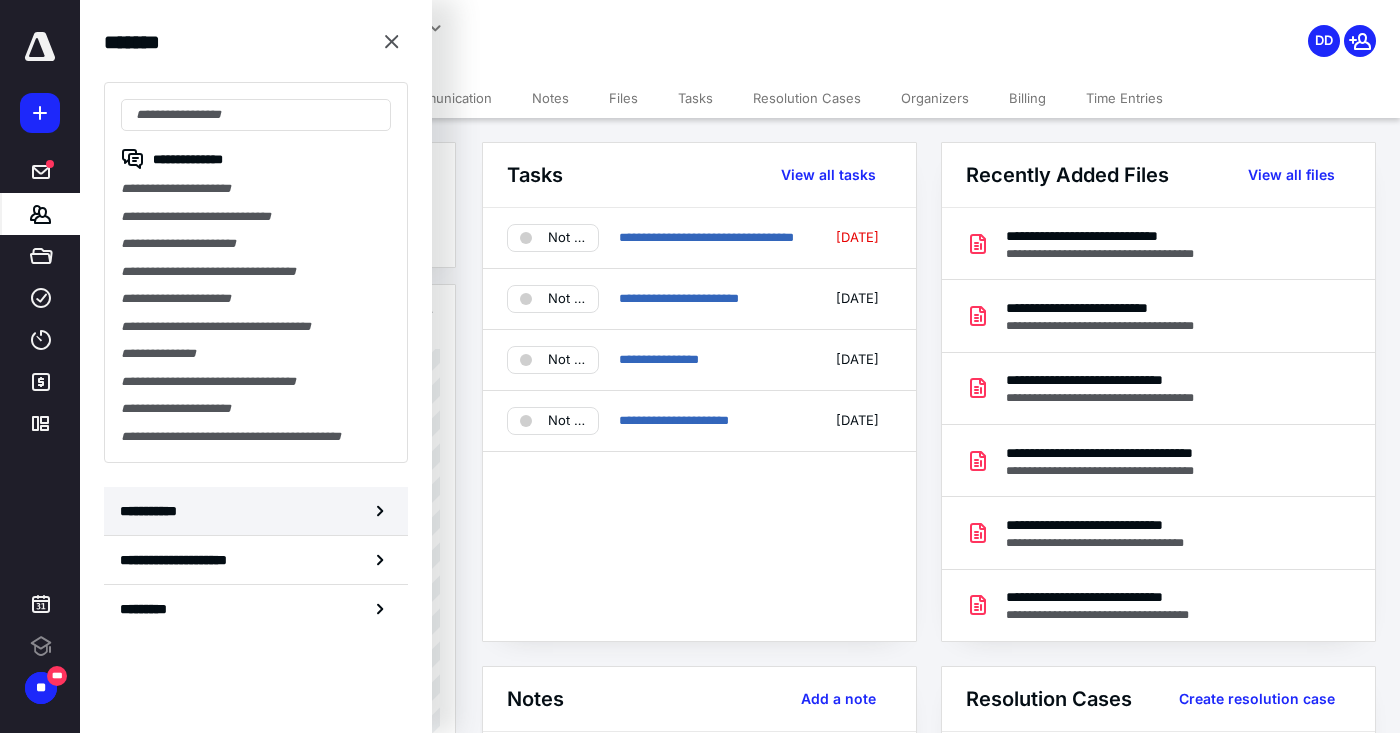 click on "**********" at bounding box center (153, 511) 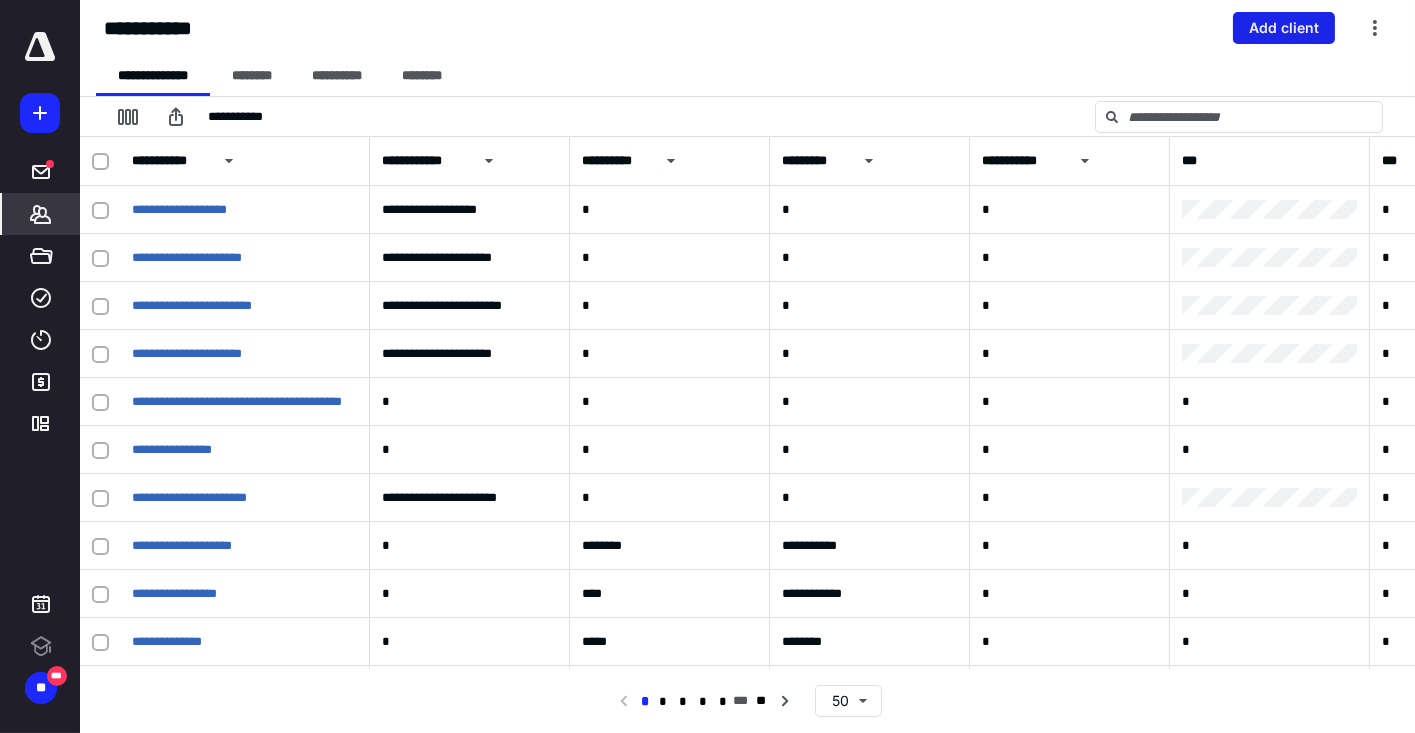 click on "Add client" at bounding box center (1284, 28) 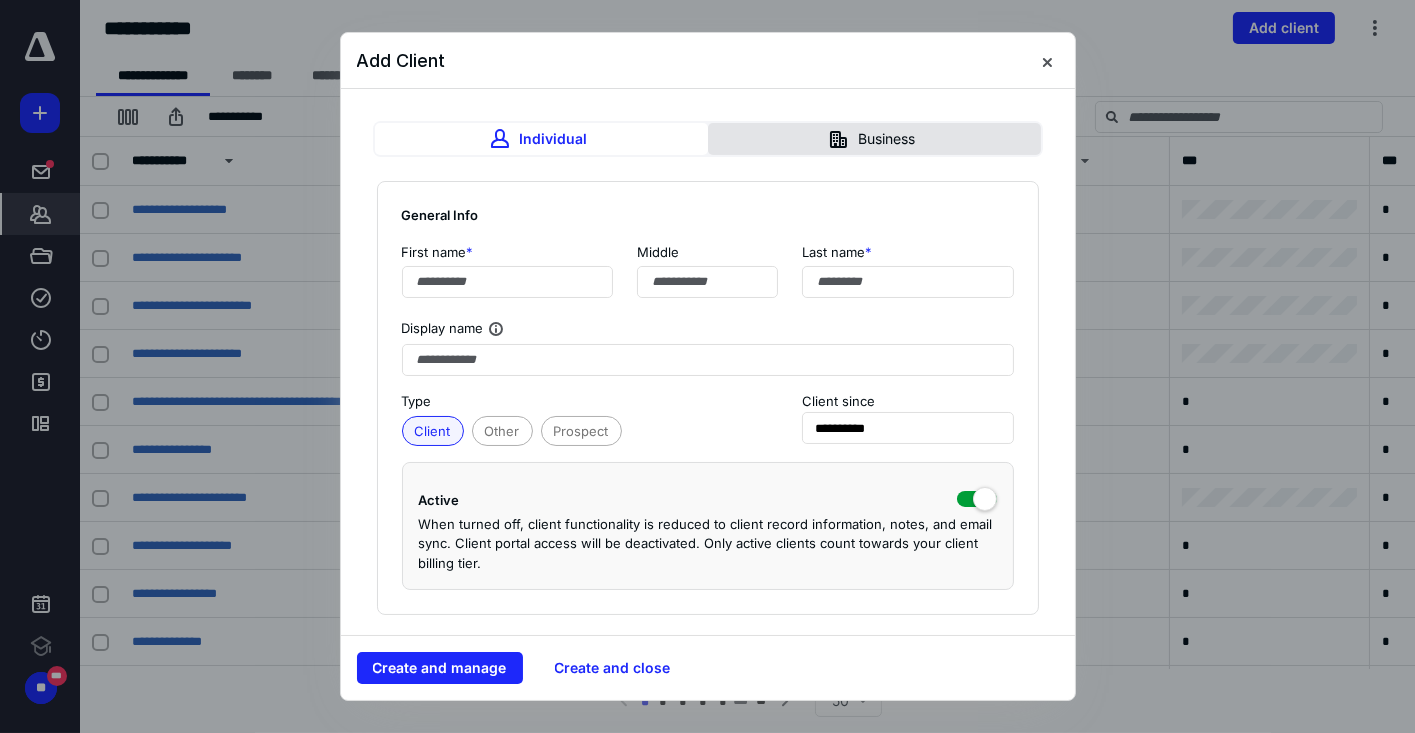 click on "Business" at bounding box center [874, 139] 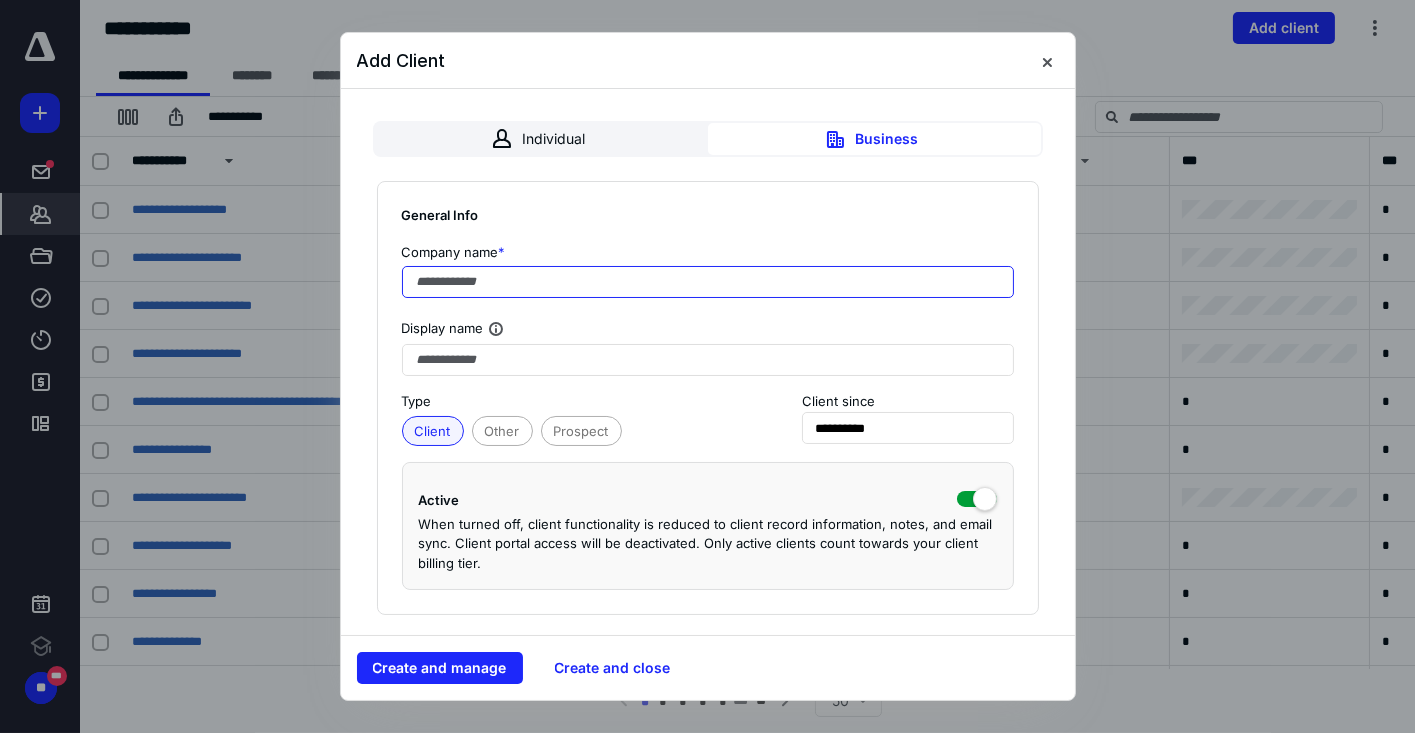 click at bounding box center [708, 282] 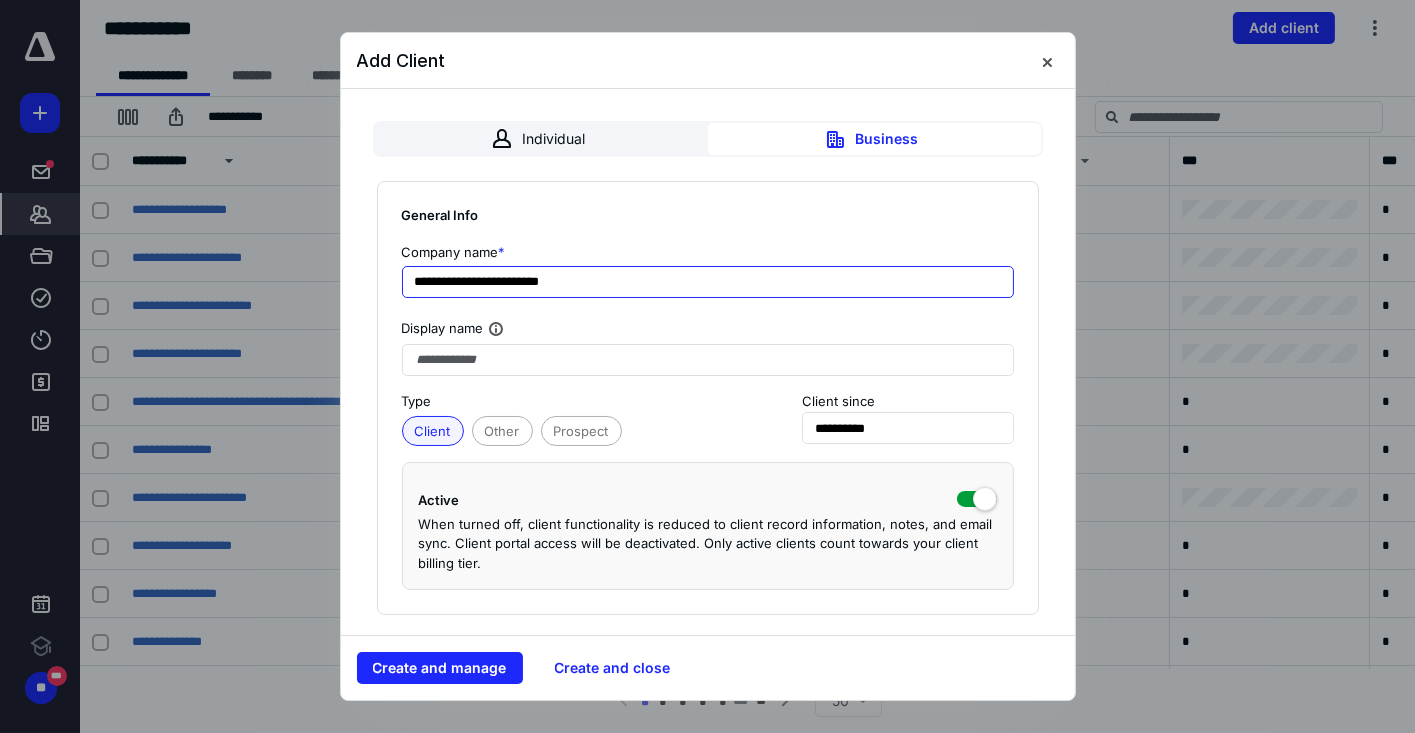 type on "**********" 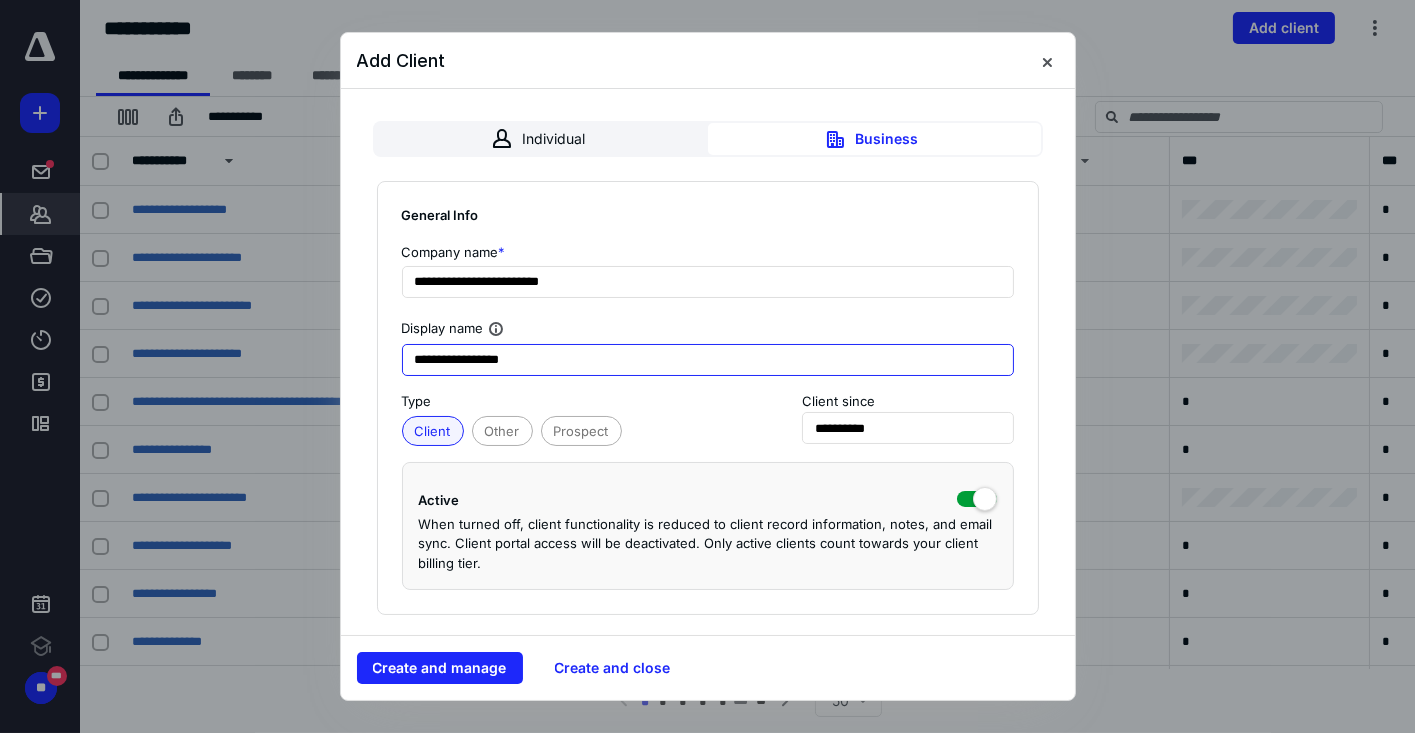 type on "**********" 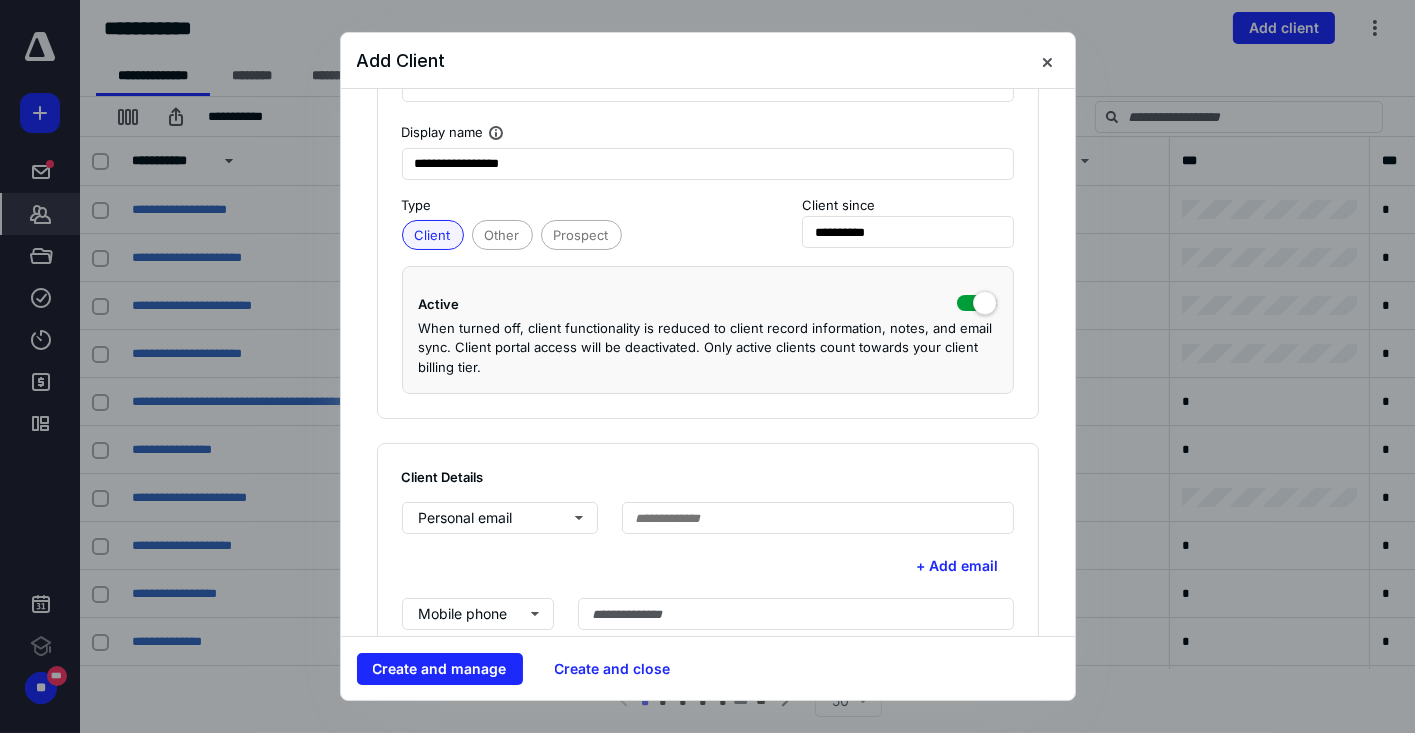 scroll, scrollTop: 441, scrollLeft: 0, axis: vertical 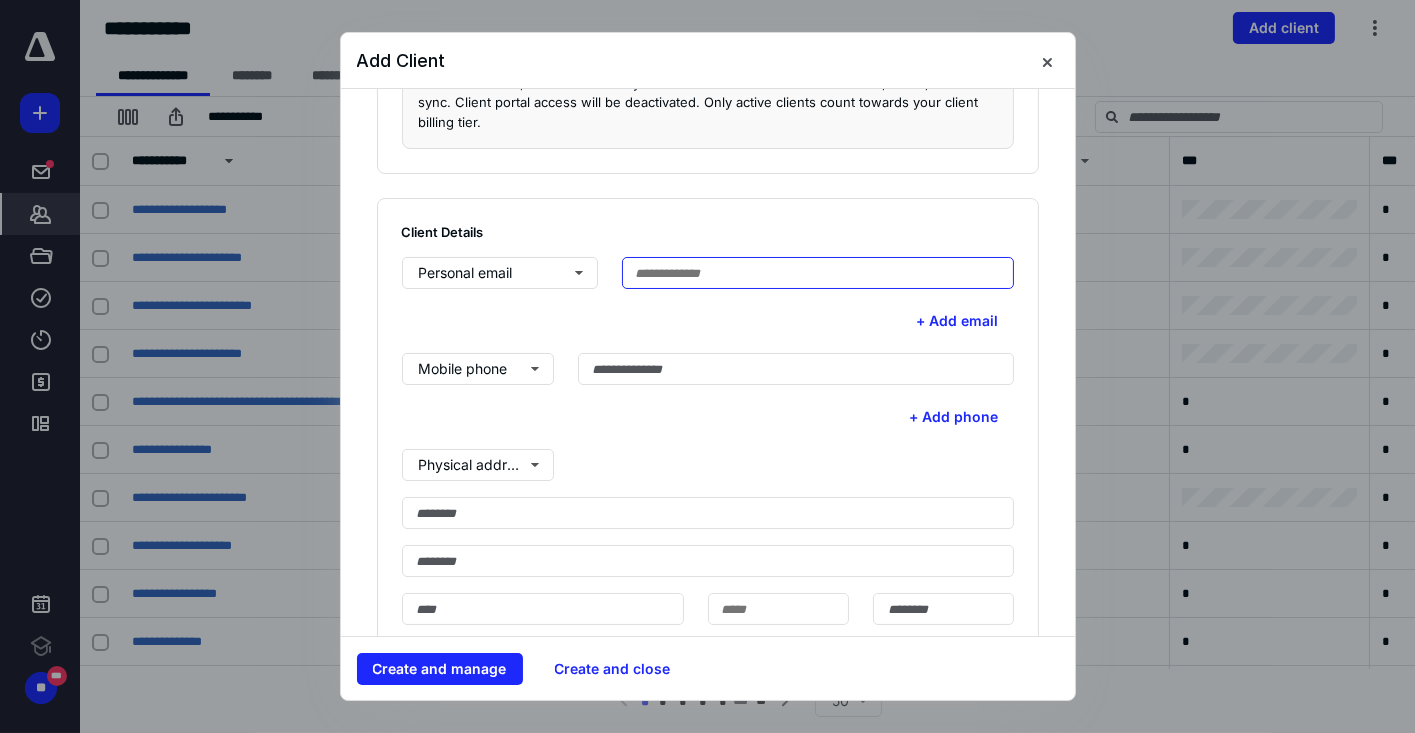 click at bounding box center [818, 273] 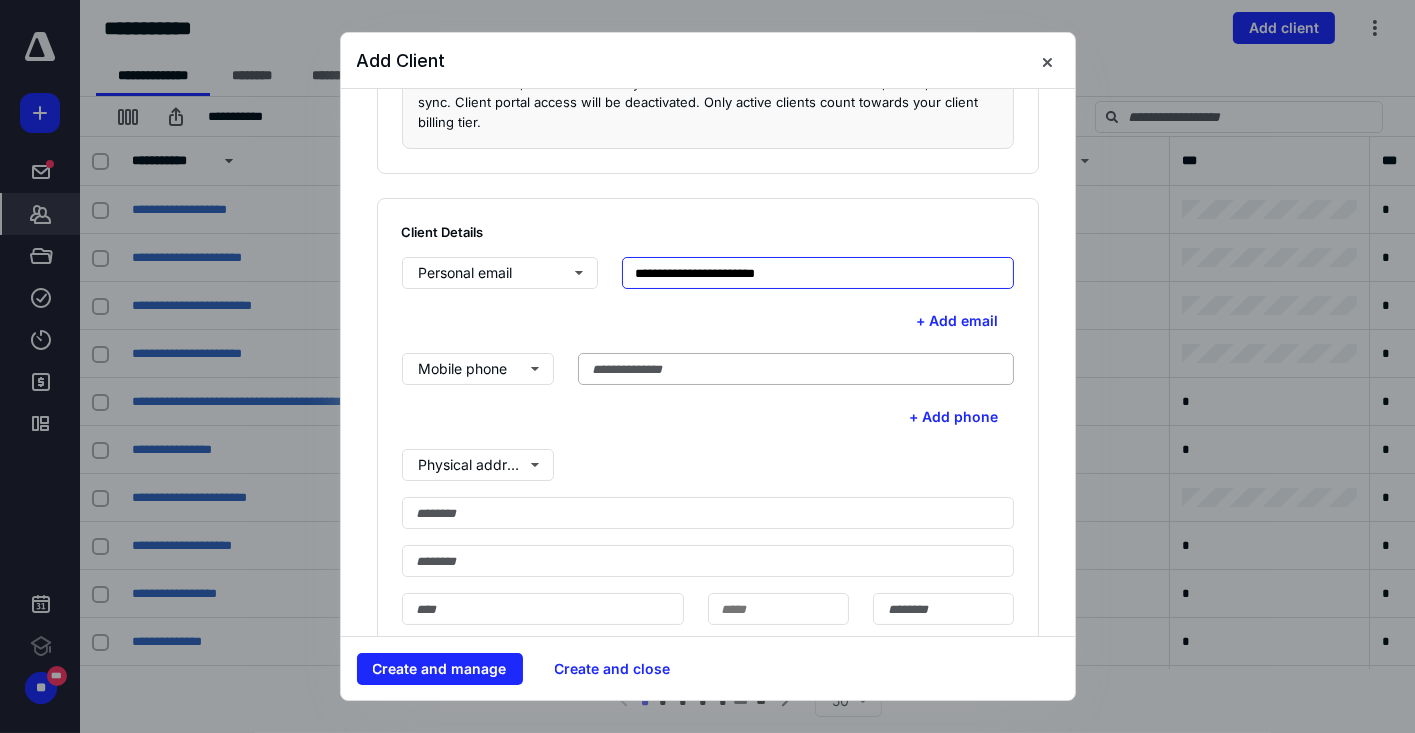type on "**********" 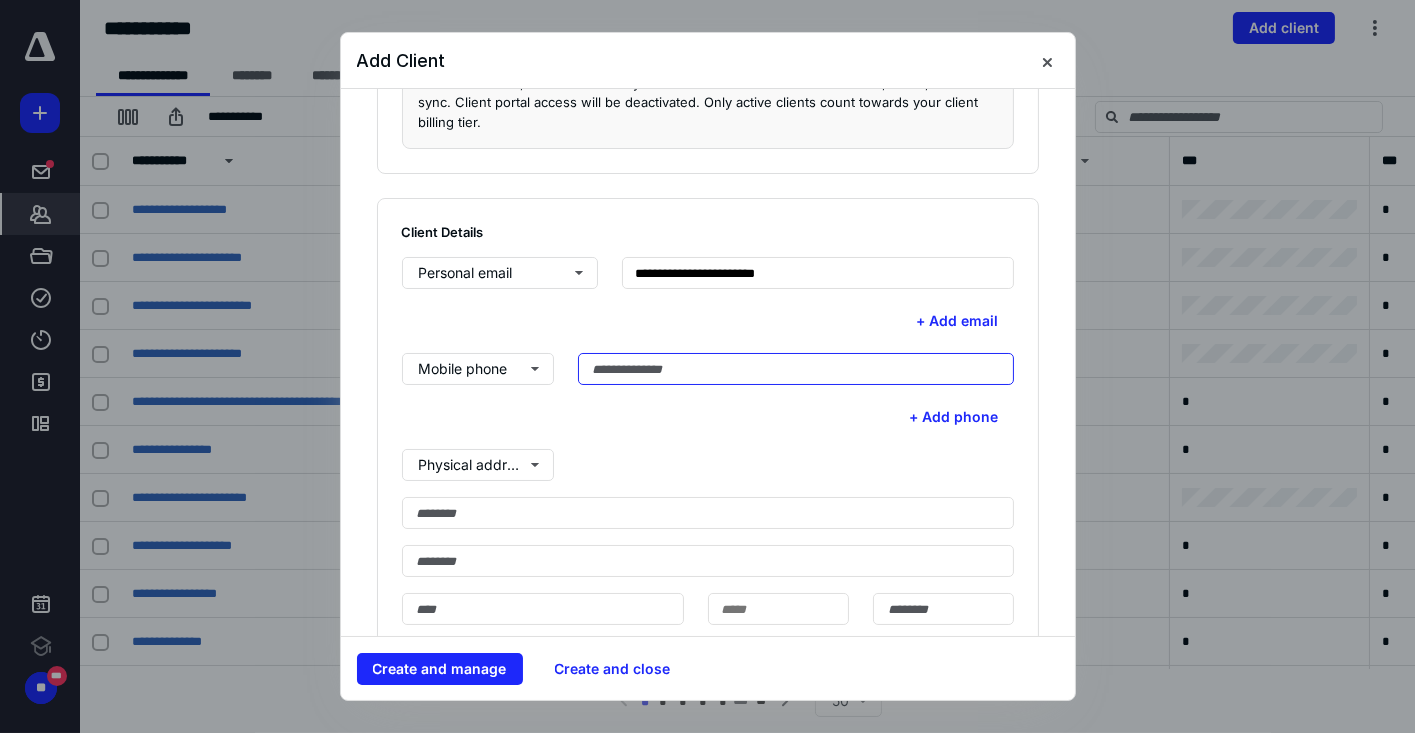 click at bounding box center [796, 369] 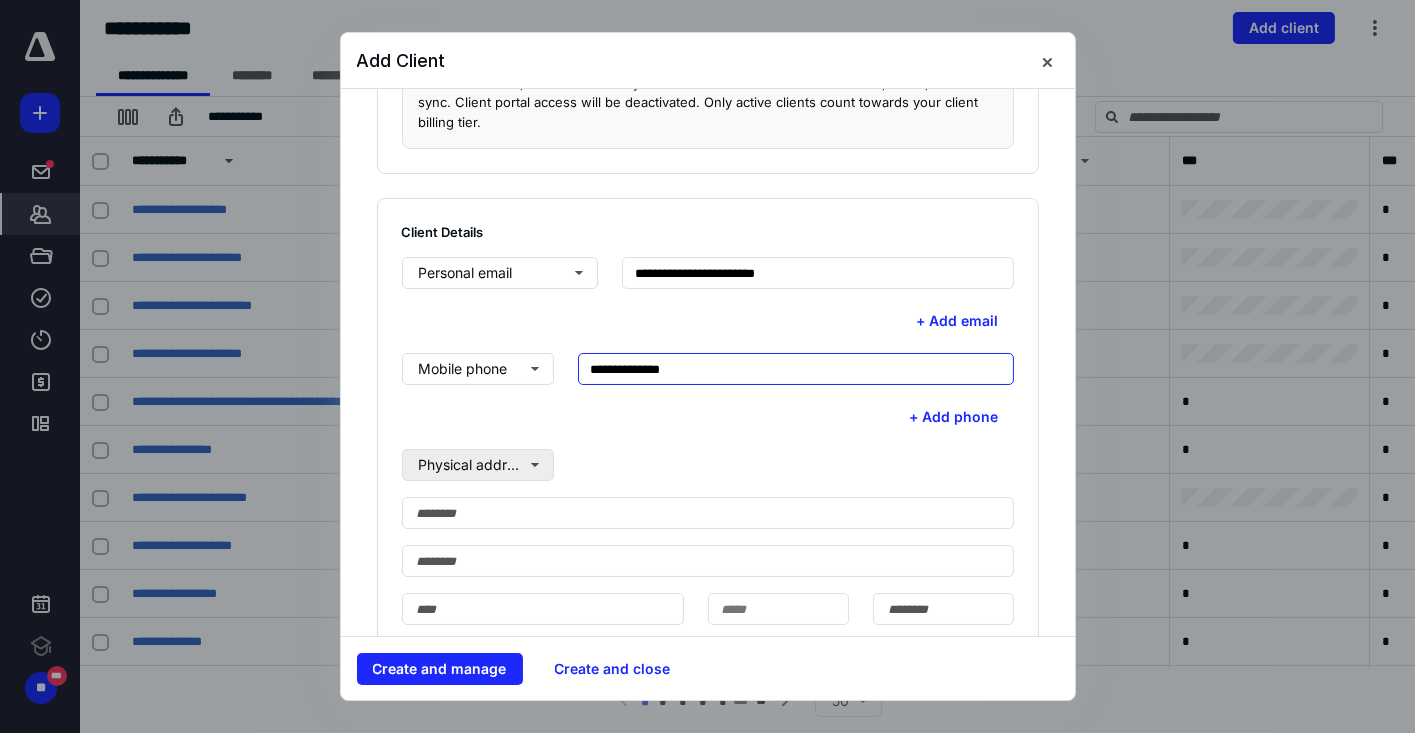 type on "**********" 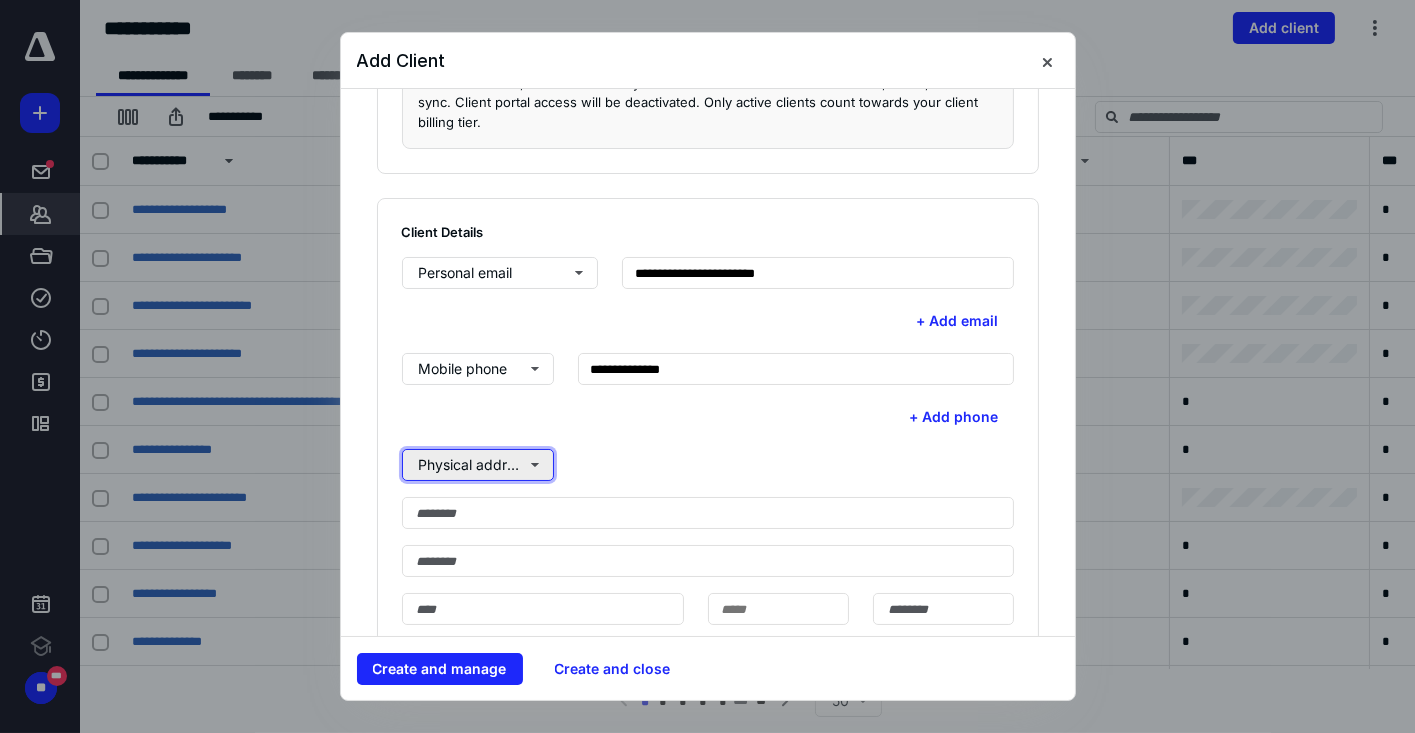 click on "Physical address" at bounding box center [478, 465] 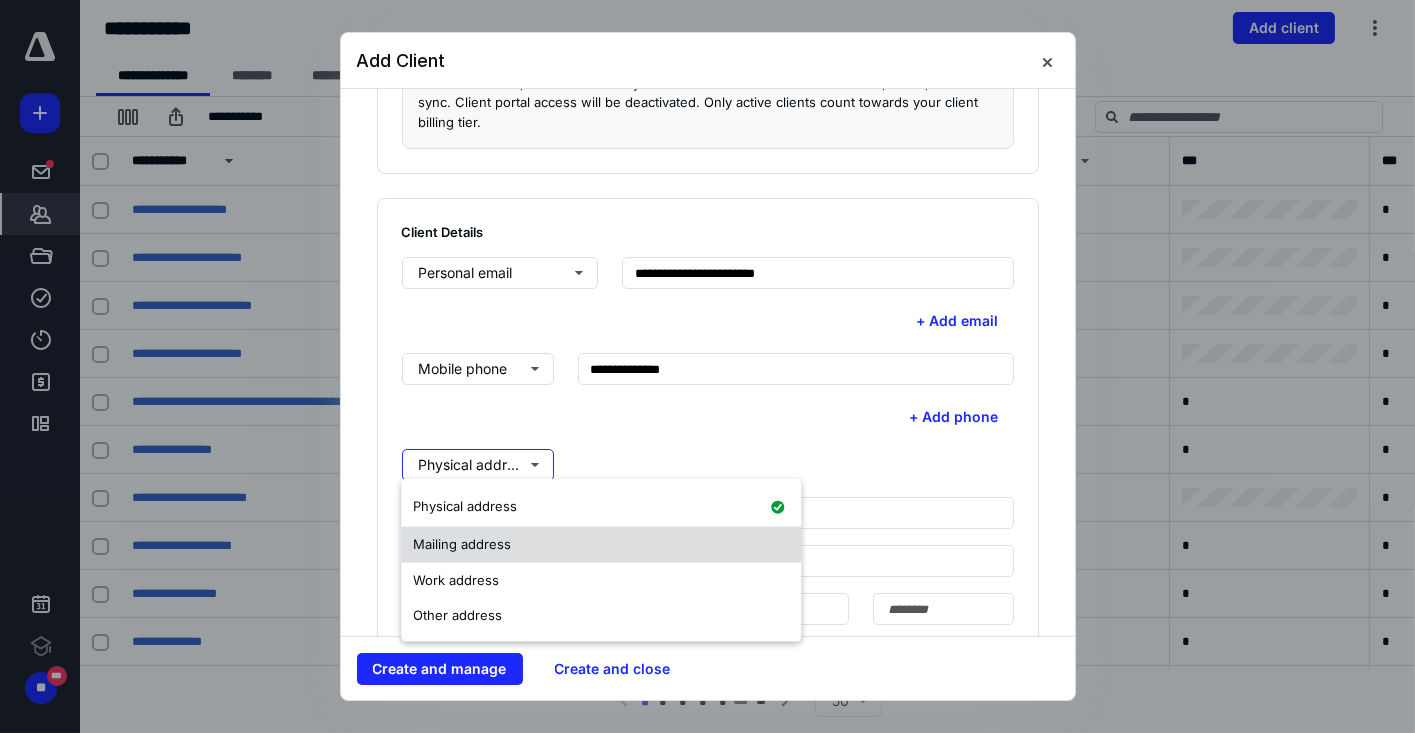 click on "Mailing address" at bounding box center [601, 545] 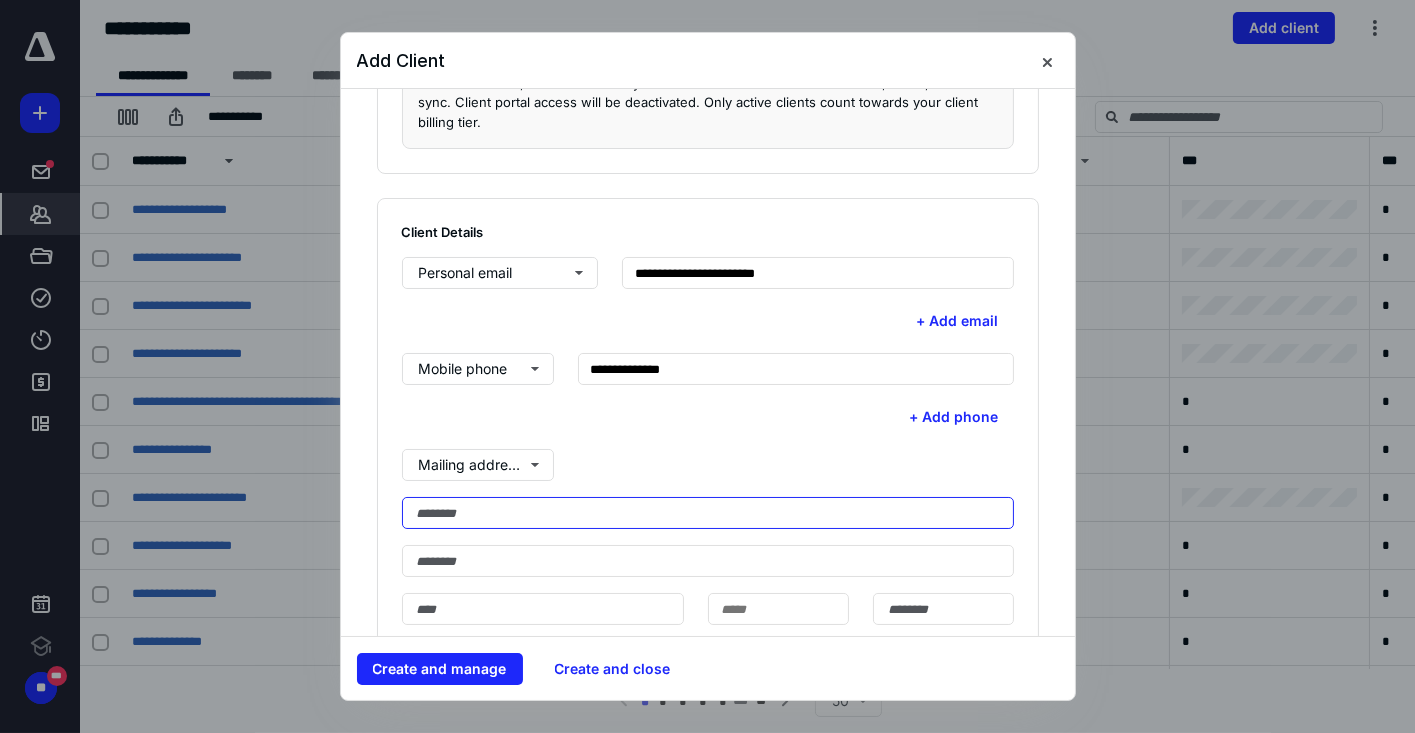 click at bounding box center (708, 513) 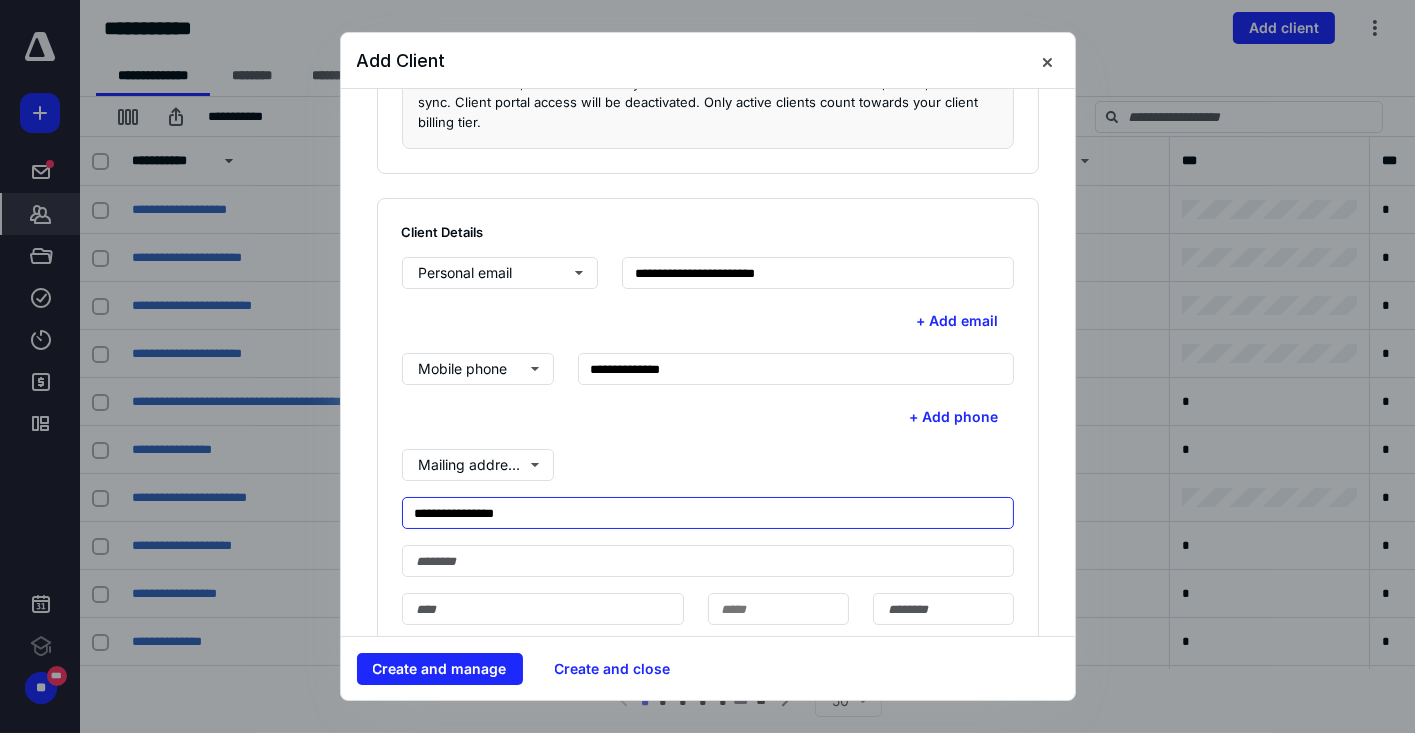 type on "**********" 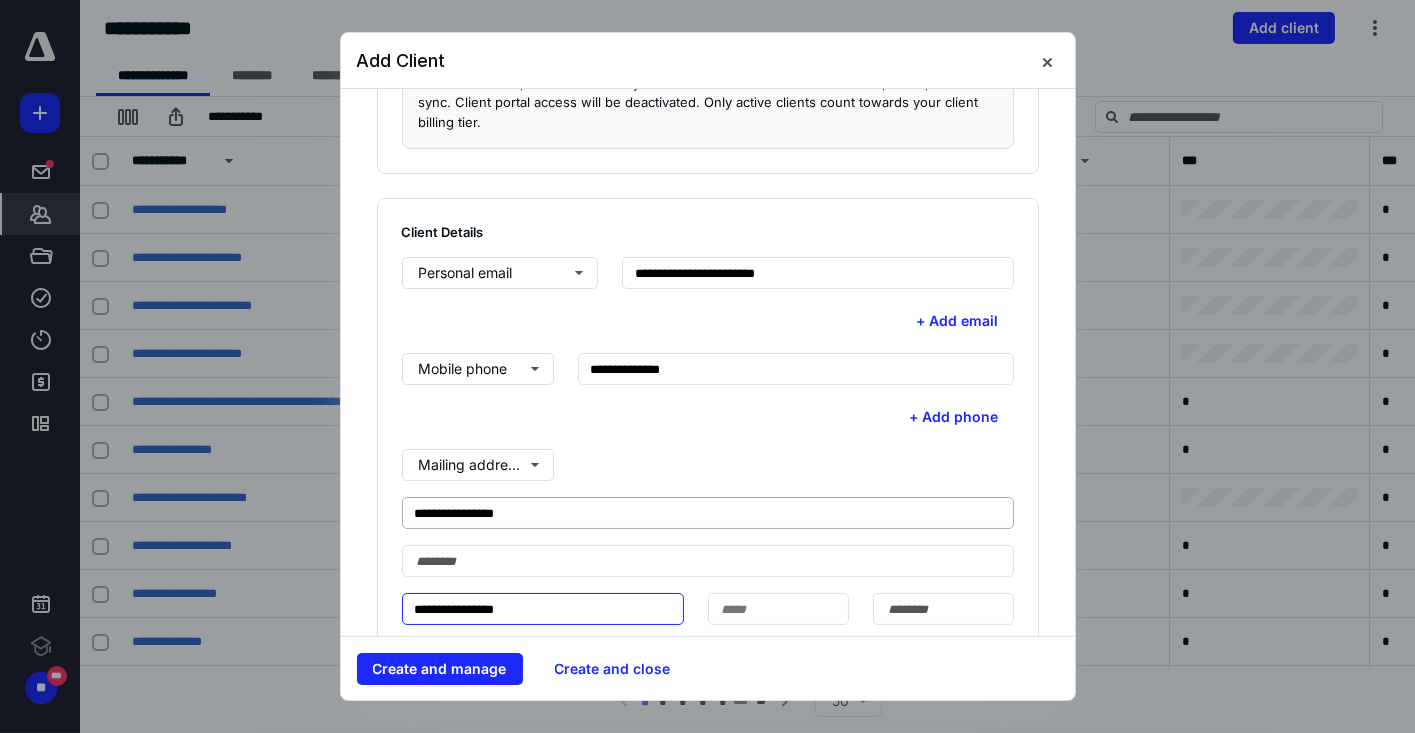 type on "**********" 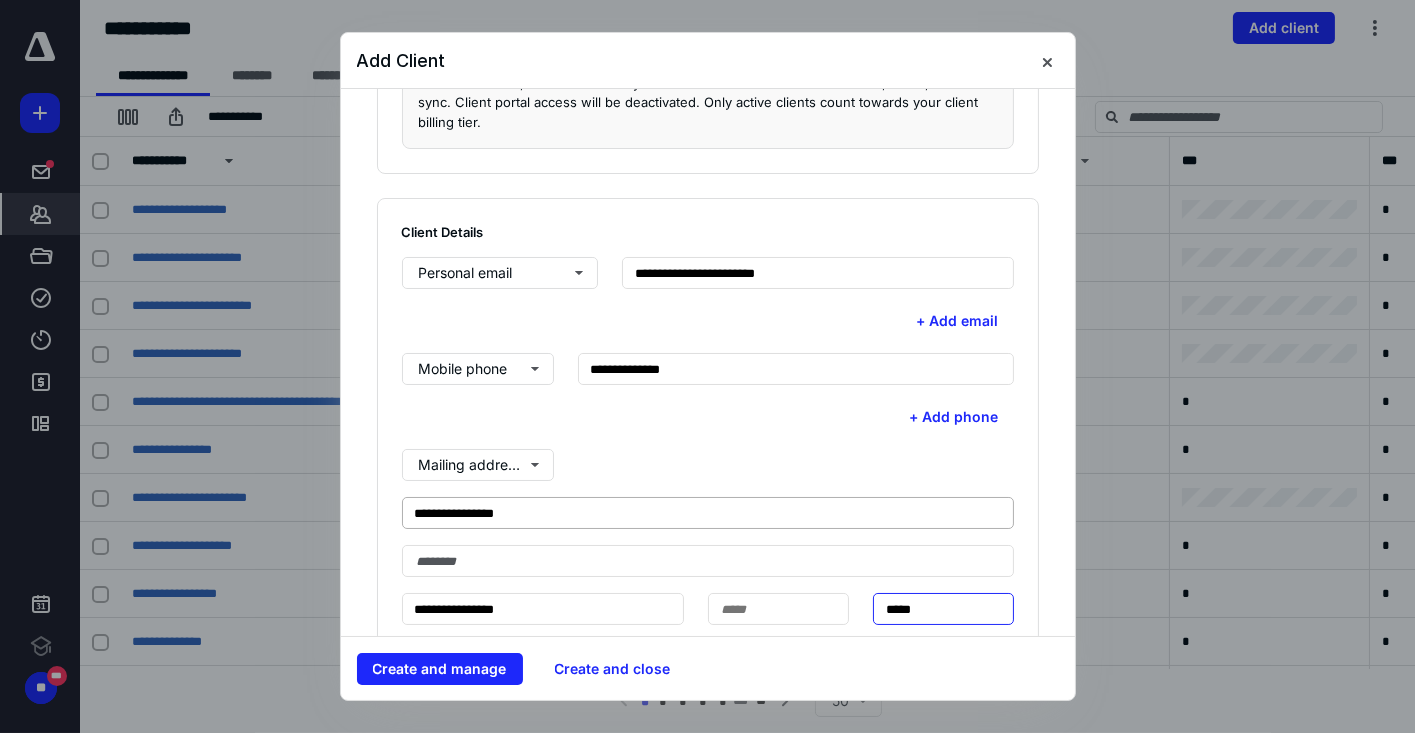 type on "*****" 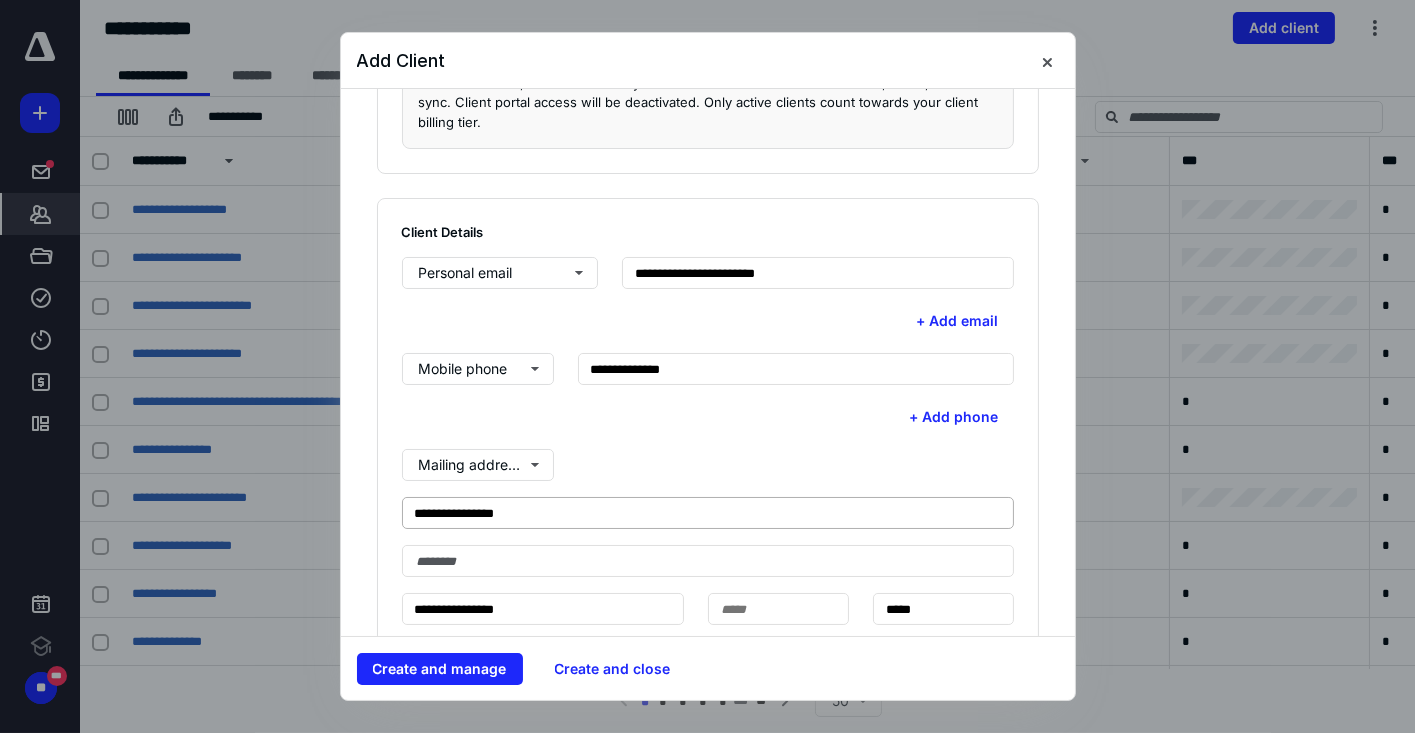 scroll, scrollTop: 734, scrollLeft: 0, axis: vertical 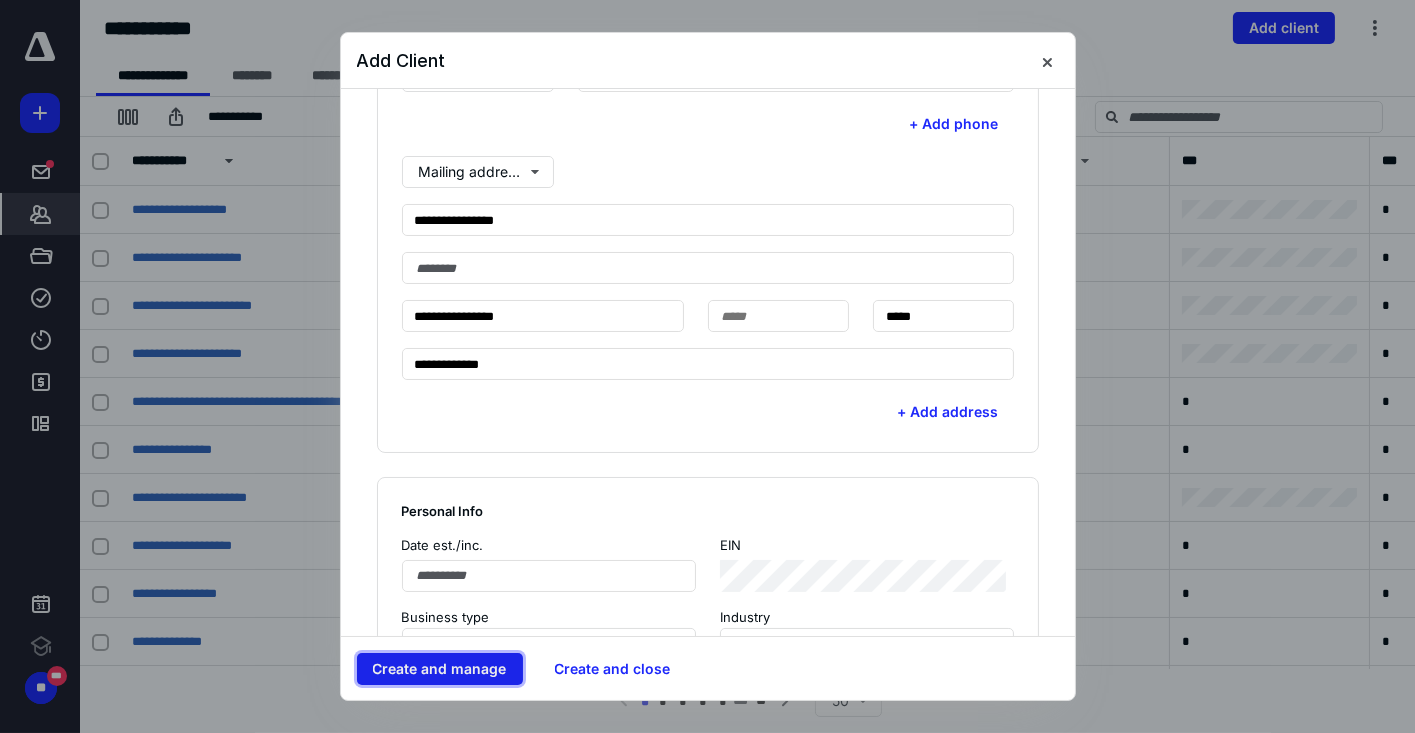 click on "Create and manage" at bounding box center [440, 669] 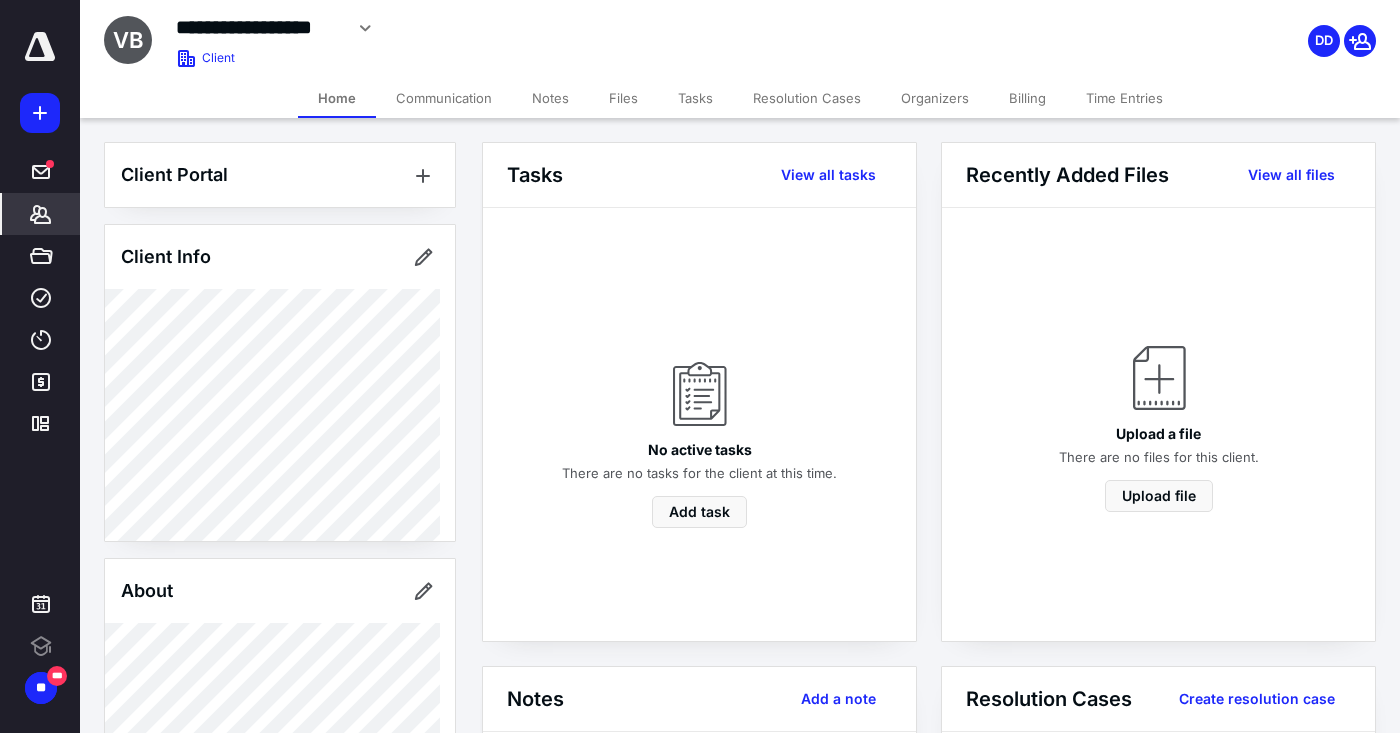 click on "Files" at bounding box center [623, 98] 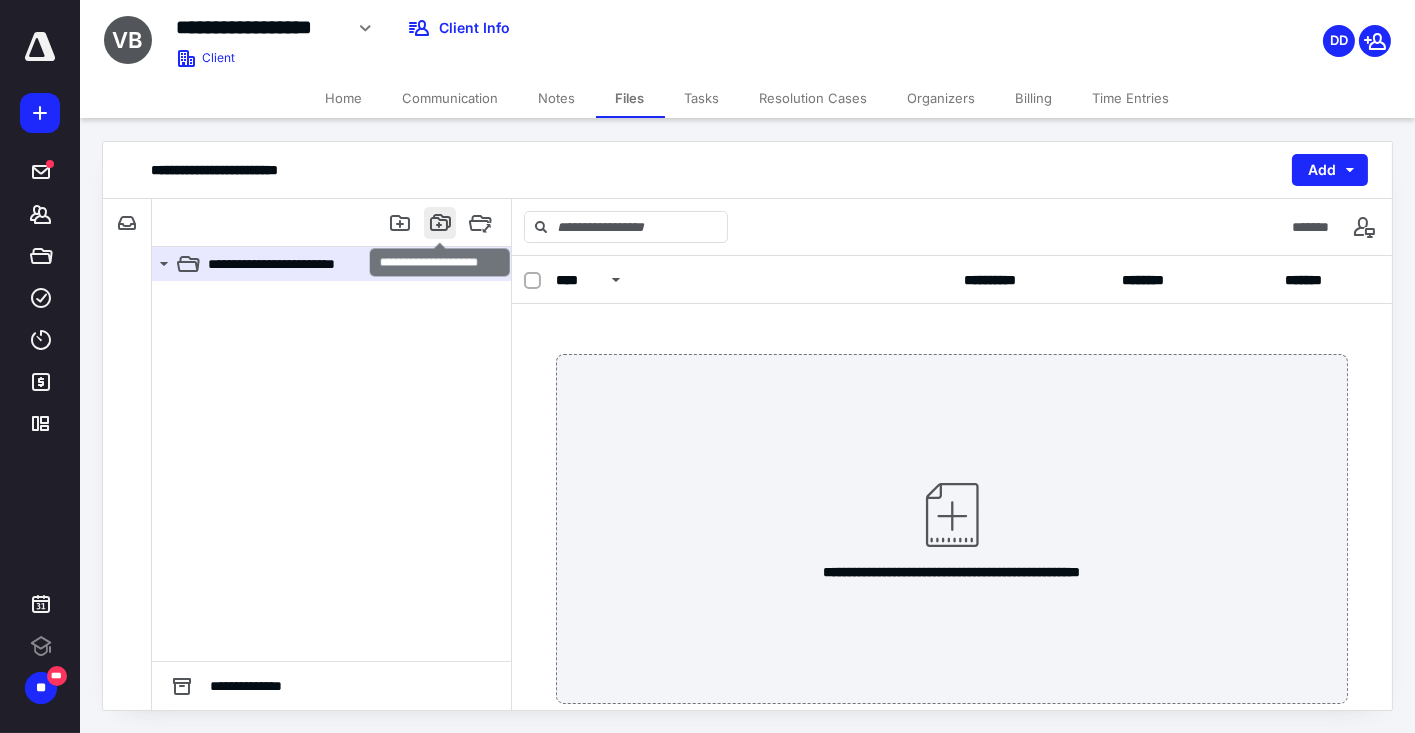 click at bounding box center [440, 223] 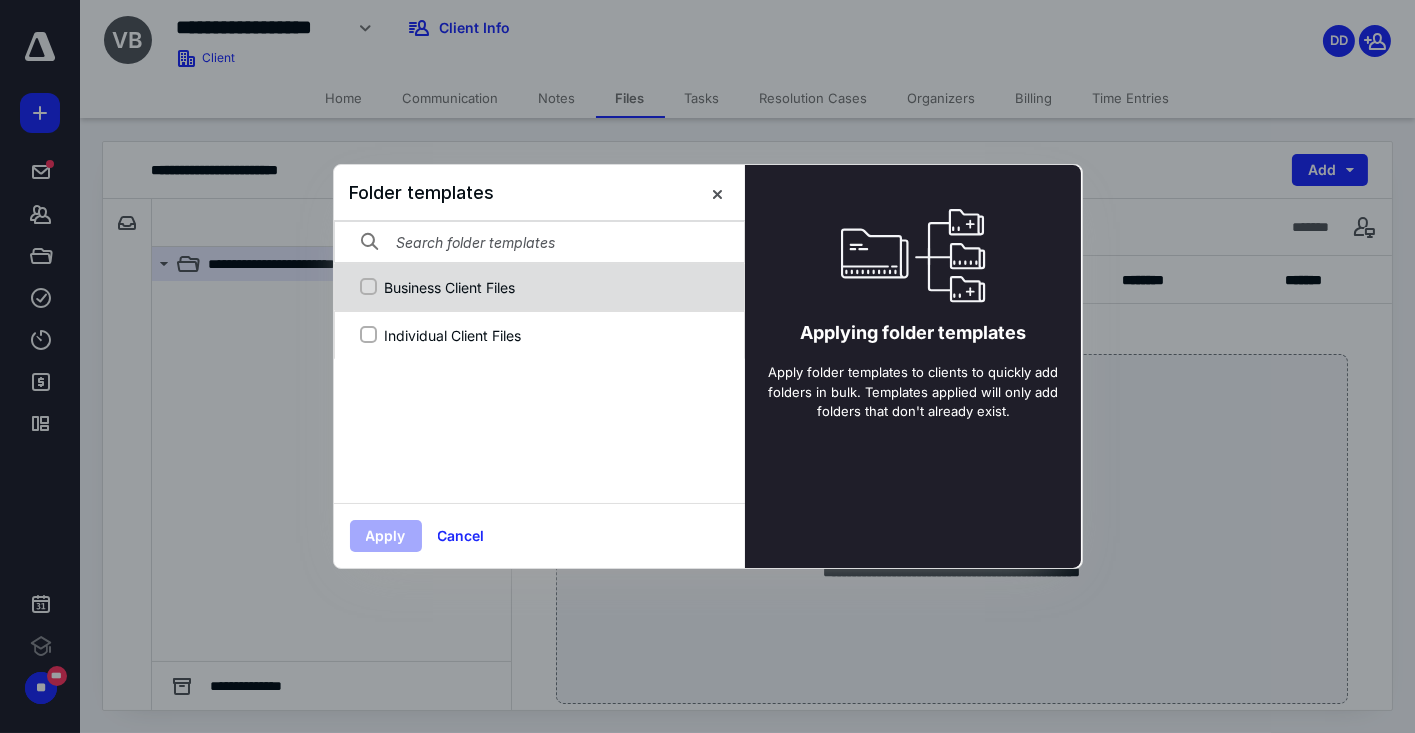 click 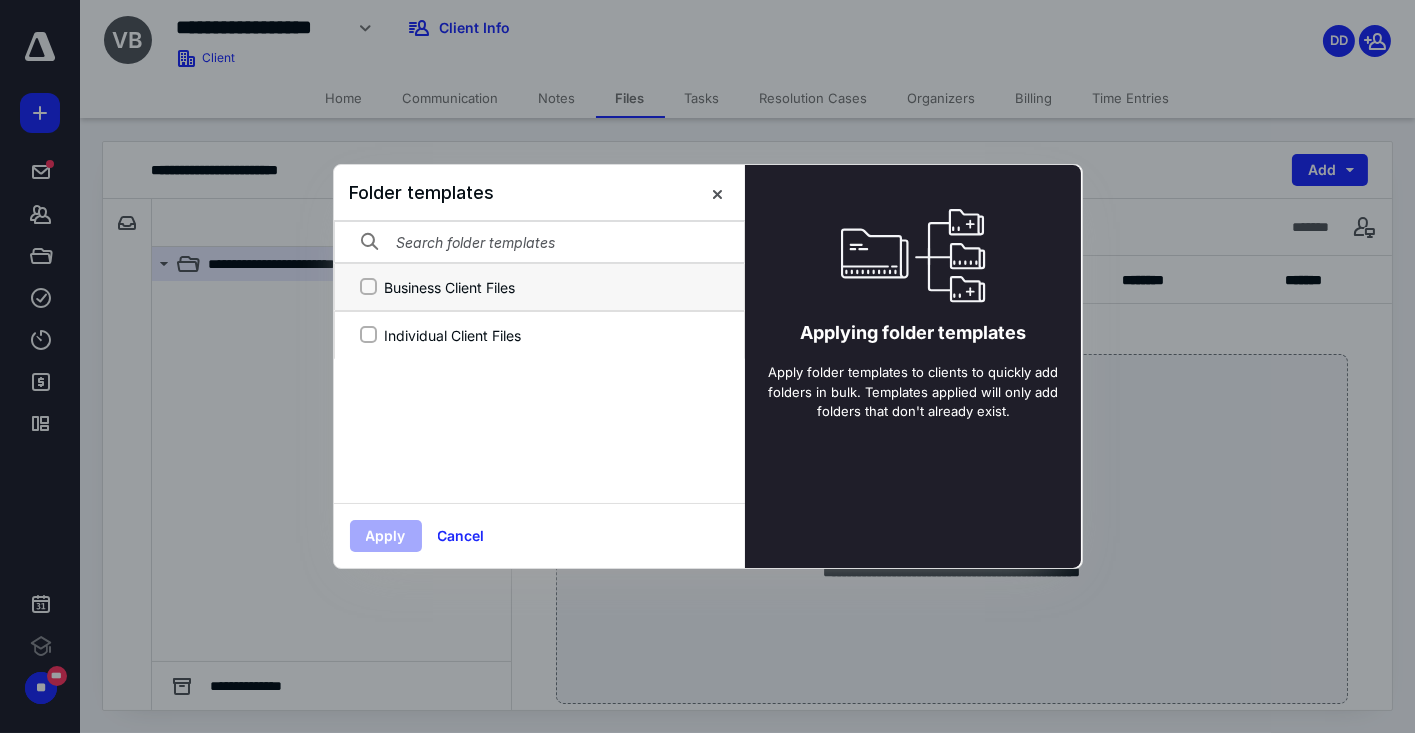 click on "Business Client Files" at bounding box center (368, 287) 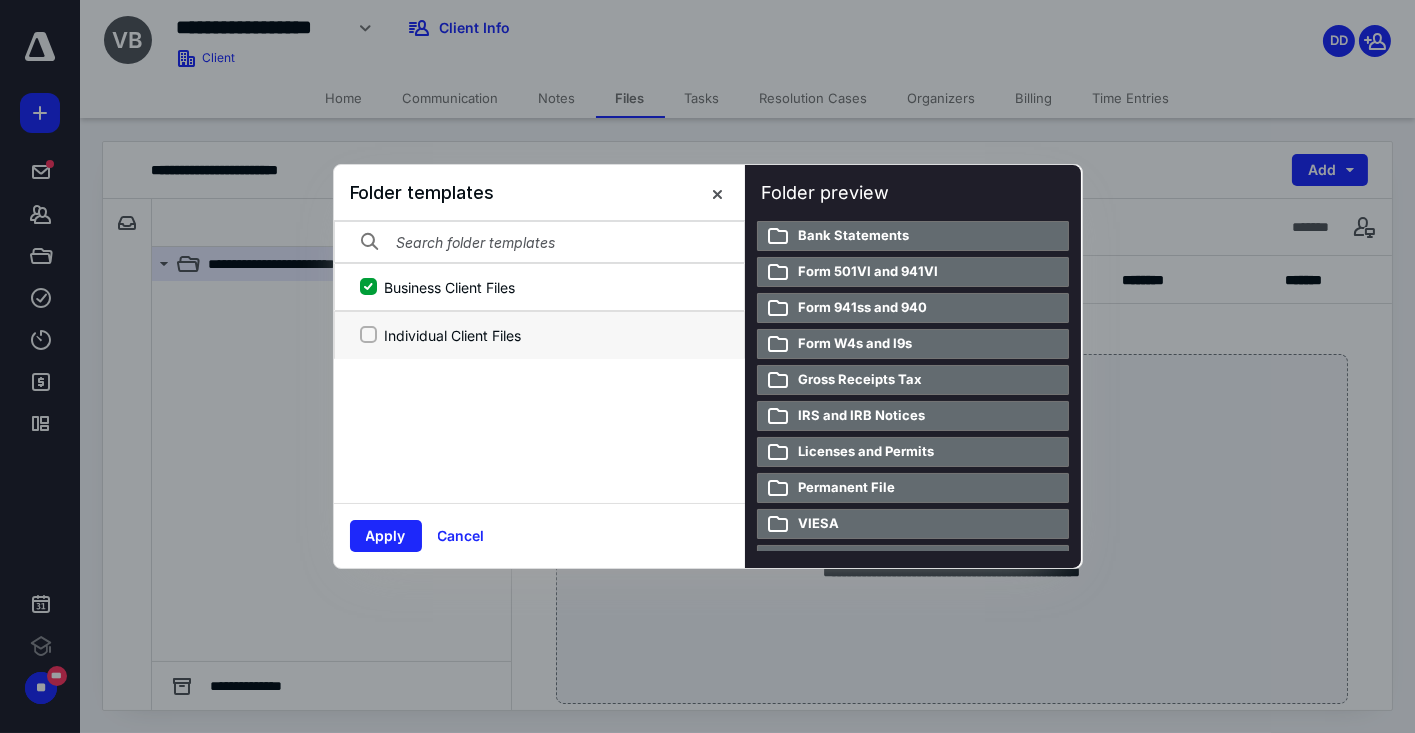 click on "Individual Client Files" at bounding box center [368, 335] 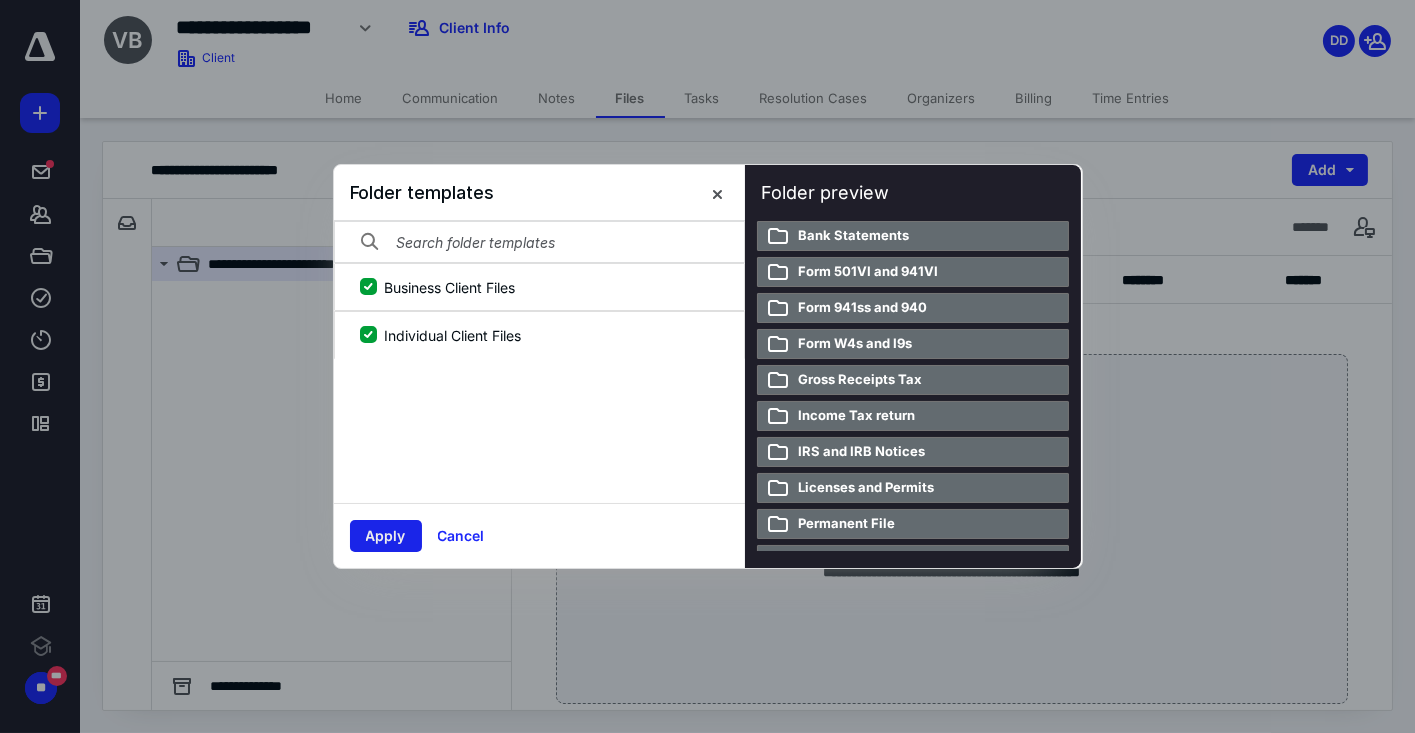click on "Apply" at bounding box center [386, 536] 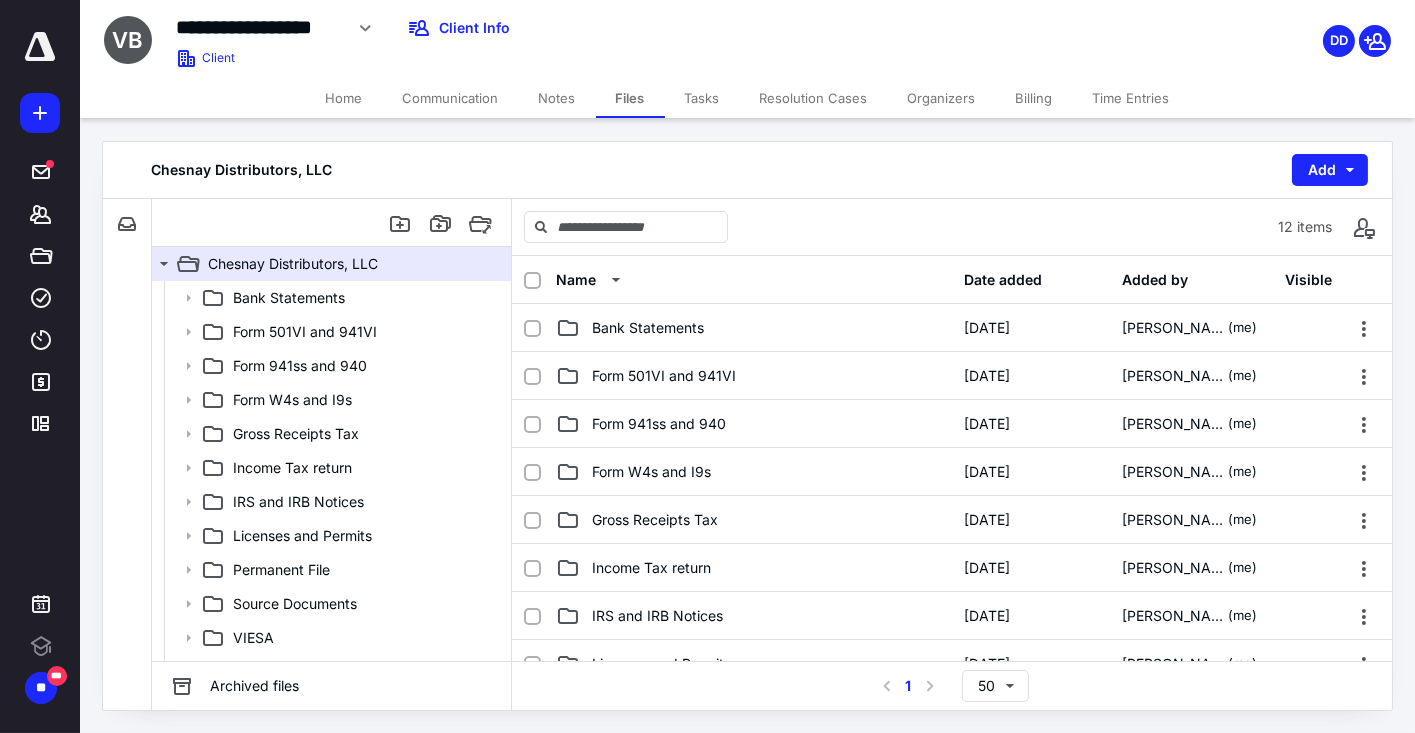 click on "Home" at bounding box center (344, 98) 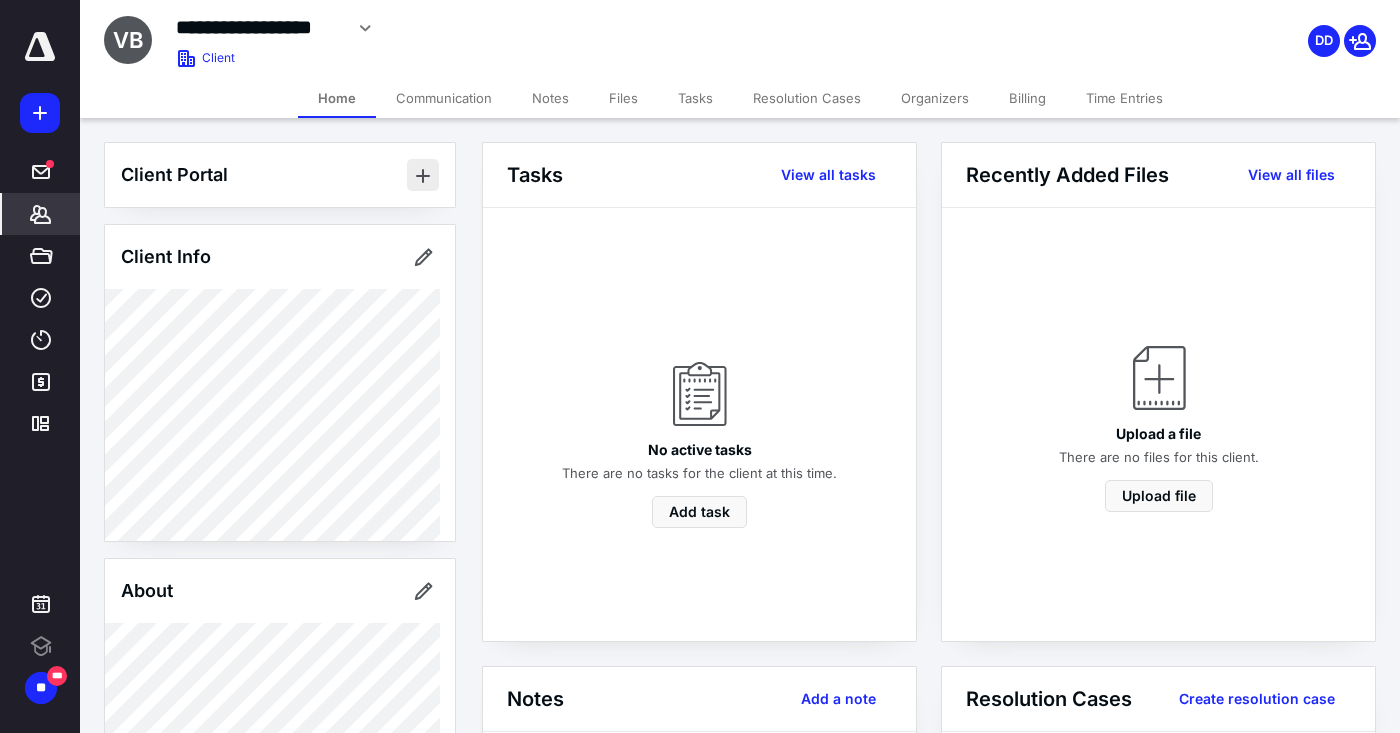 click at bounding box center [423, 175] 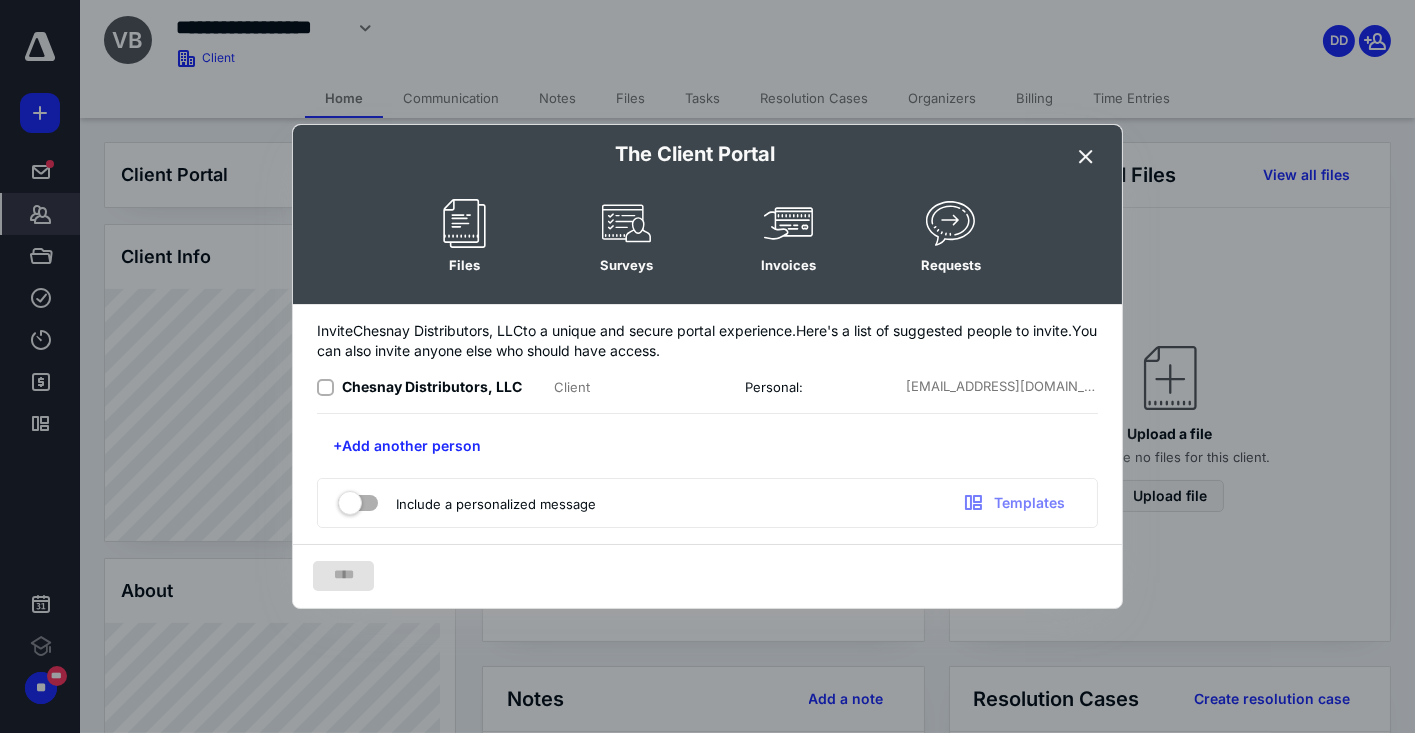 click 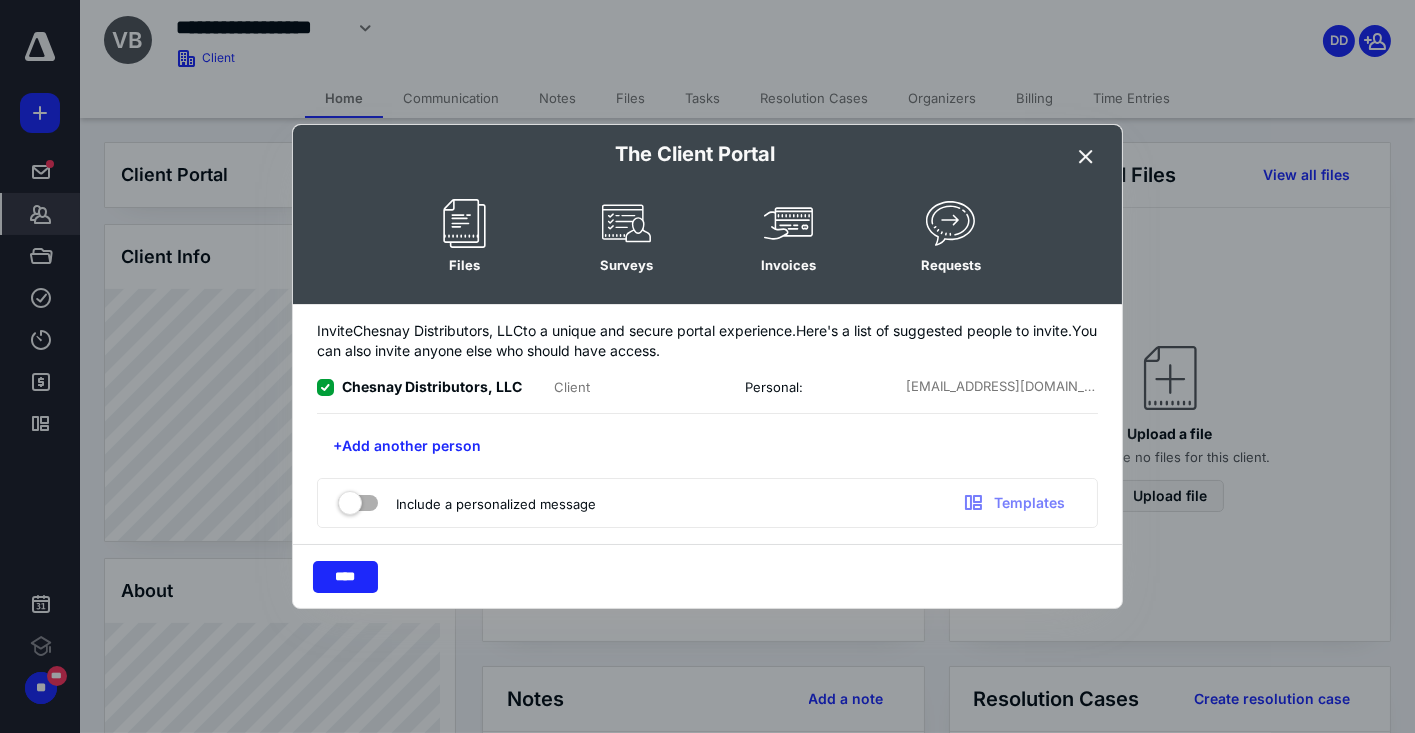 click at bounding box center [358, 499] 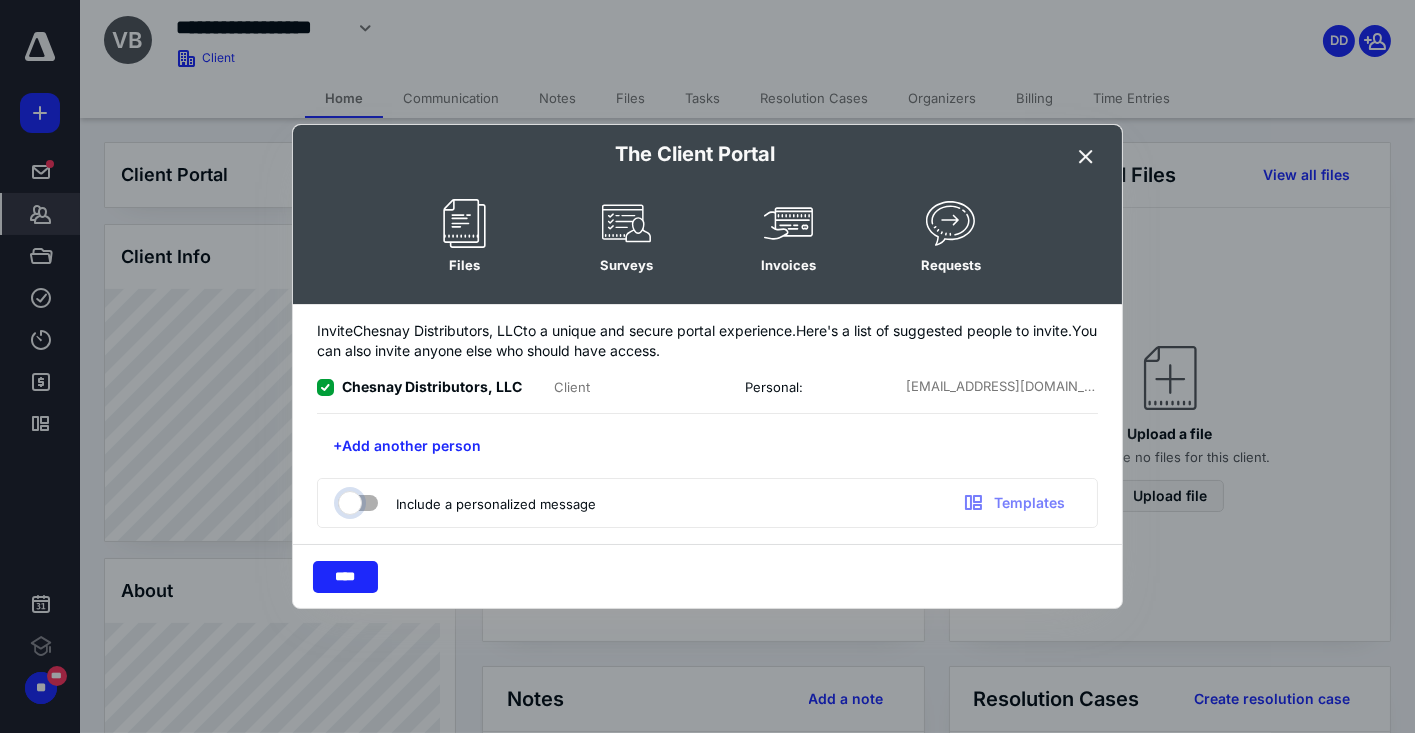 click at bounding box center [348, 500] 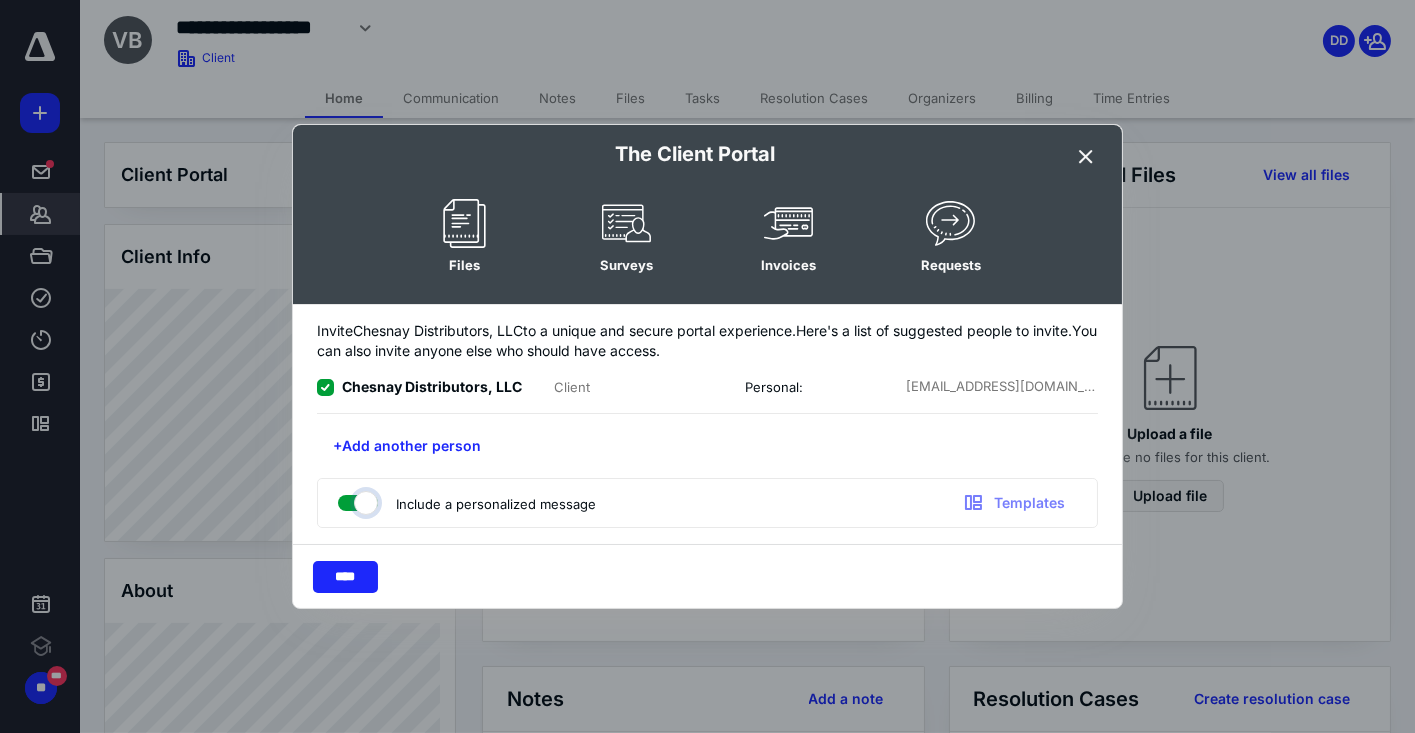 checkbox on "true" 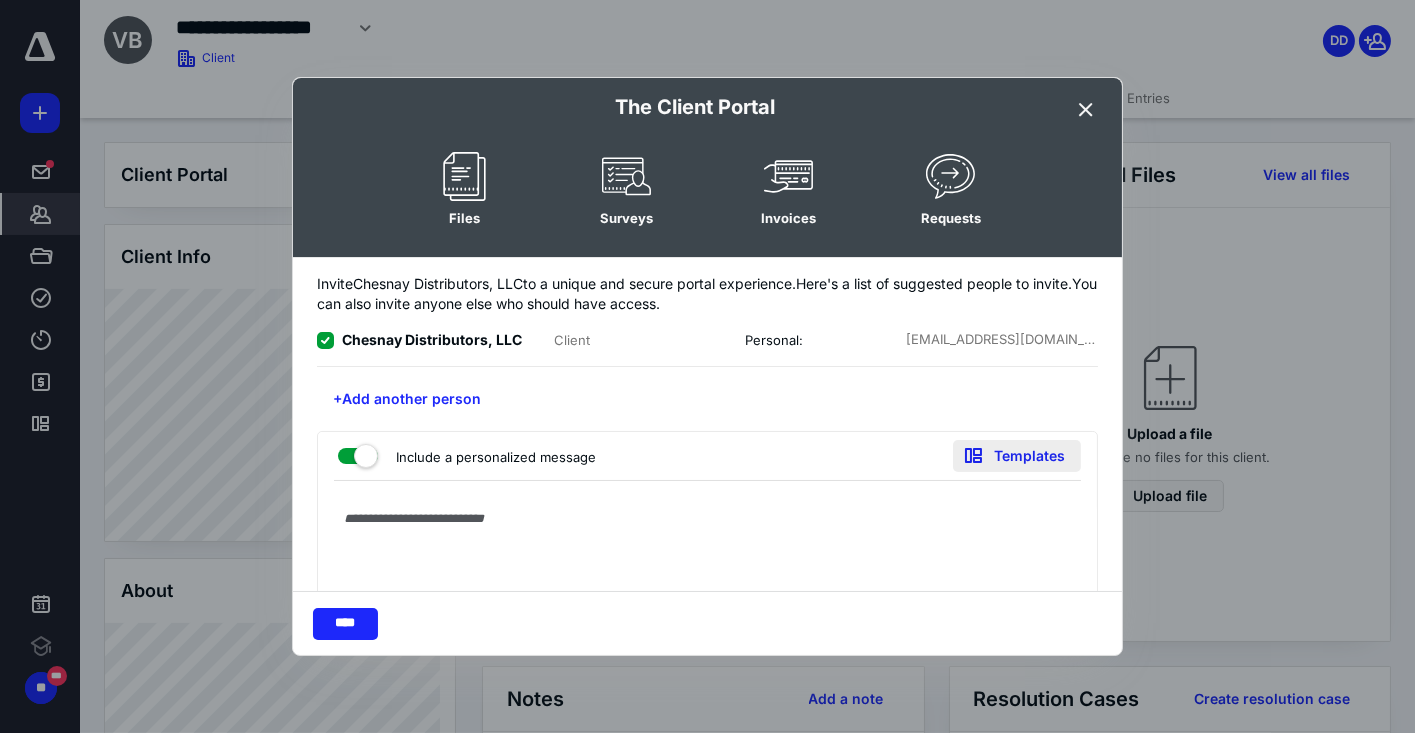 click on "Templates" at bounding box center [1017, 456] 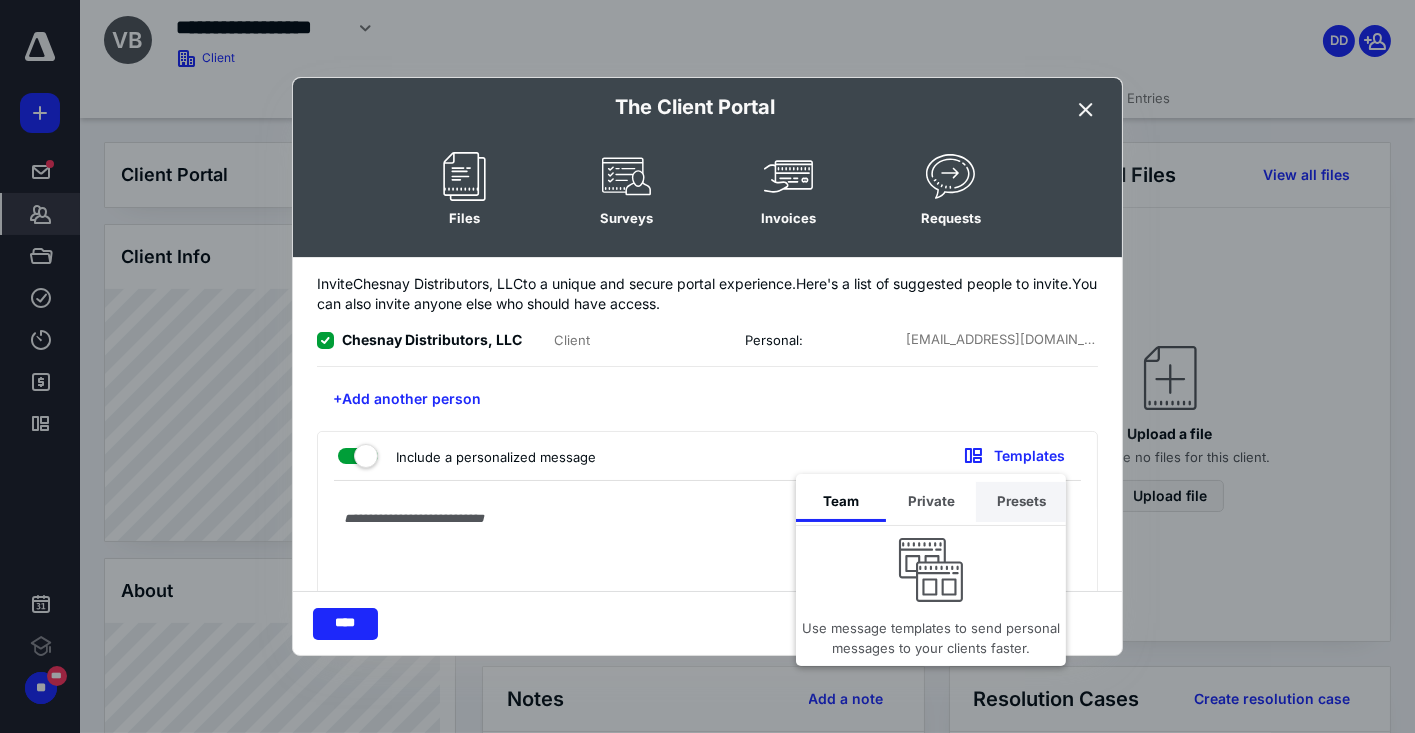 click on "Presets" at bounding box center (1021, 502) 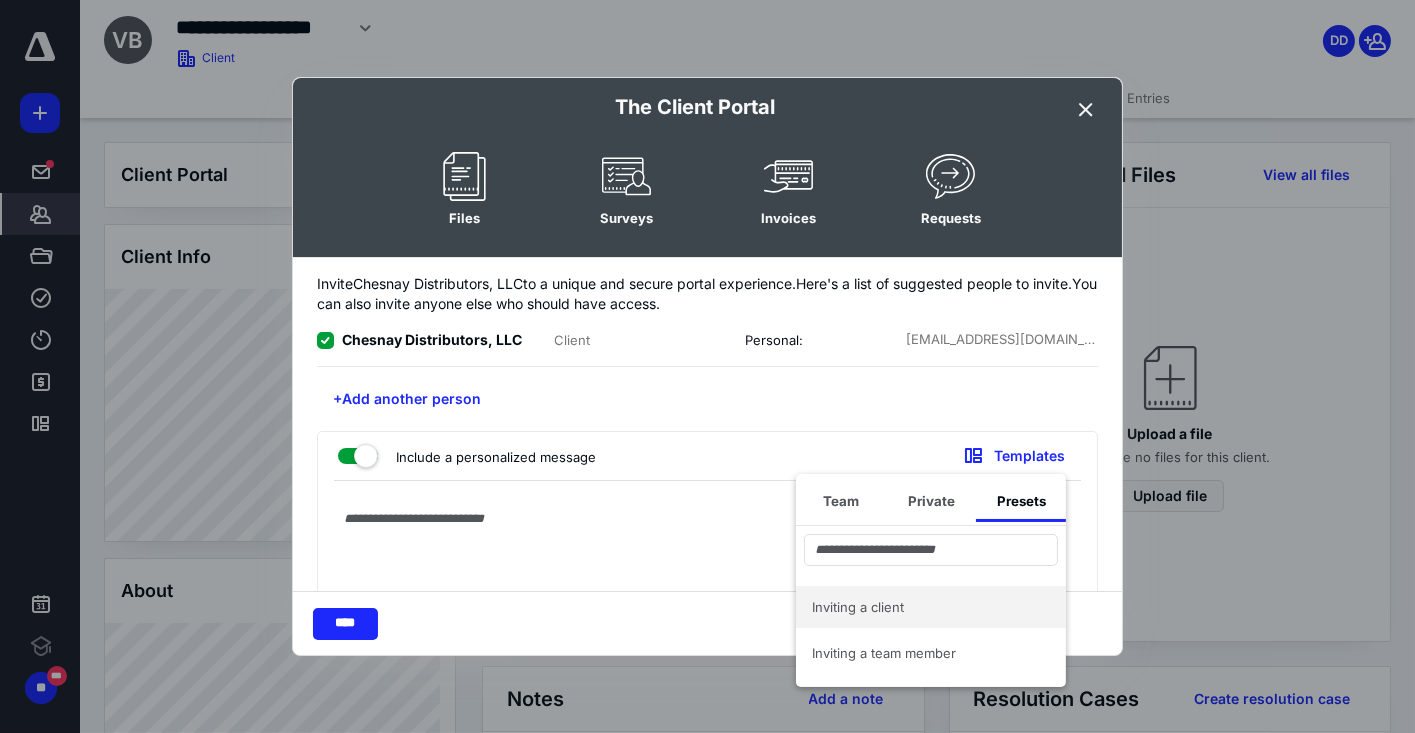 click on "Inviting a client" at bounding box center (919, 607) 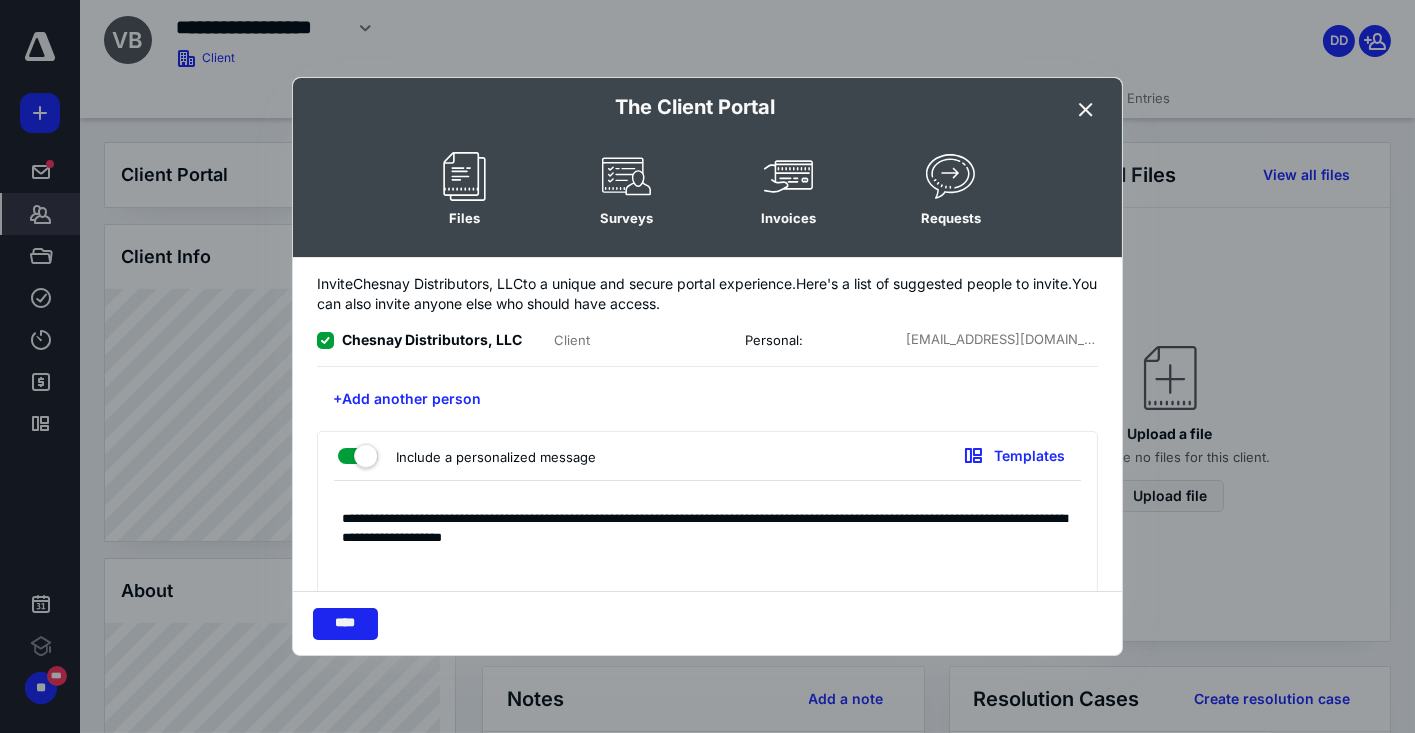 click on "****" at bounding box center [345, 624] 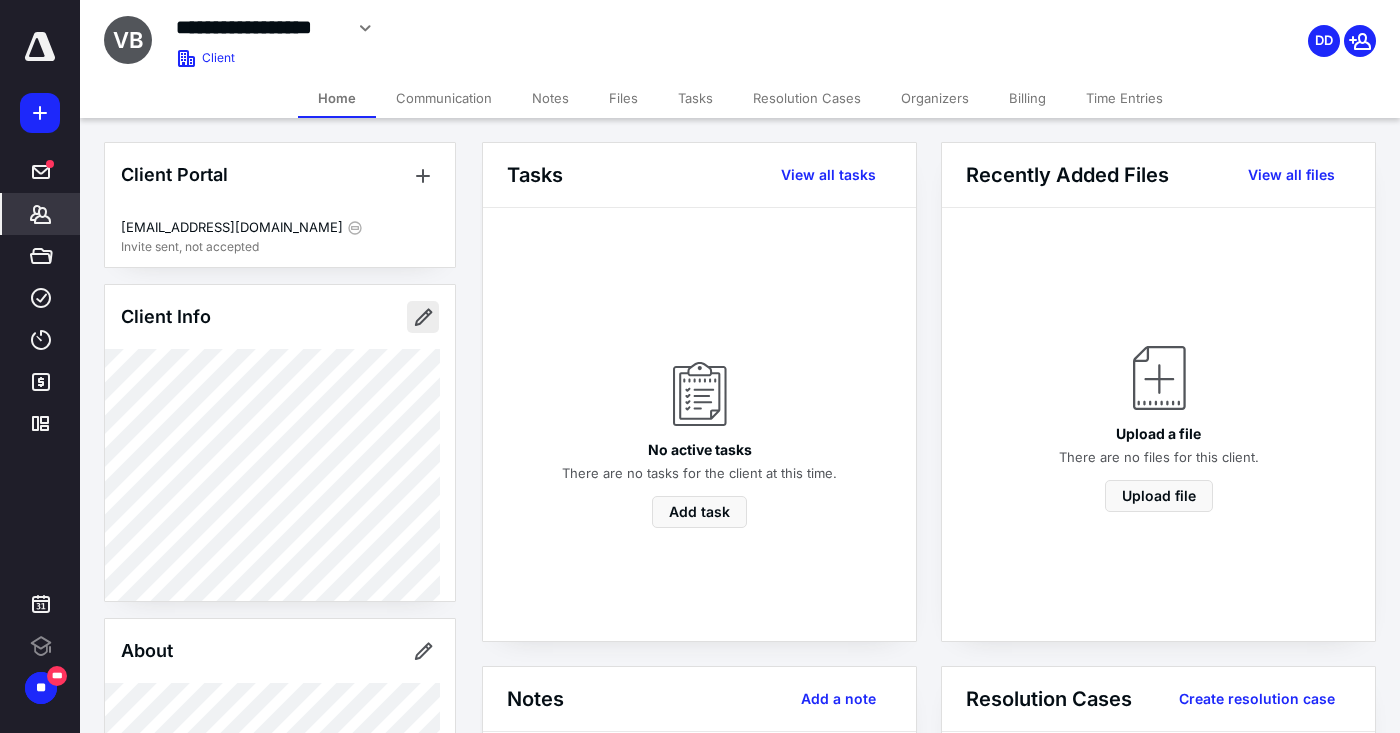 click at bounding box center (423, 317) 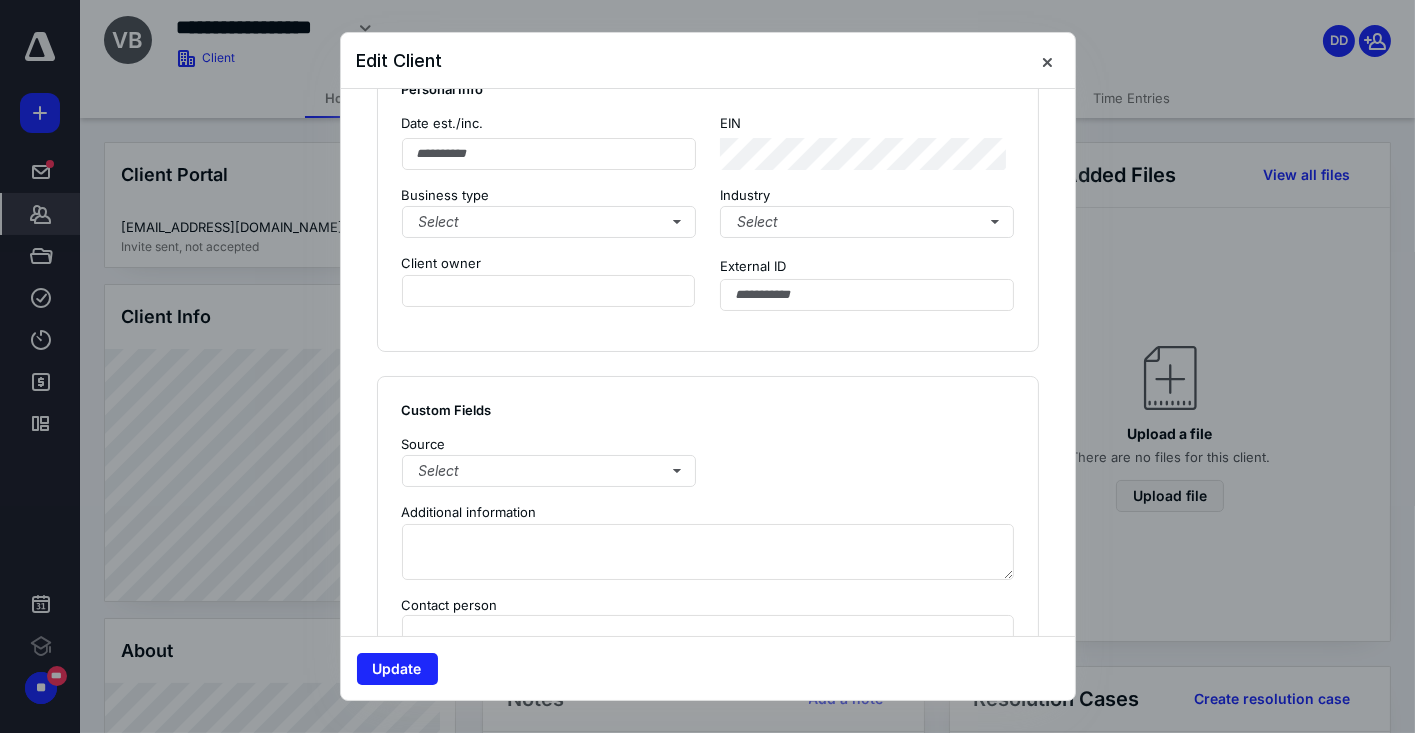 scroll, scrollTop: 1290, scrollLeft: 0, axis: vertical 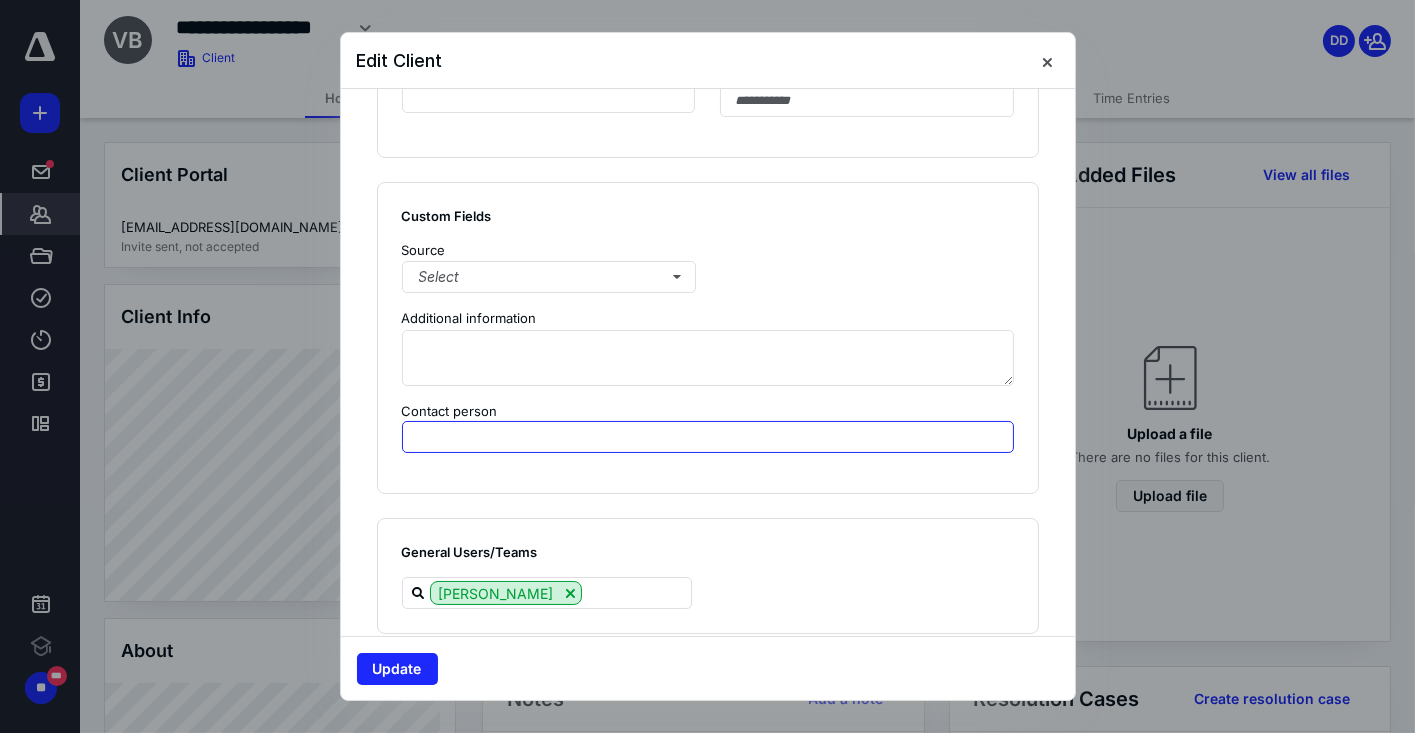 click at bounding box center (708, 437) 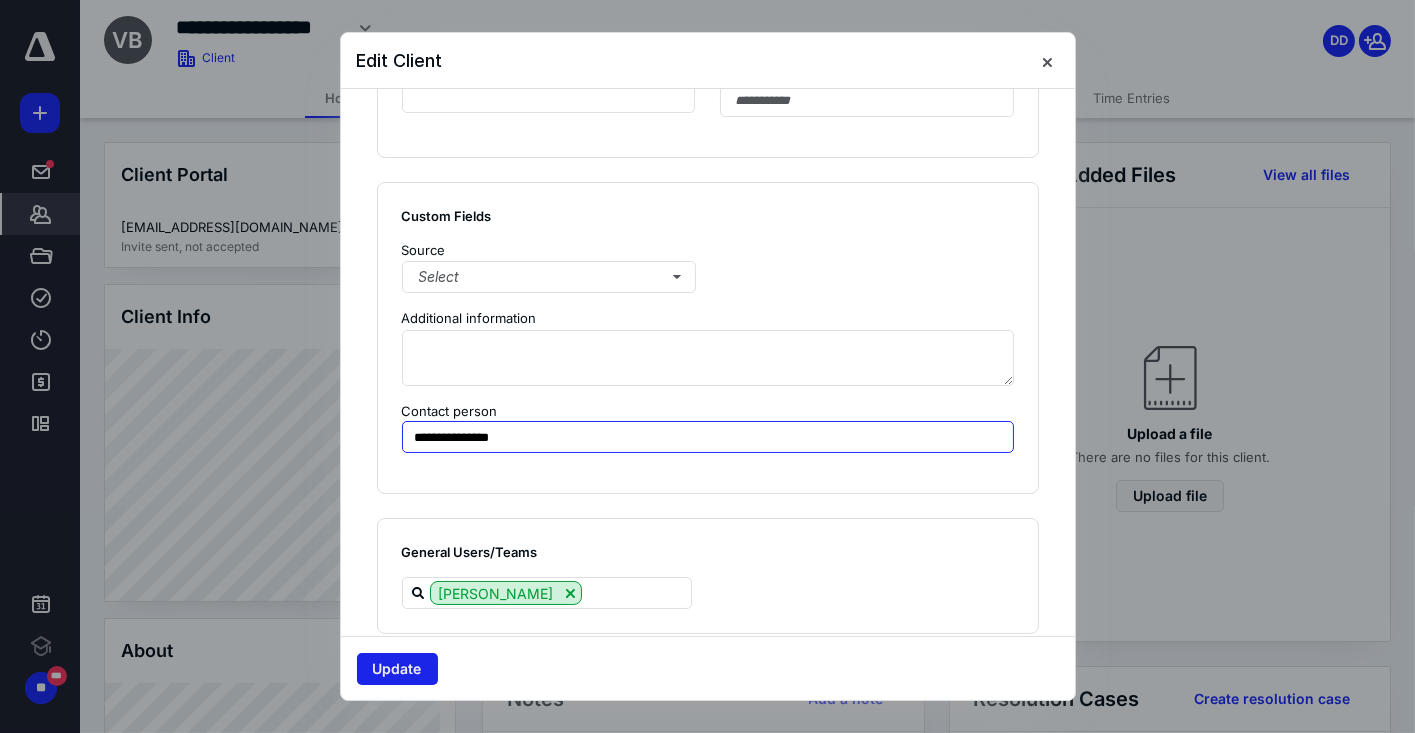 type on "**********" 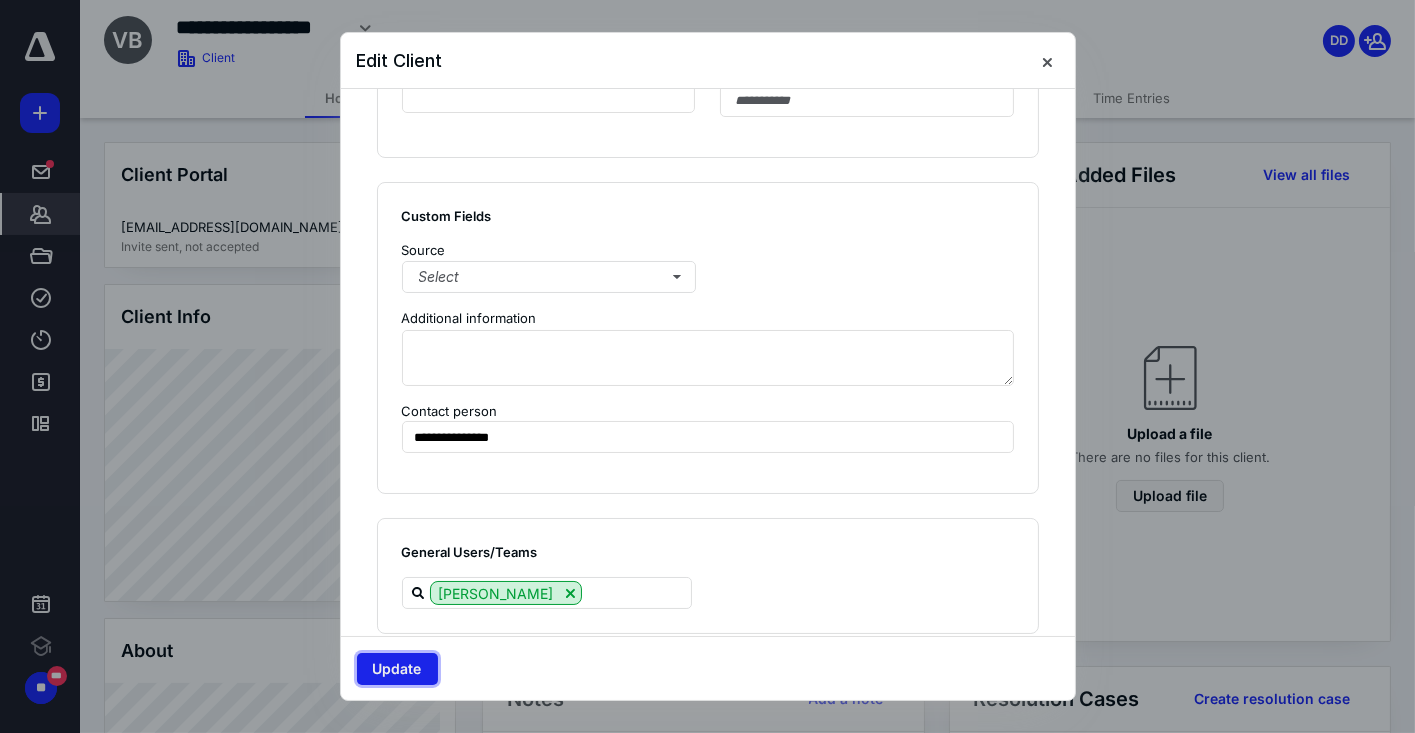 click on "Update" at bounding box center [397, 669] 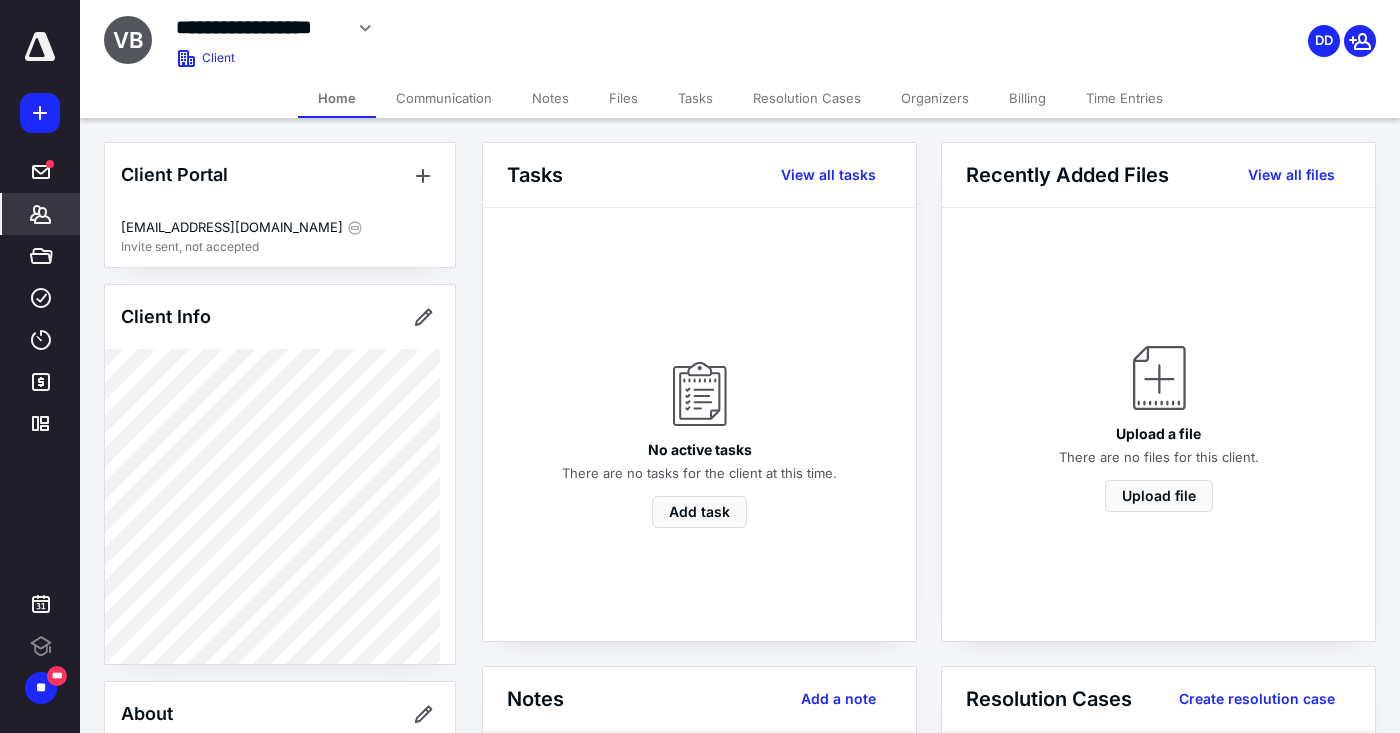 click on "Files" at bounding box center (623, 98) 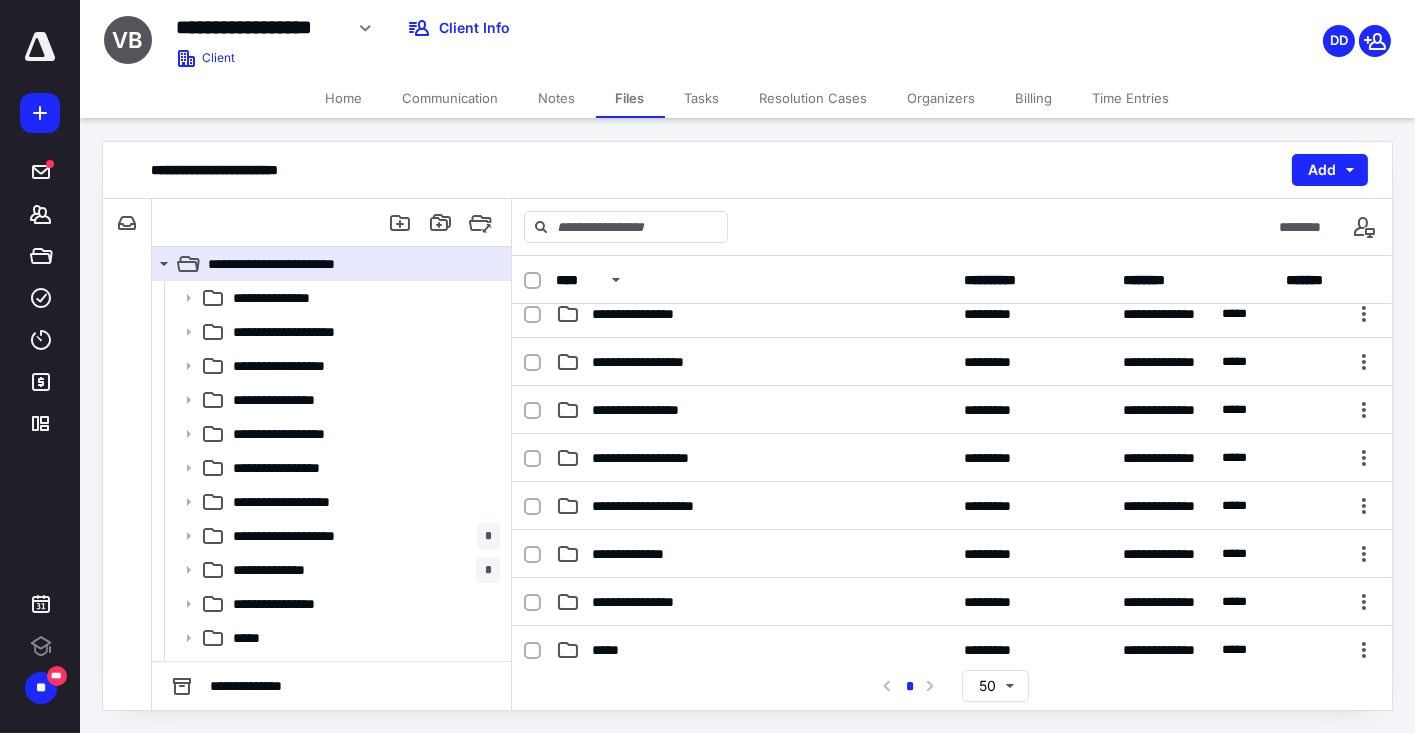 scroll, scrollTop: 222, scrollLeft: 0, axis: vertical 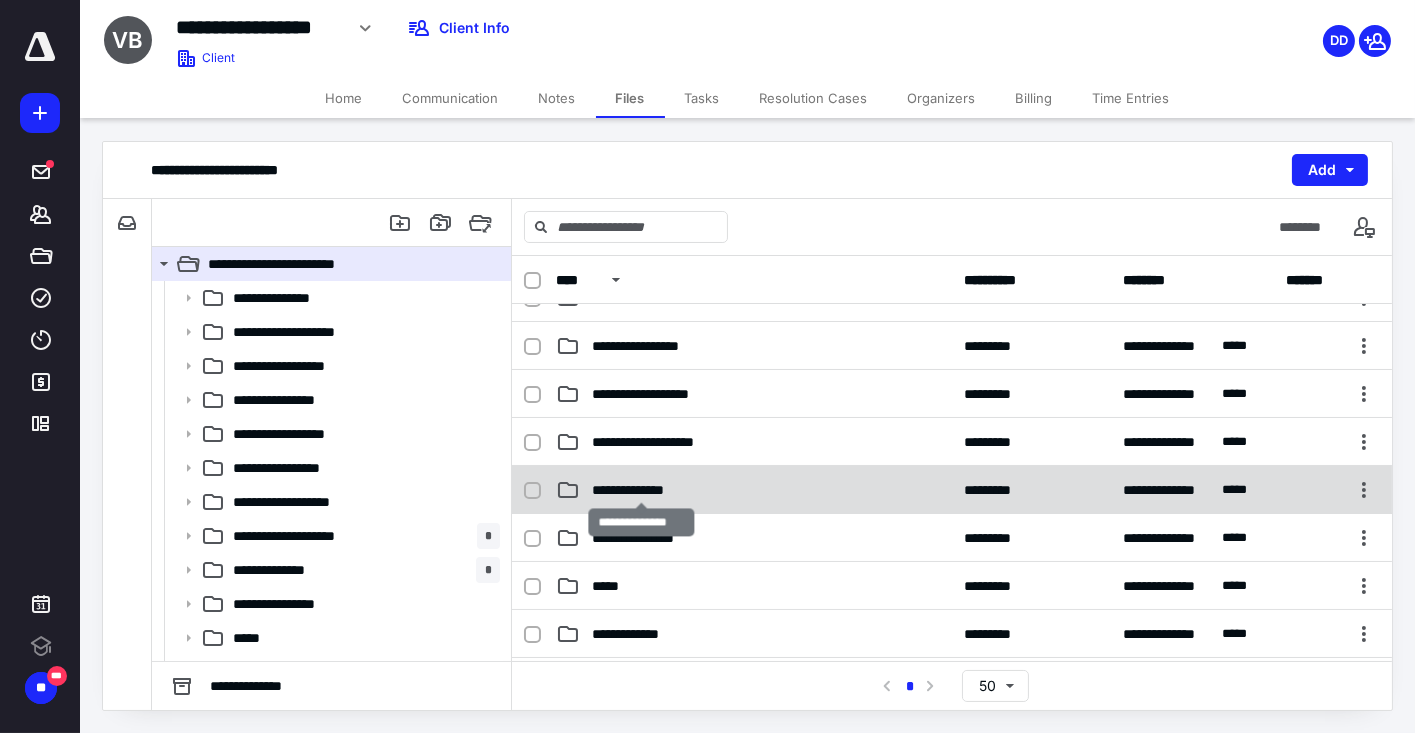 click on "**********" at bounding box center [641, 490] 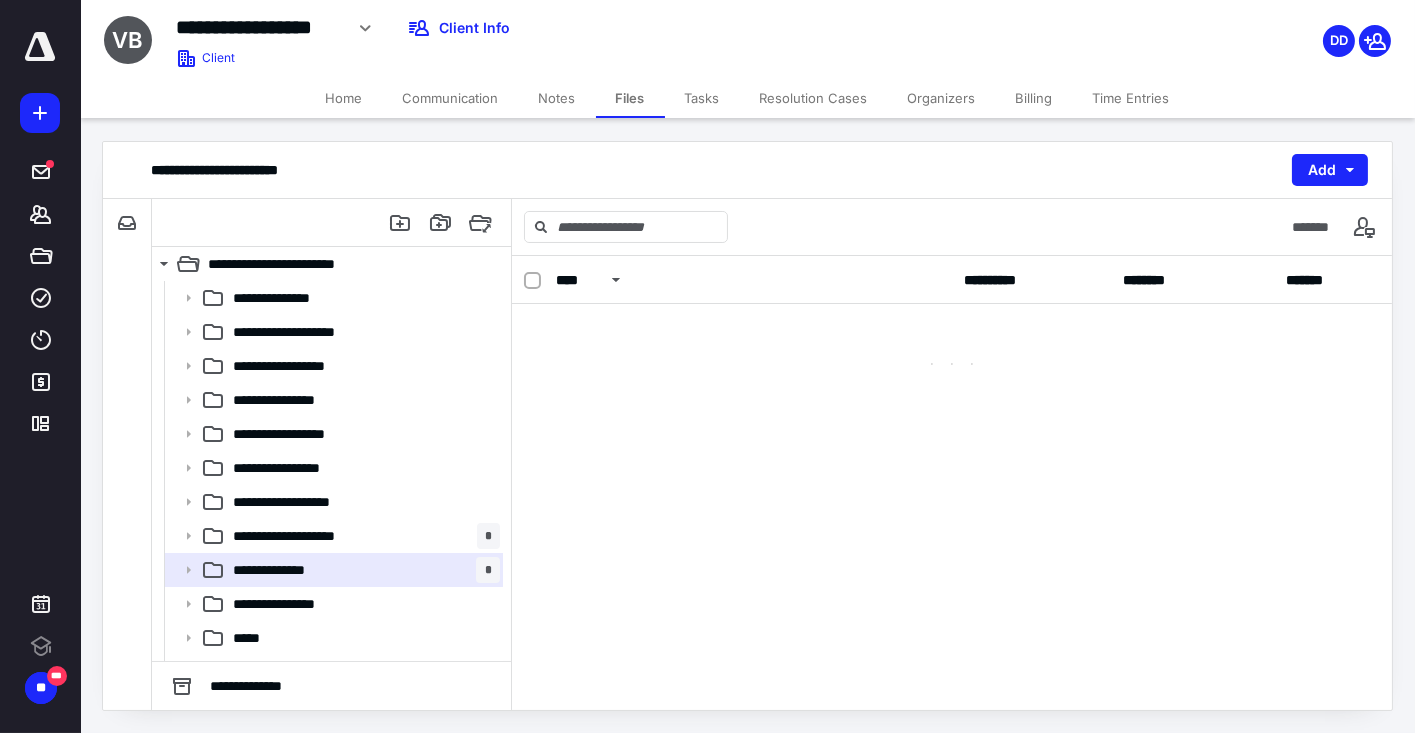 scroll, scrollTop: 0, scrollLeft: 0, axis: both 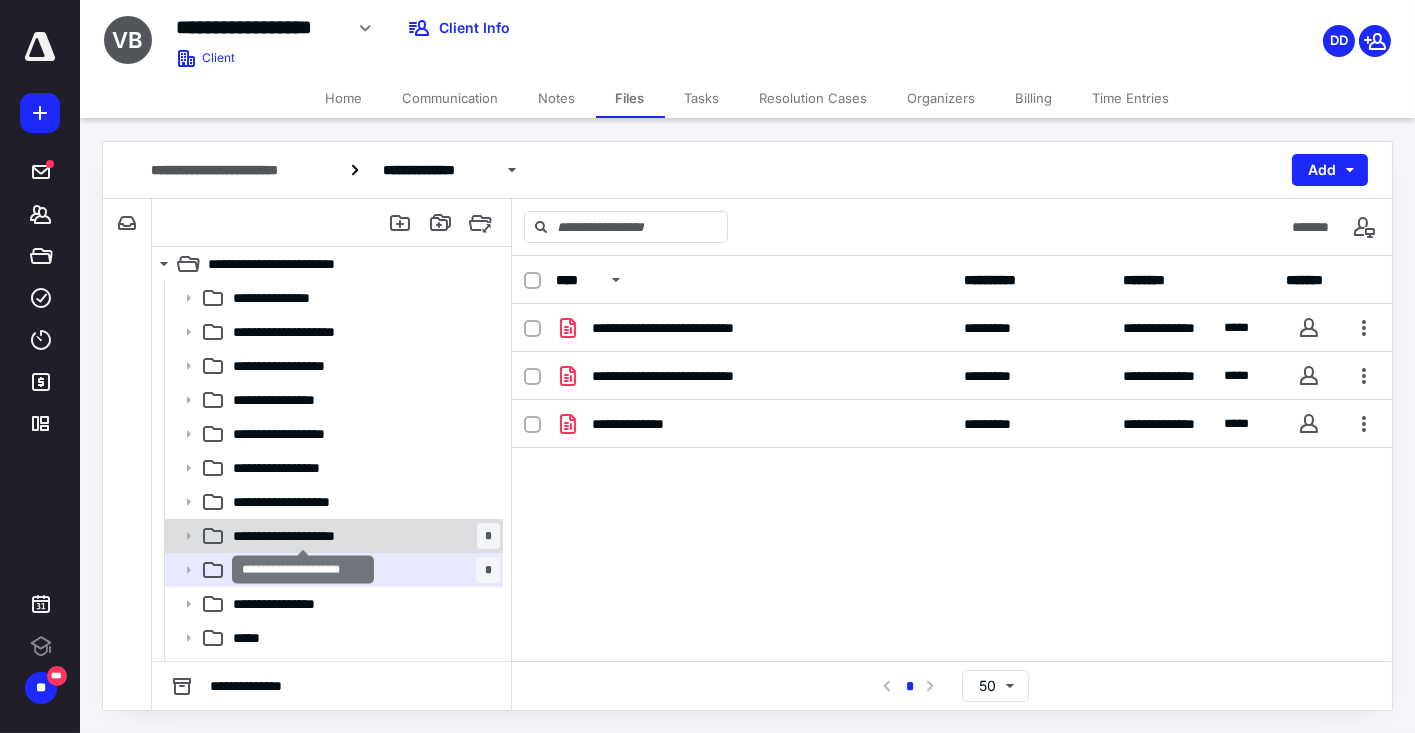 click on "**********" at bounding box center (303, 536) 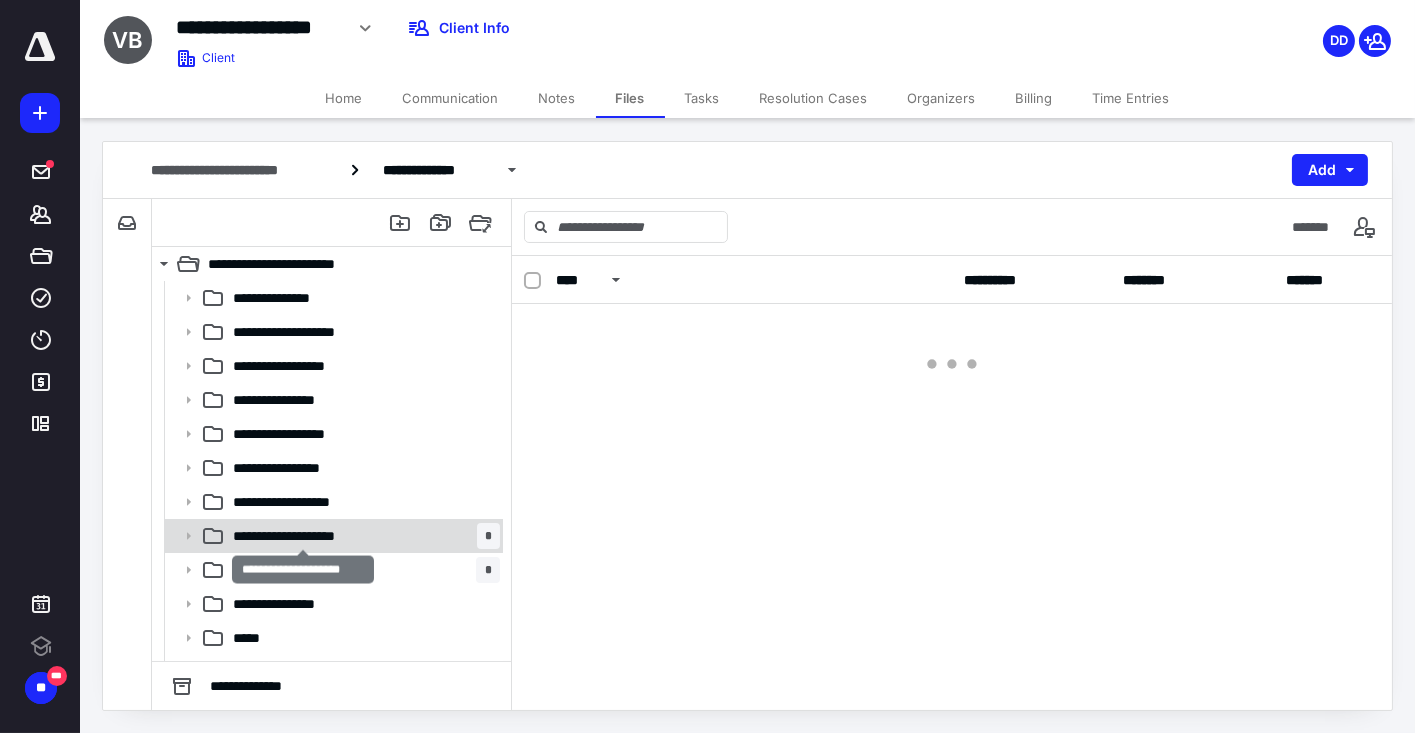 click on "**********" at bounding box center [303, 536] 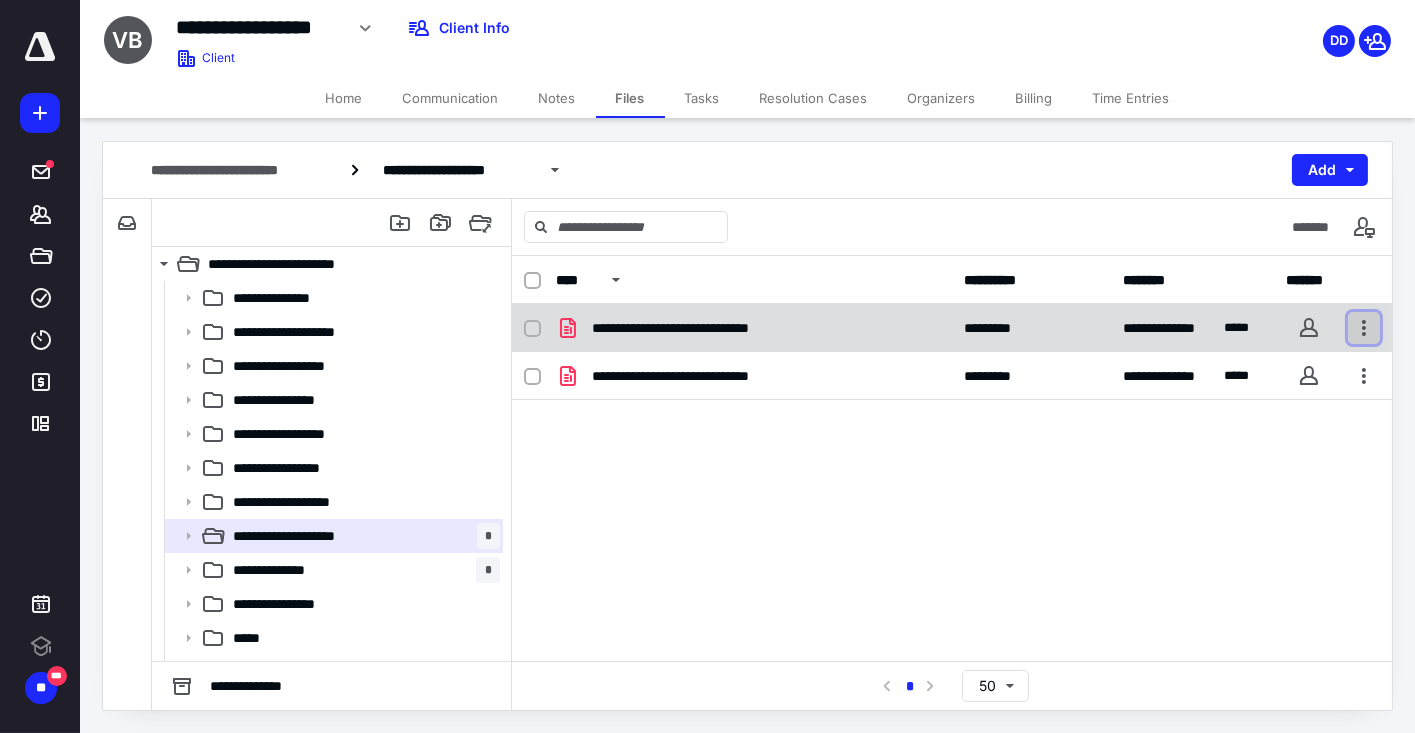 click at bounding box center [1364, 328] 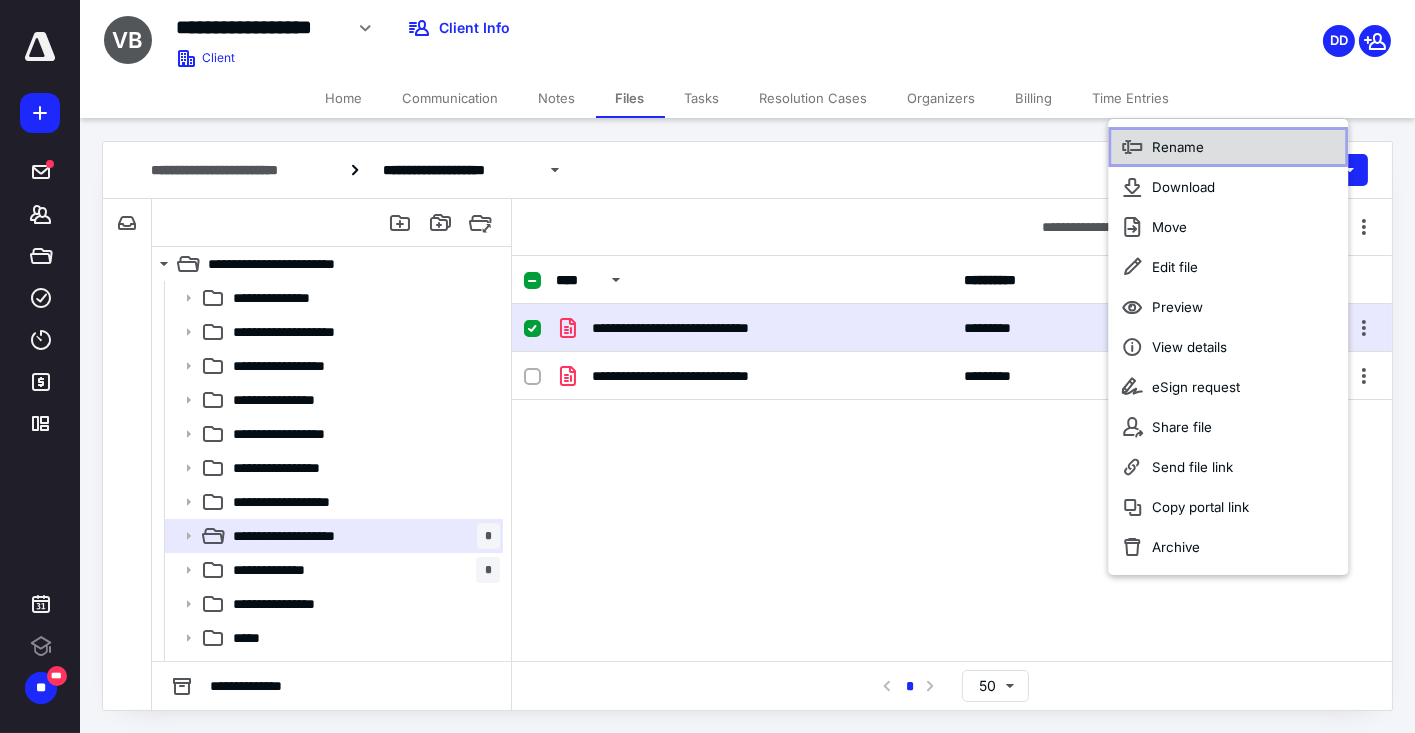 click on "Rename" at bounding box center [1178, 147] 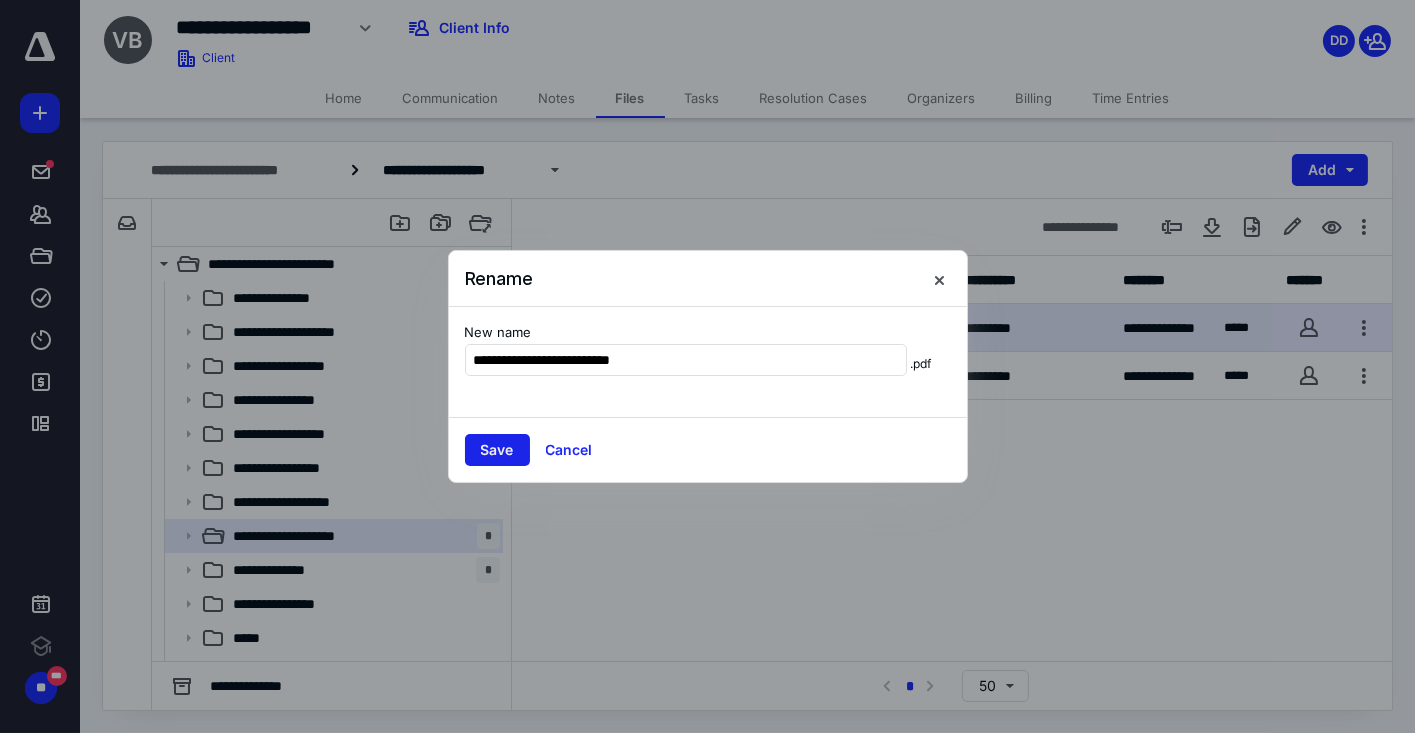 type on "**********" 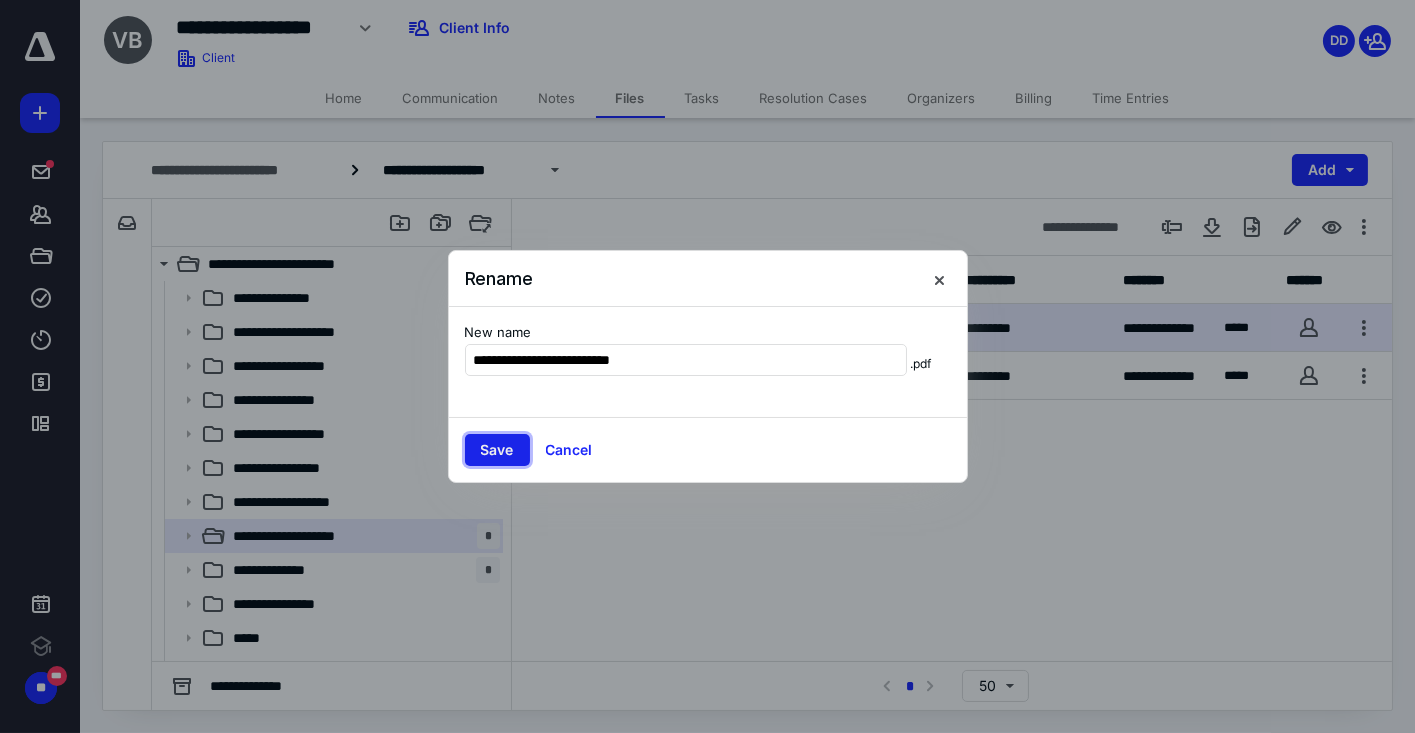 click on "Save" at bounding box center (497, 450) 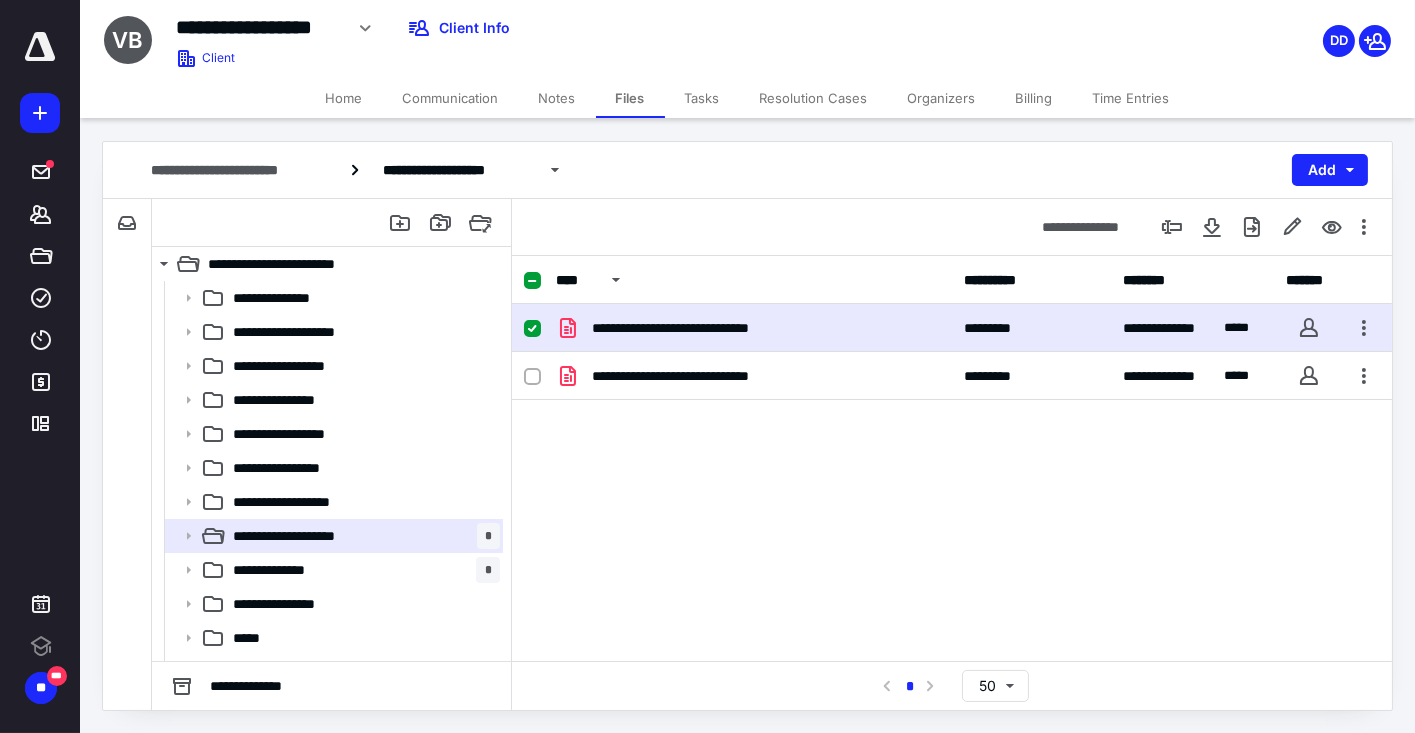 click on "Tasks" at bounding box center [702, 98] 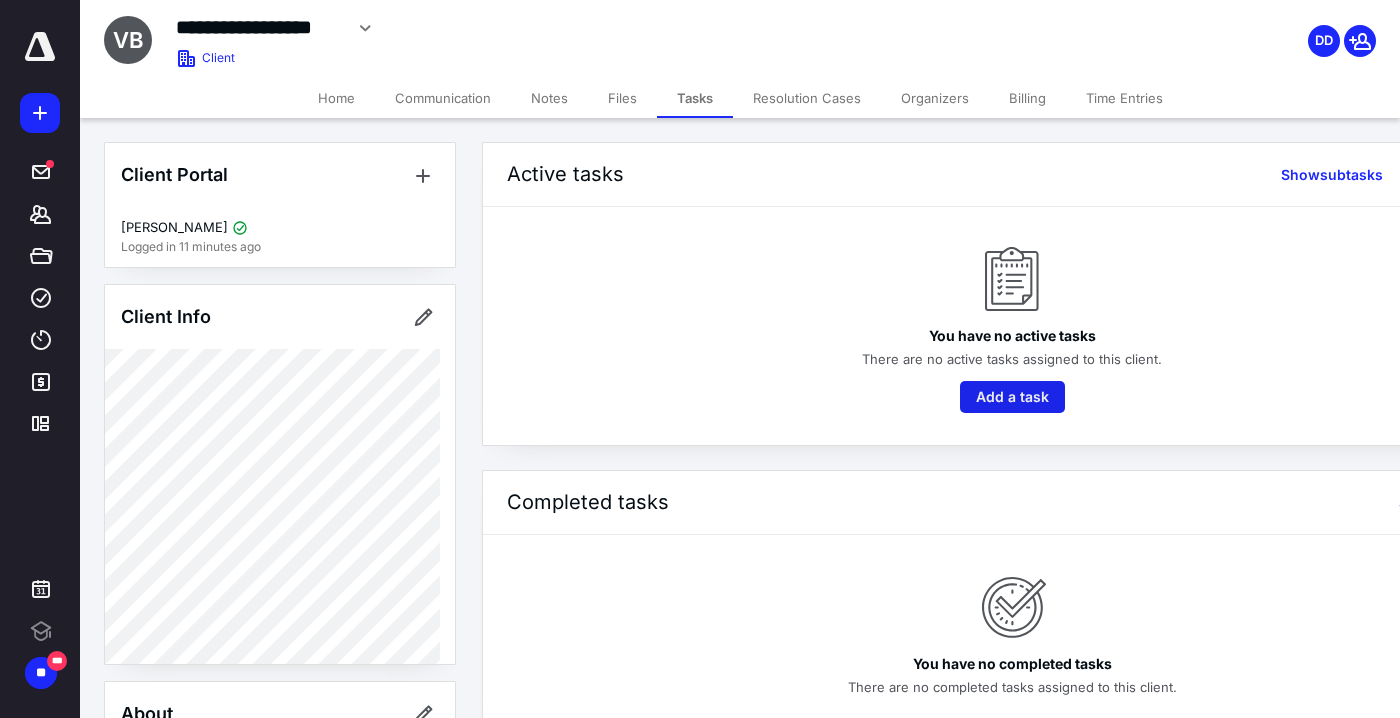 click on "Add a task" at bounding box center (1012, 397) 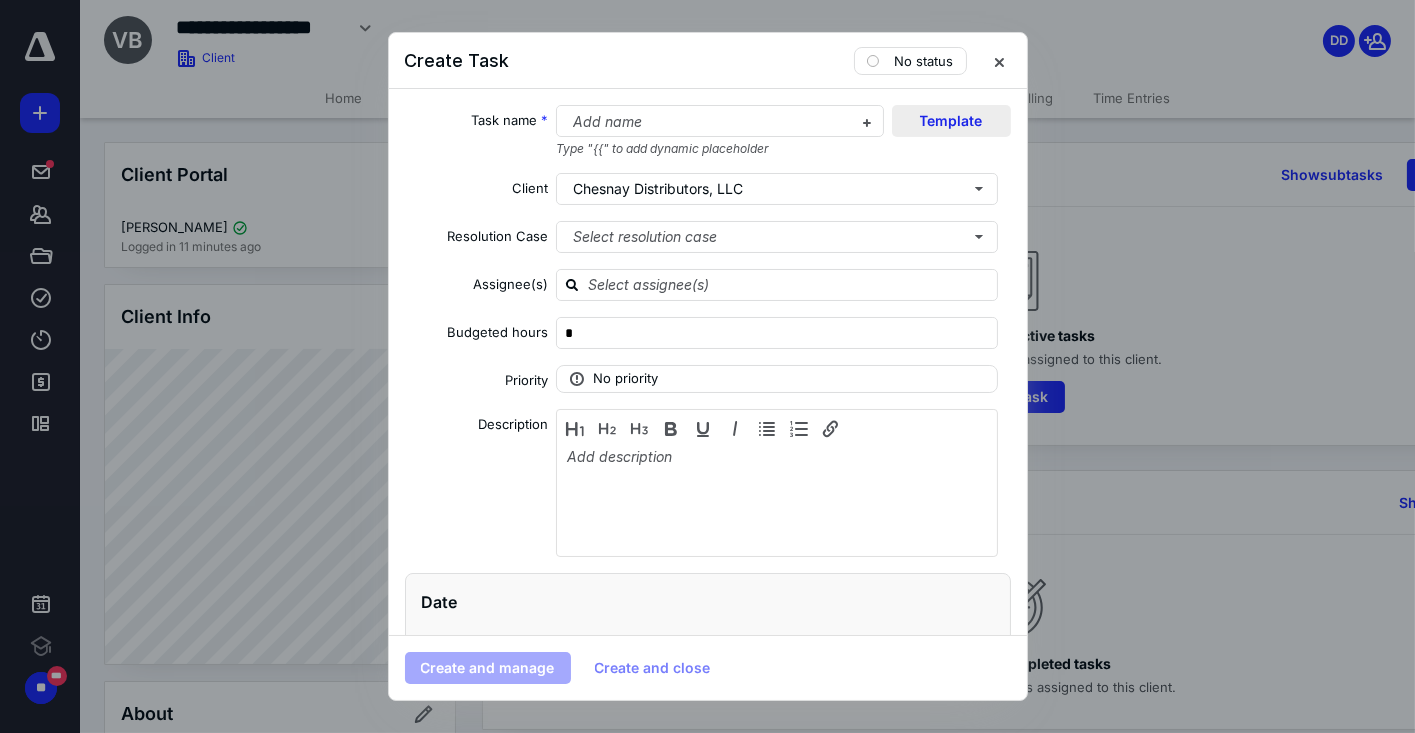 click on "Template" at bounding box center [951, 121] 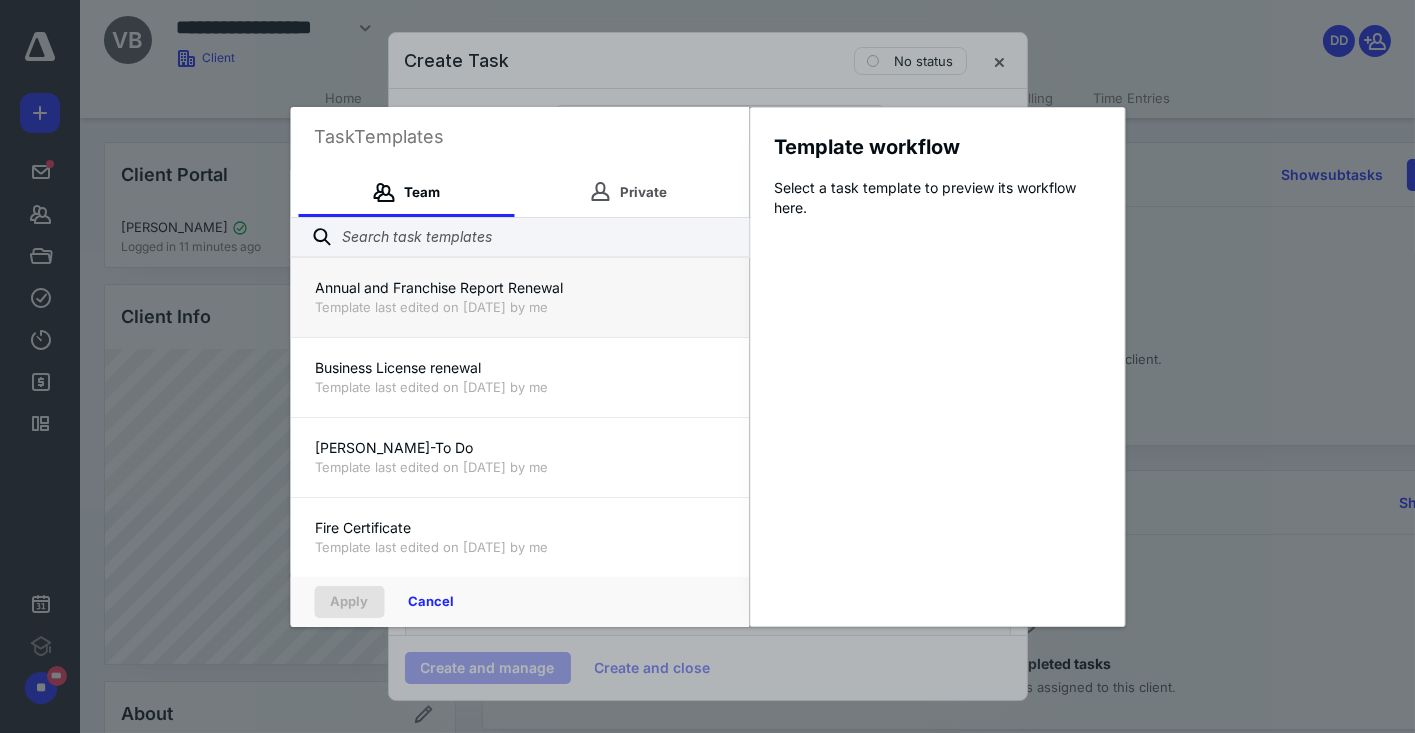 click on "Annual and Franchise Report Renewal" at bounding box center [519, 288] 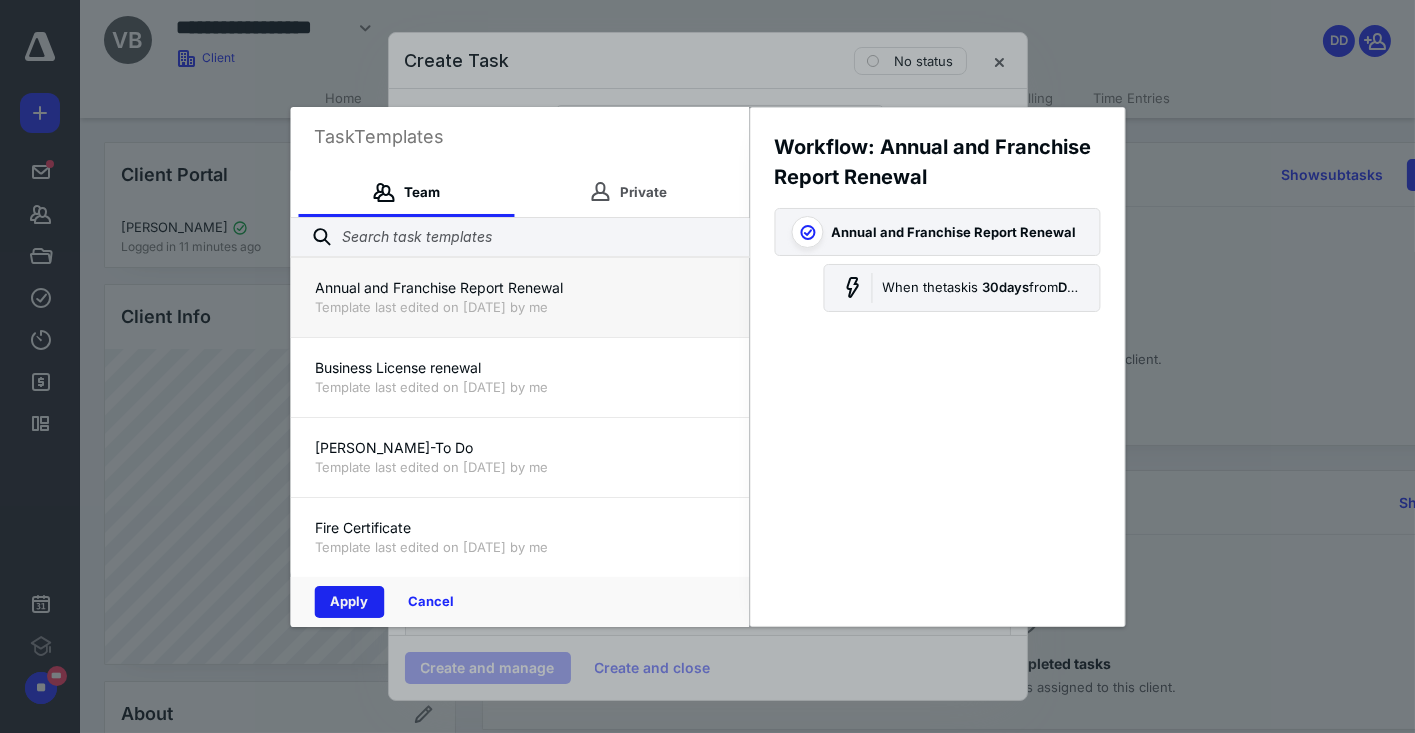 click on "Apply" at bounding box center [349, 602] 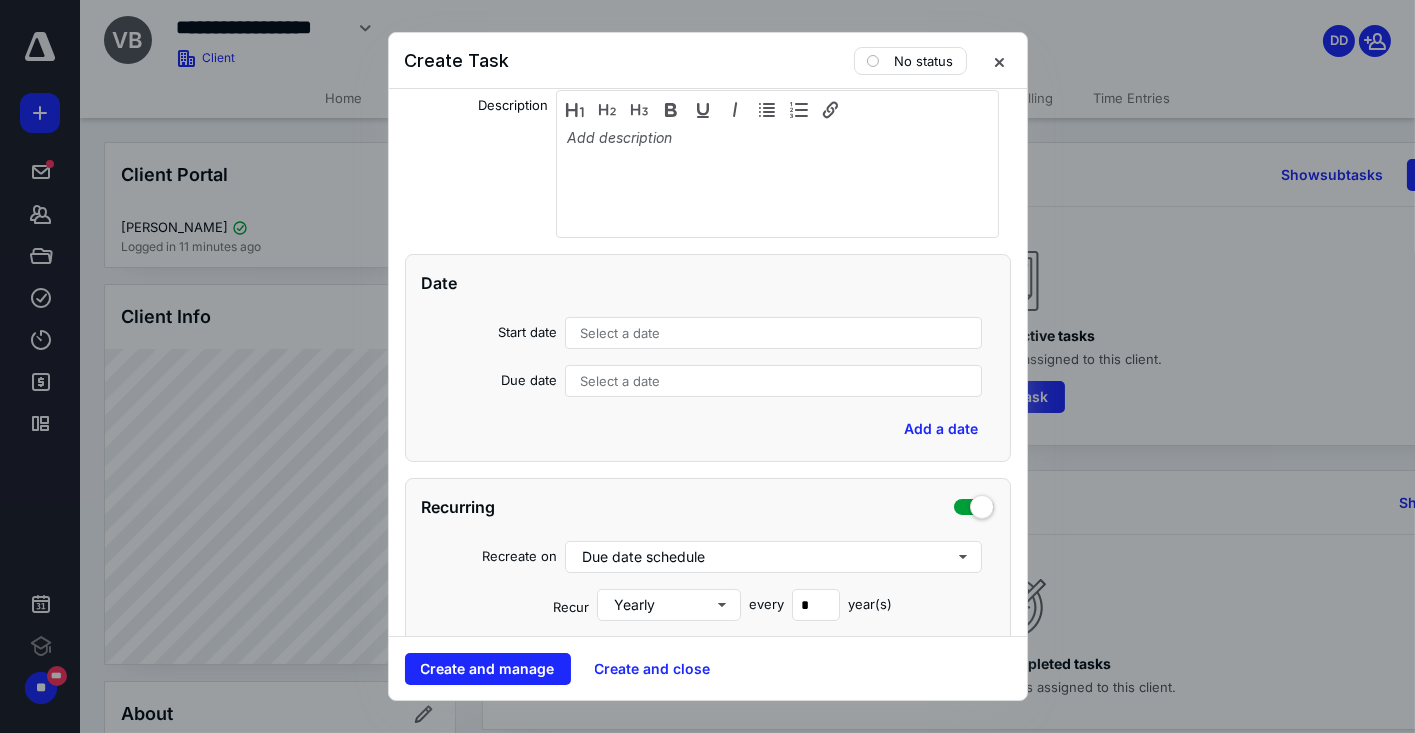 scroll, scrollTop: 326, scrollLeft: 0, axis: vertical 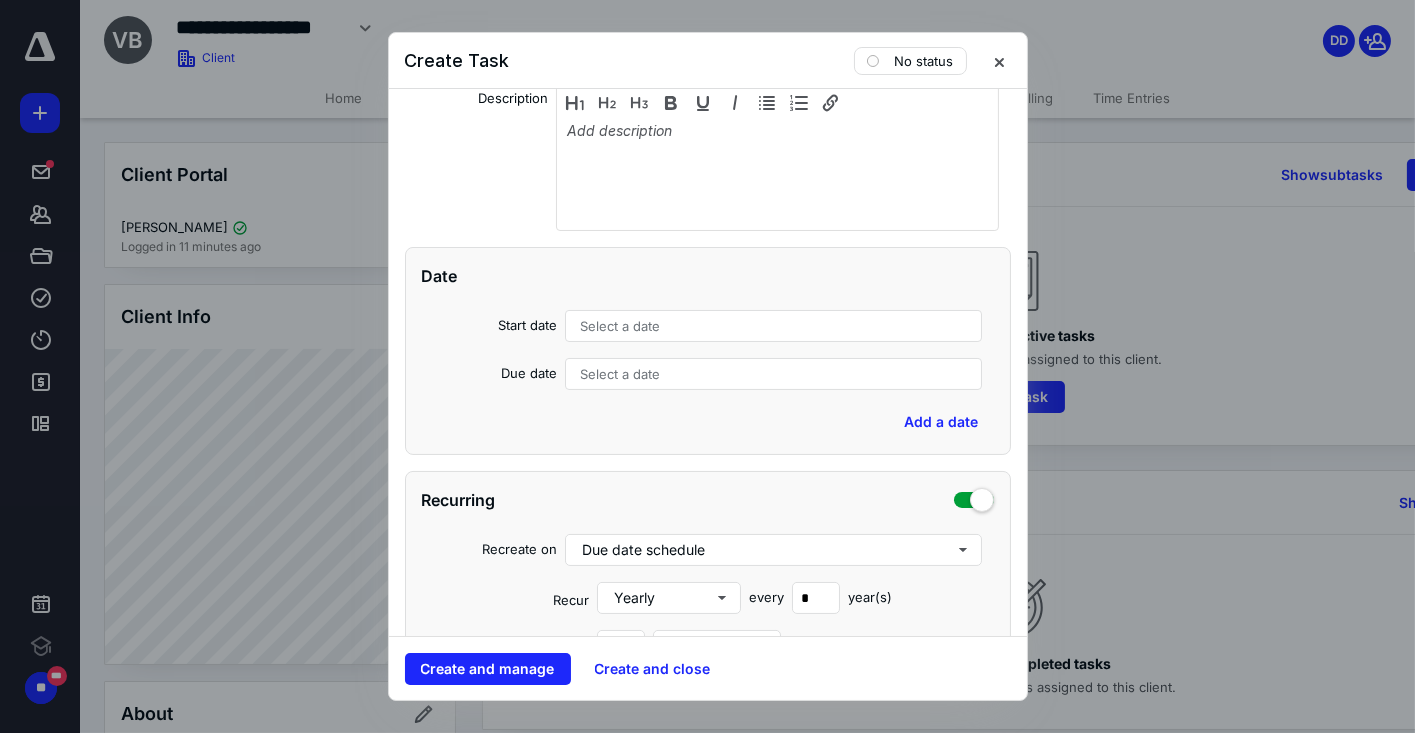 click on "Select a date" at bounding box center (774, 326) 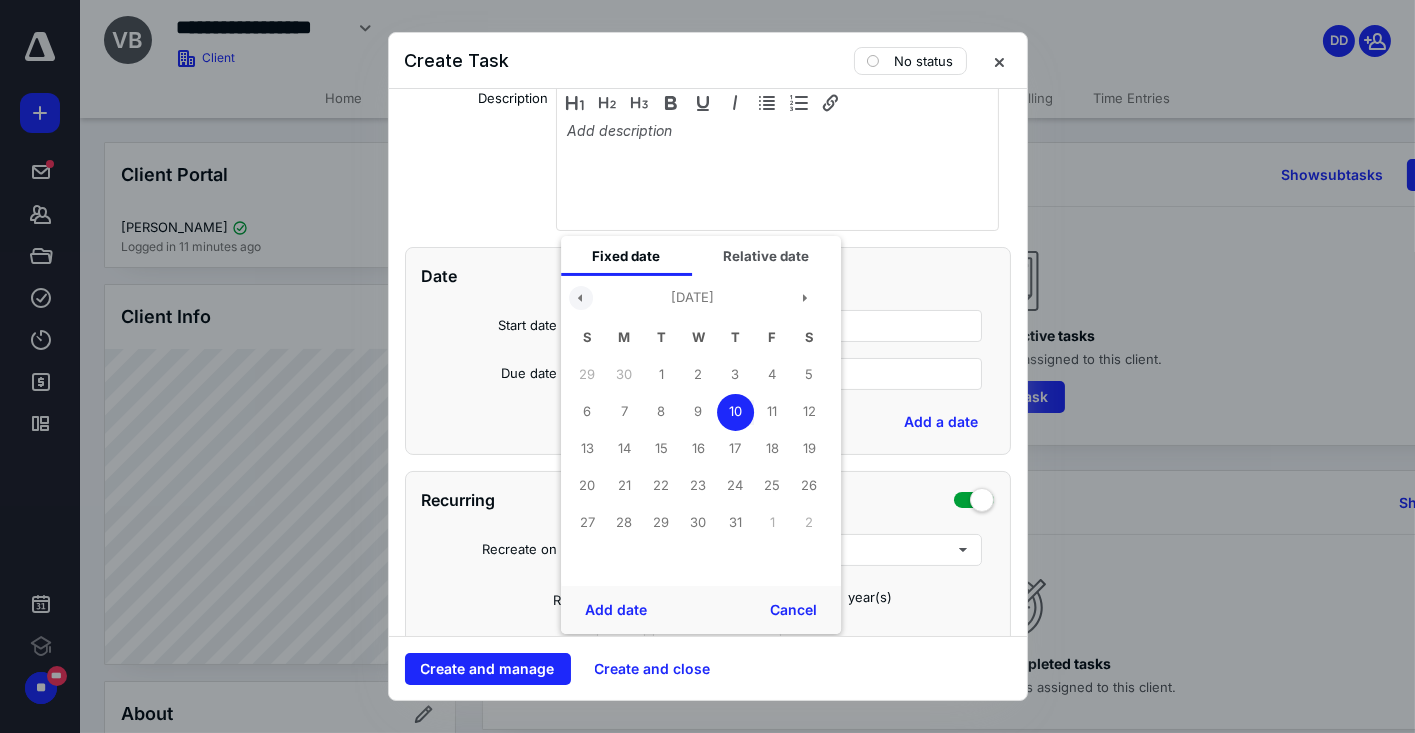 click at bounding box center (581, 298) 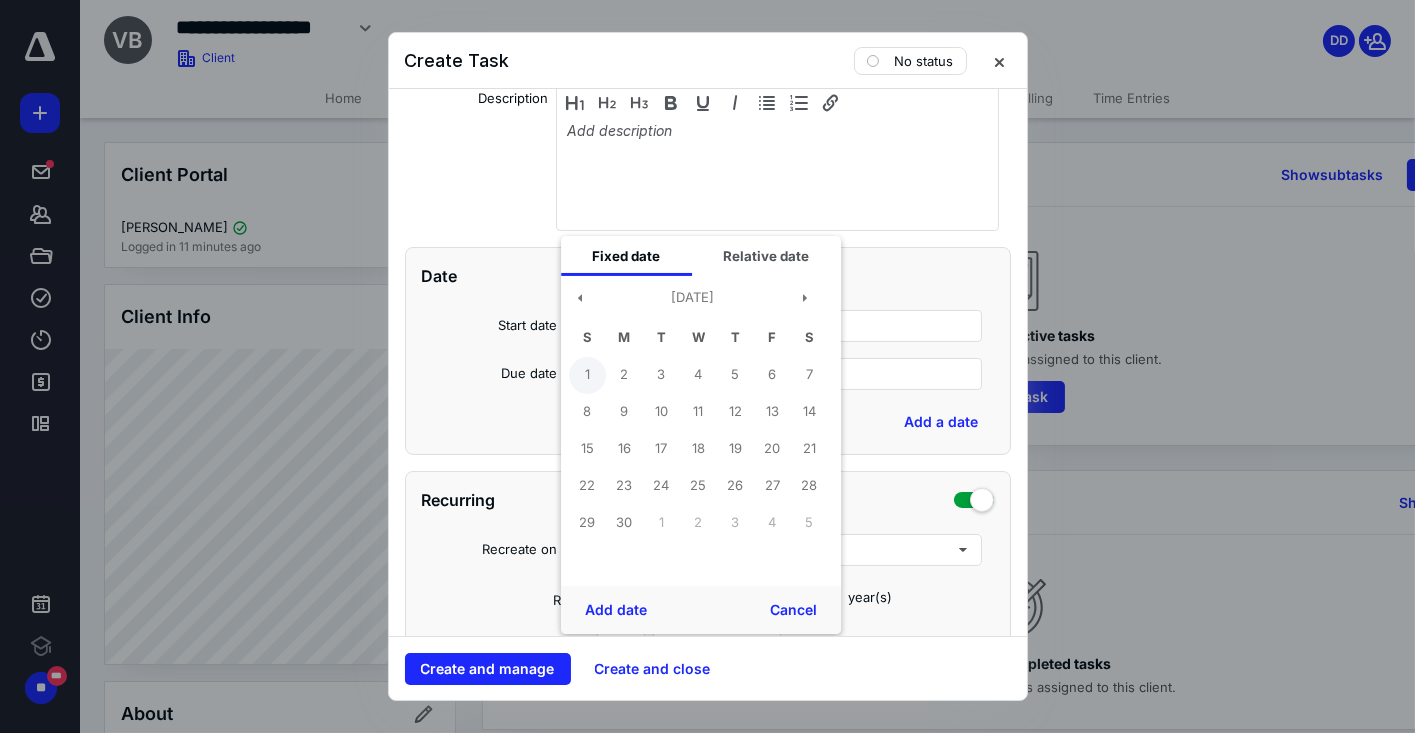 click on "1" at bounding box center [587, 375] 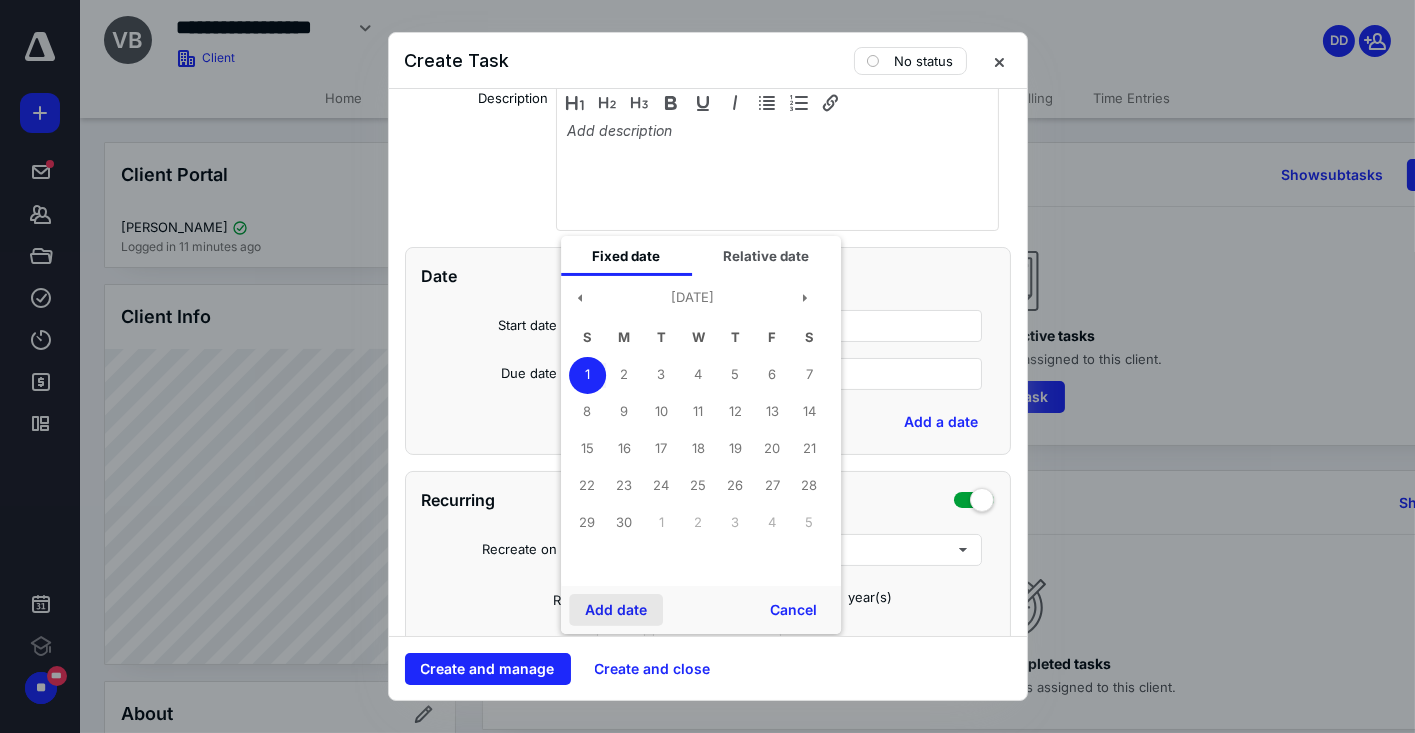 click on "Add date" at bounding box center [616, 610] 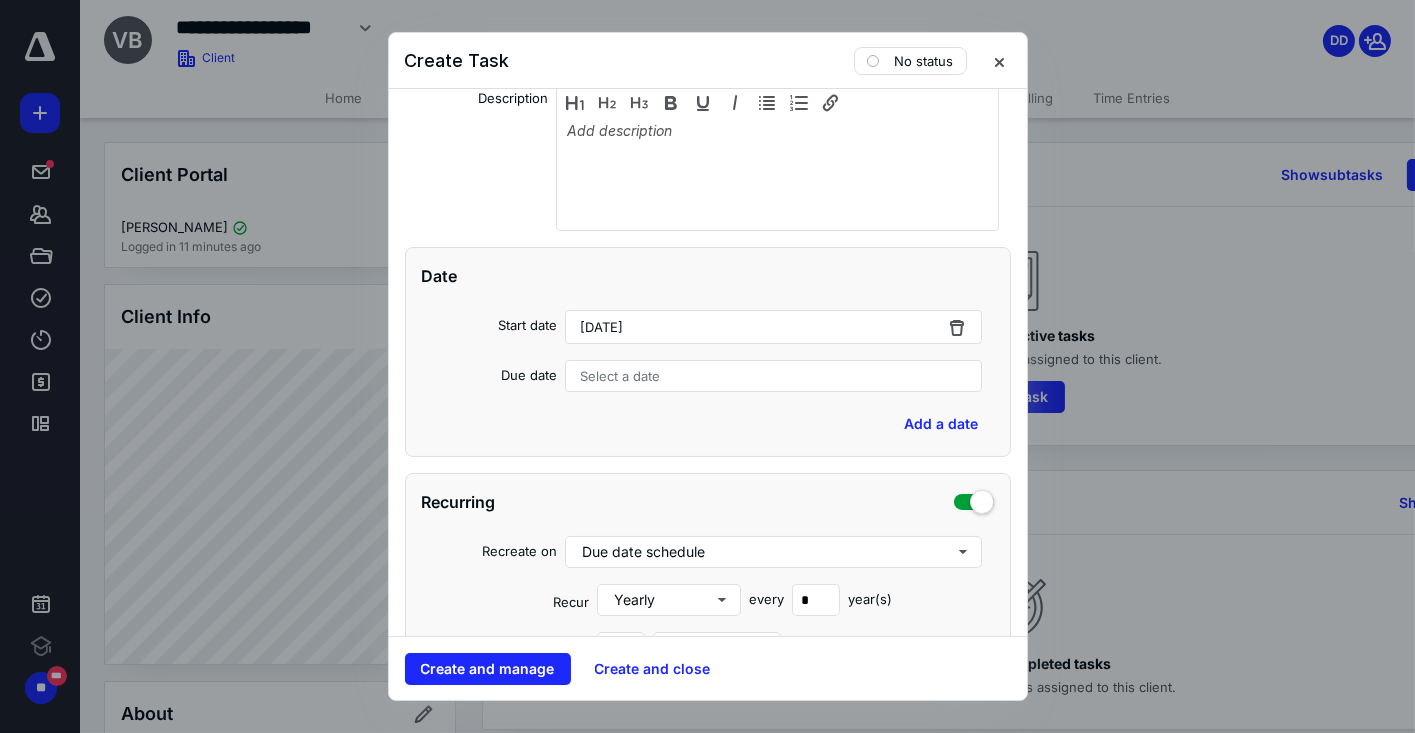 click on "Select a date" at bounding box center [774, 376] 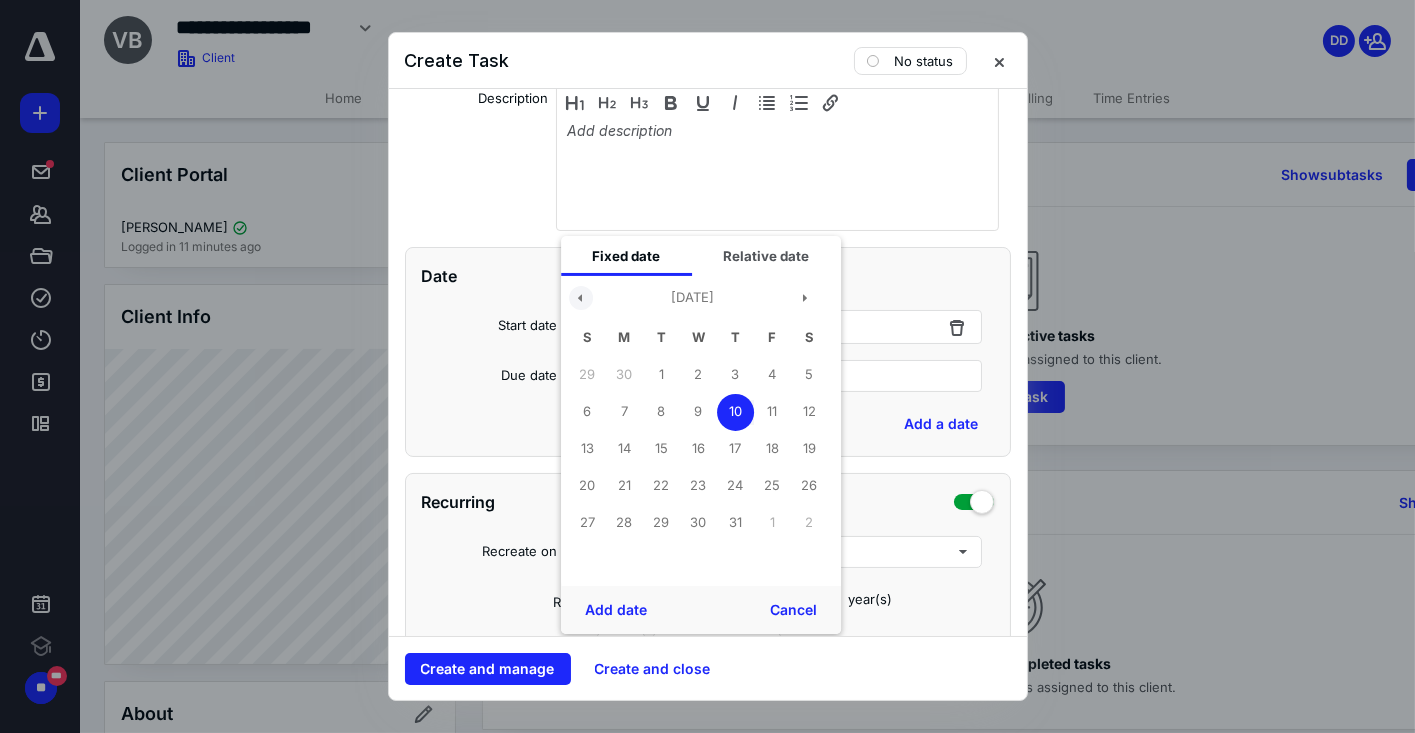click at bounding box center [581, 298] 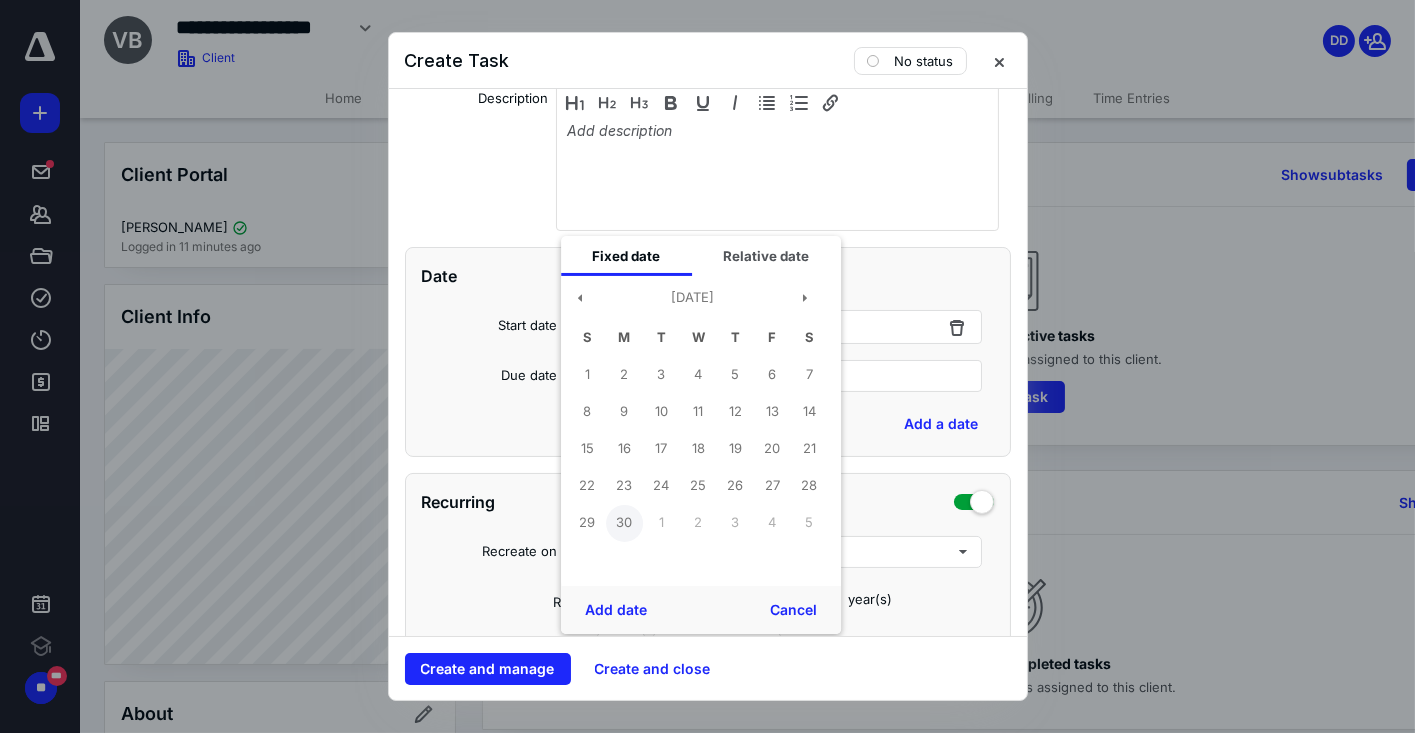 click on "30" at bounding box center [624, 523] 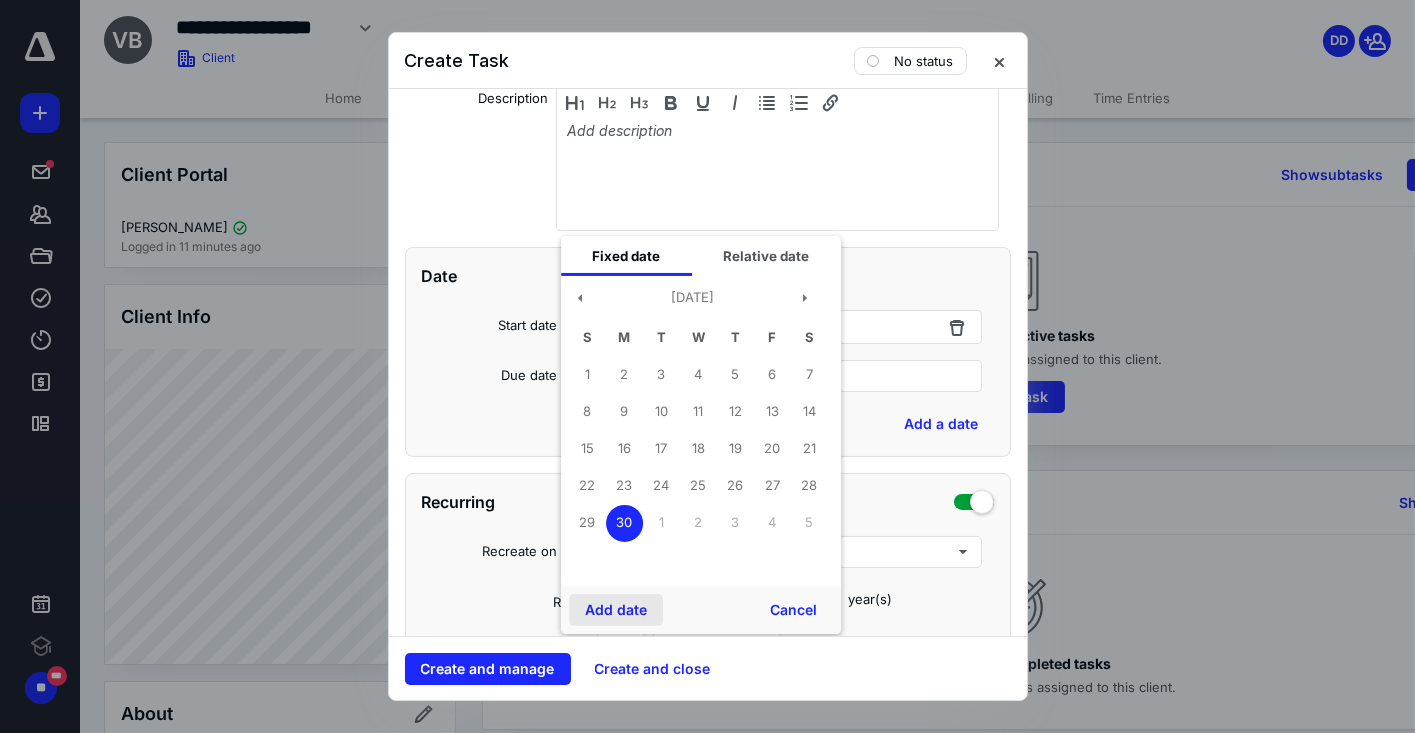 click on "Add date" at bounding box center [616, 610] 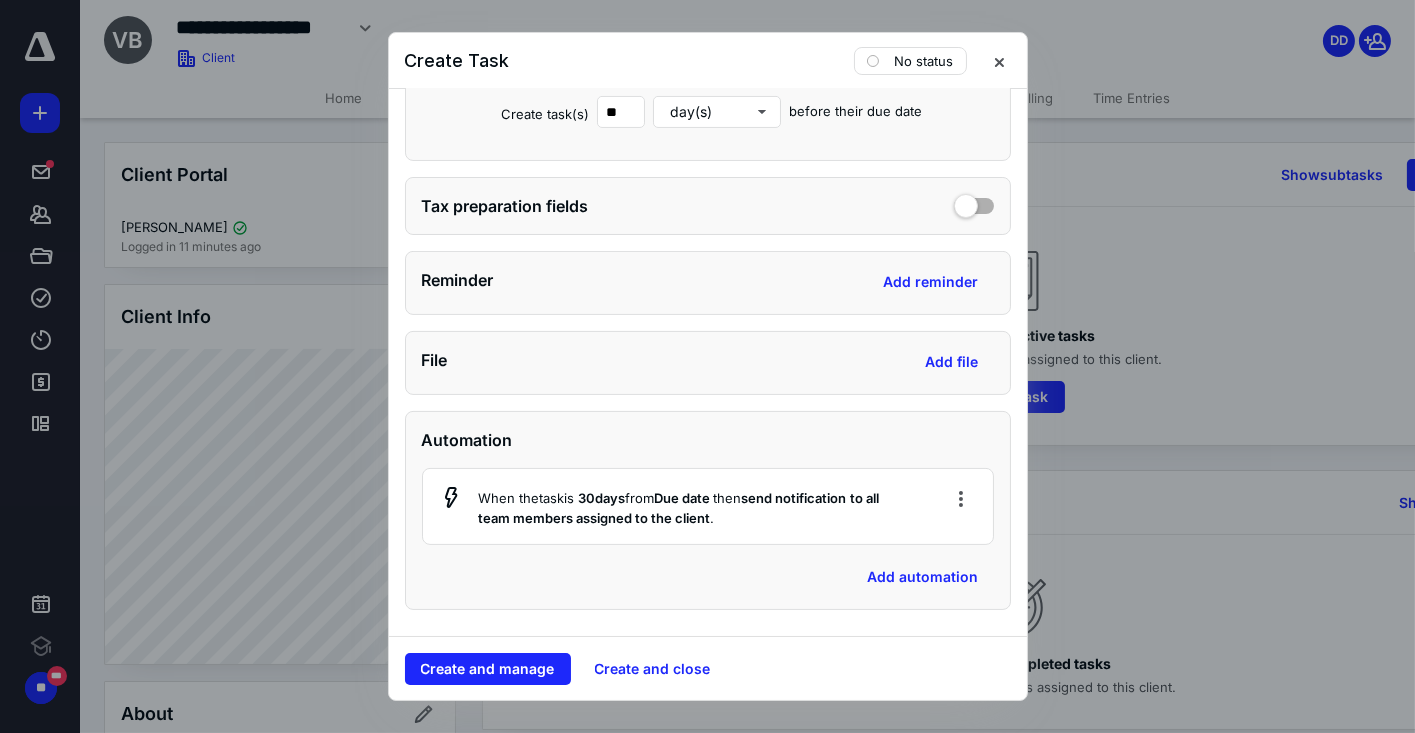 scroll, scrollTop: 948, scrollLeft: 0, axis: vertical 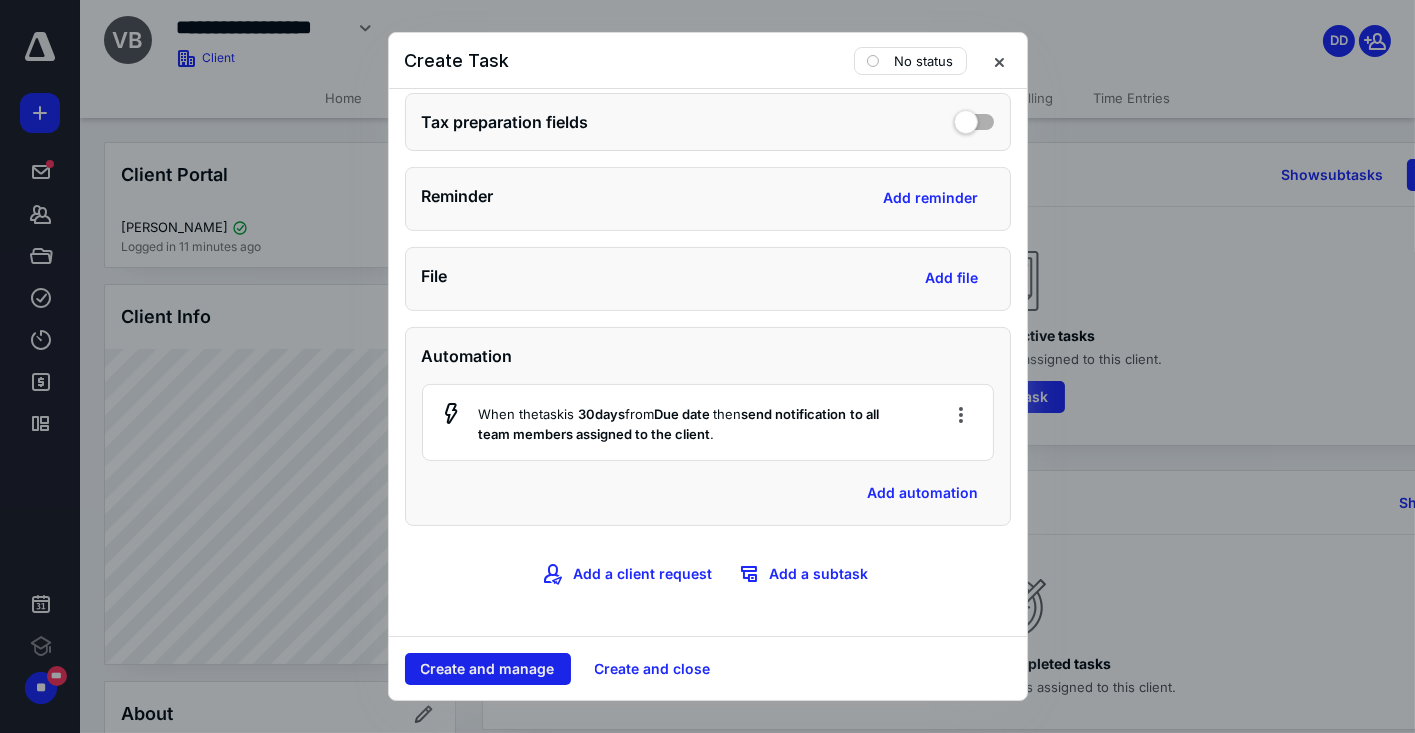 click on "Create and manage" at bounding box center [488, 669] 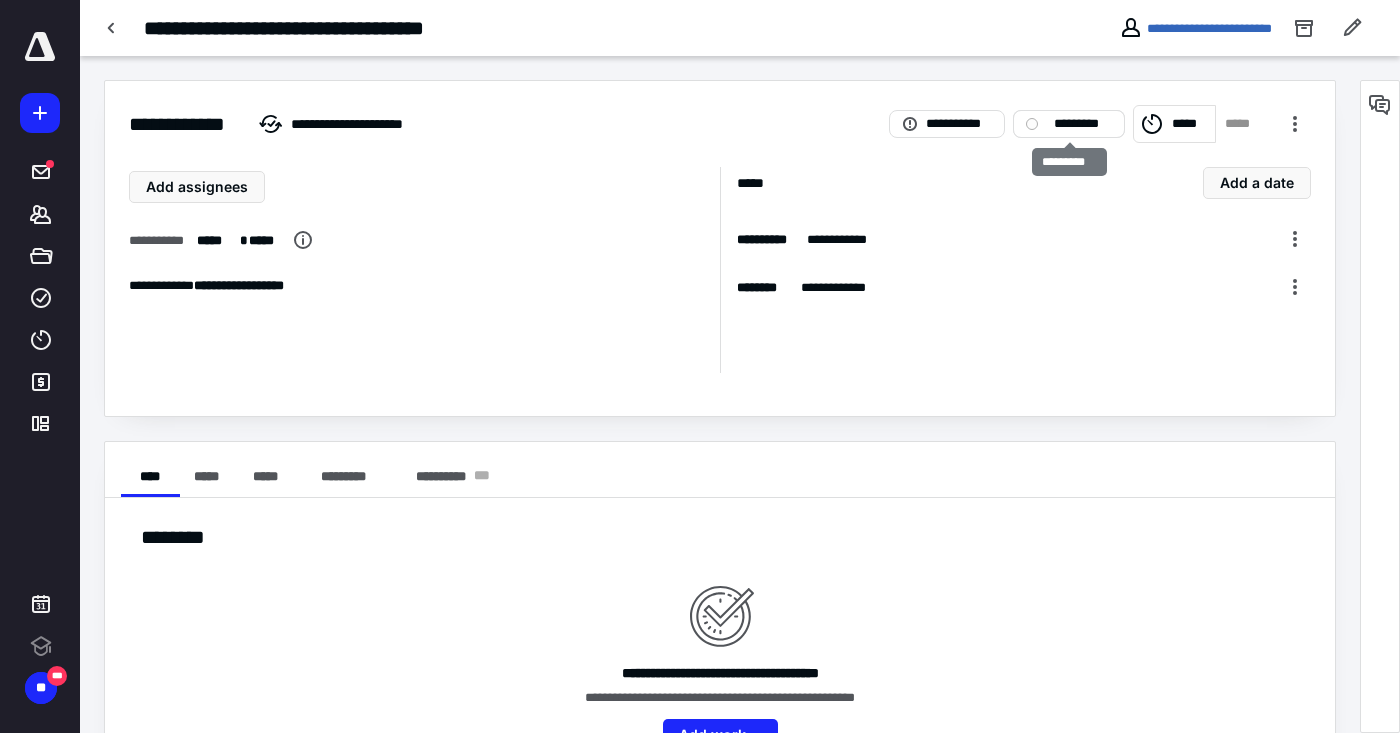 click on "*********" at bounding box center [1083, 124] 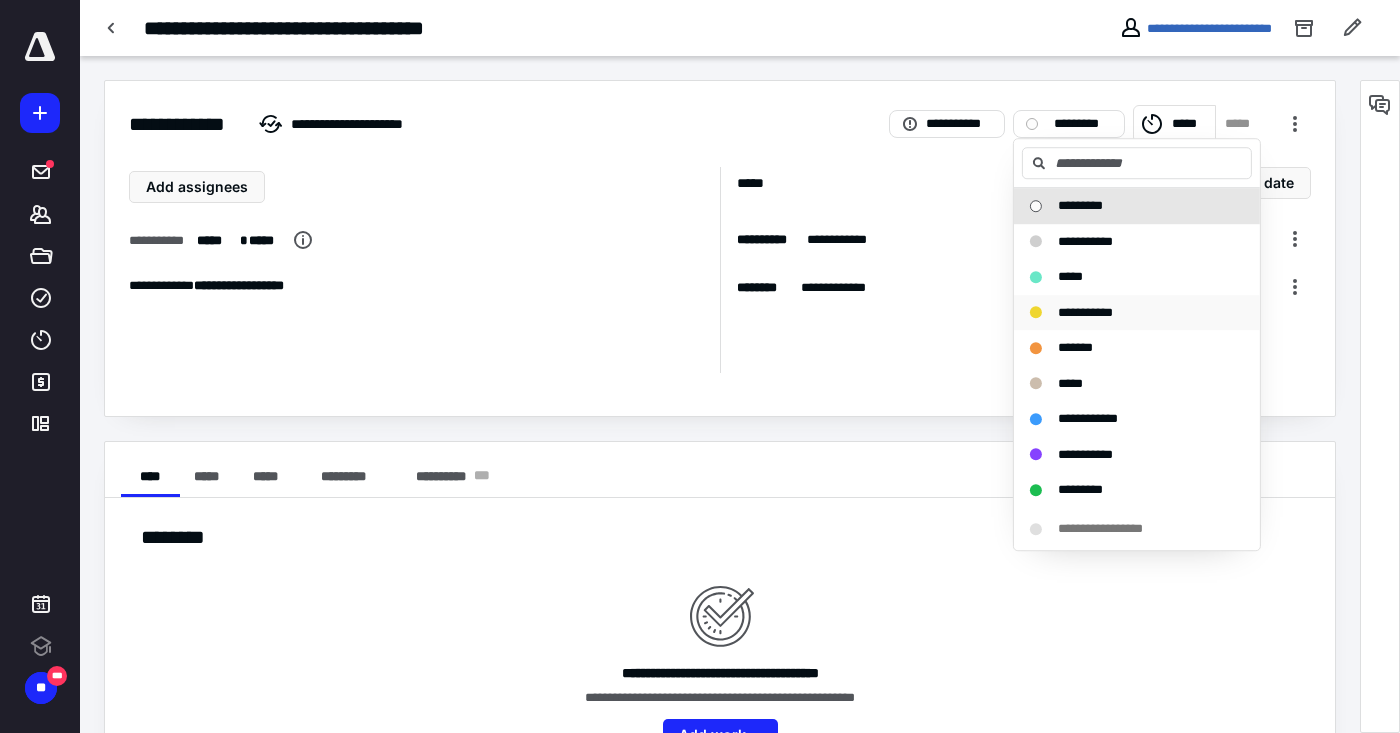 click on "**********" at bounding box center [1085, 312] 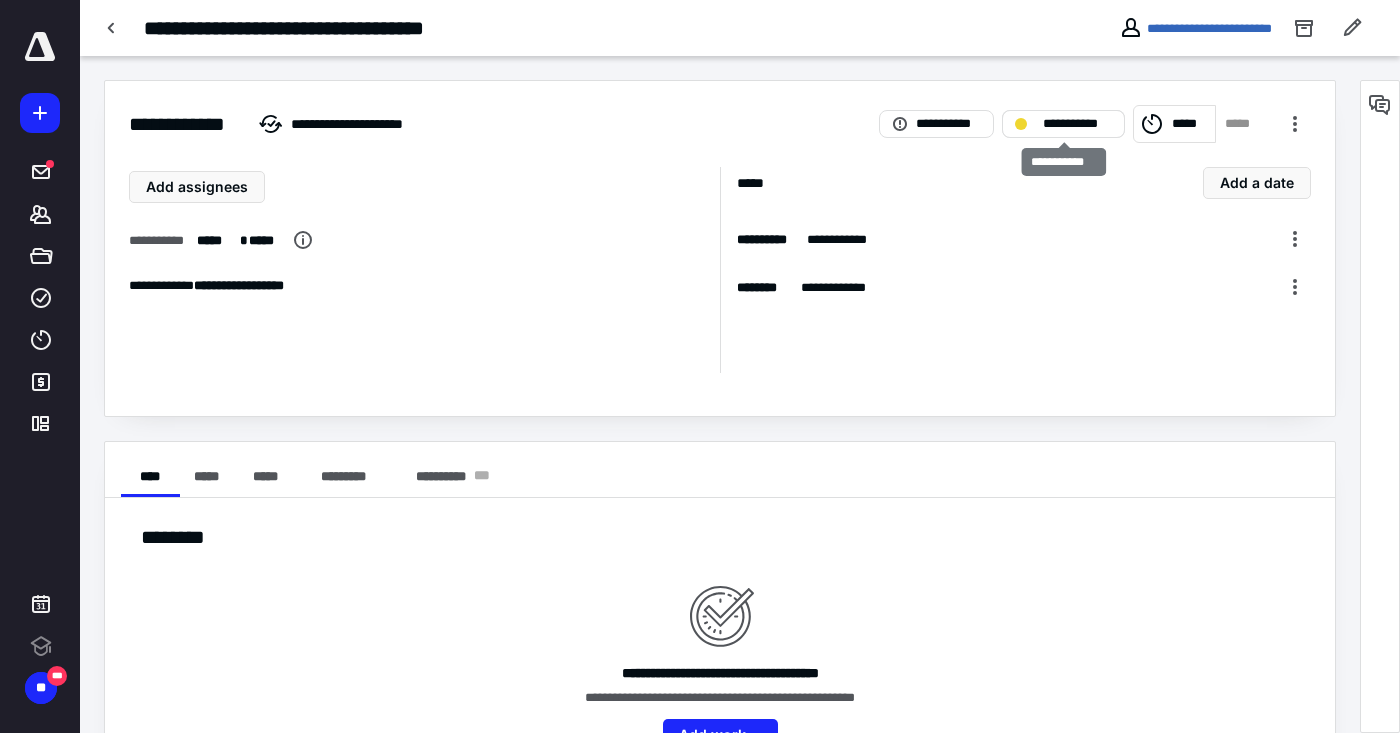 click on "**********" at bounding box center (1077, 124) 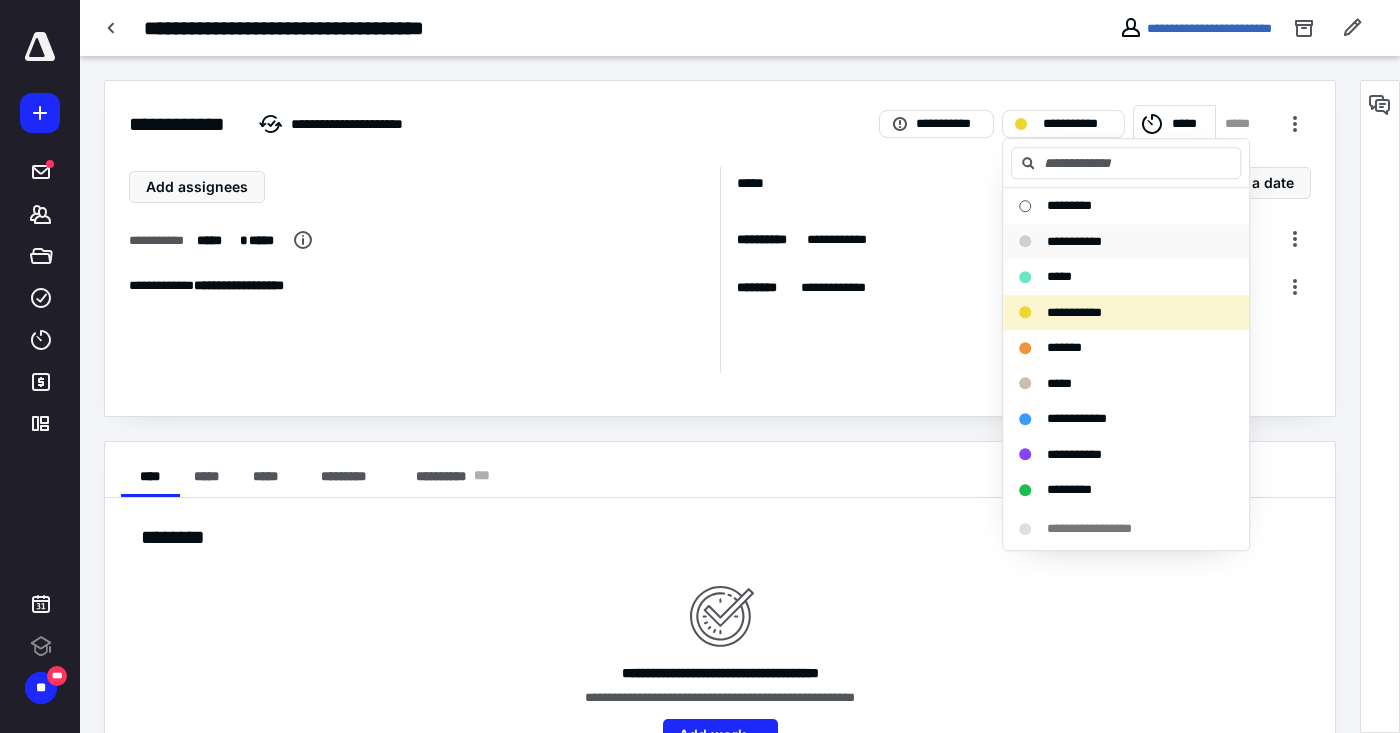 click on "**********" at bounding box center (1074, 241) 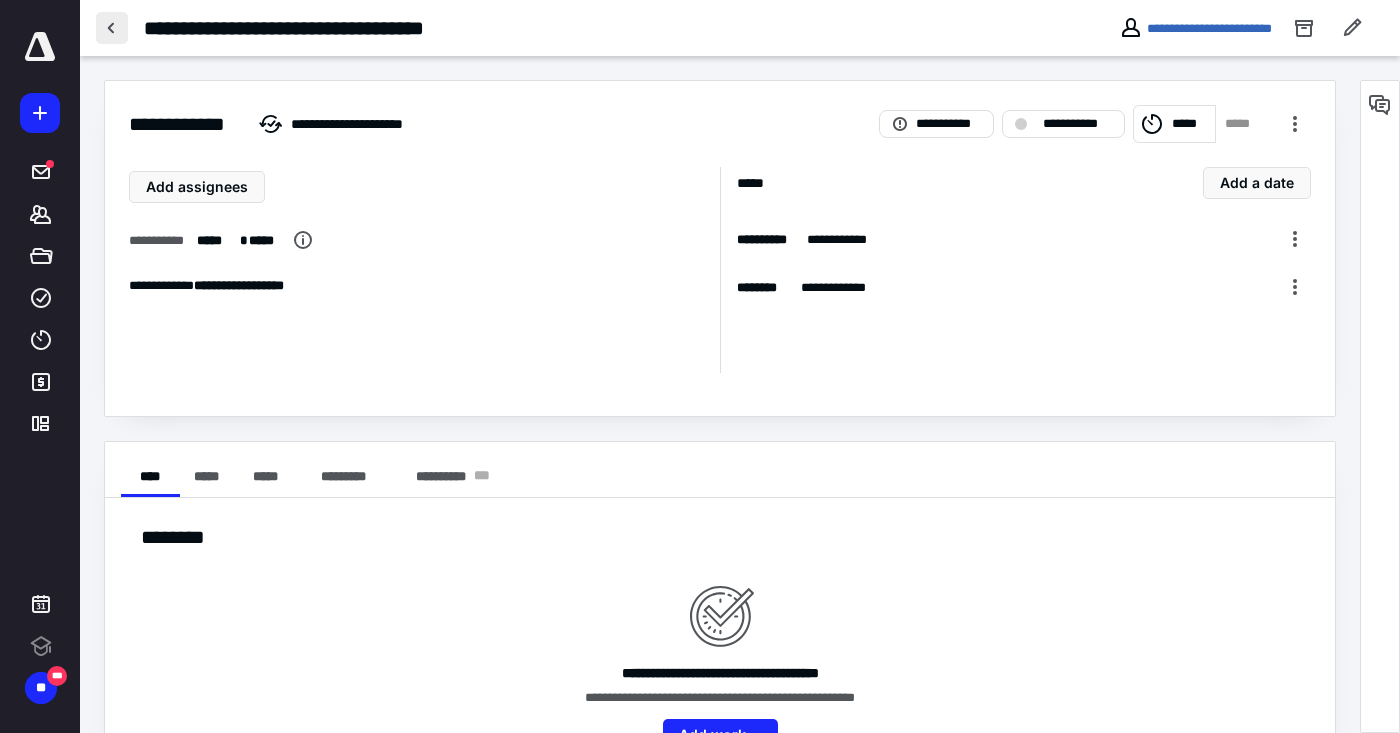 click at bounding box center (112, 28) 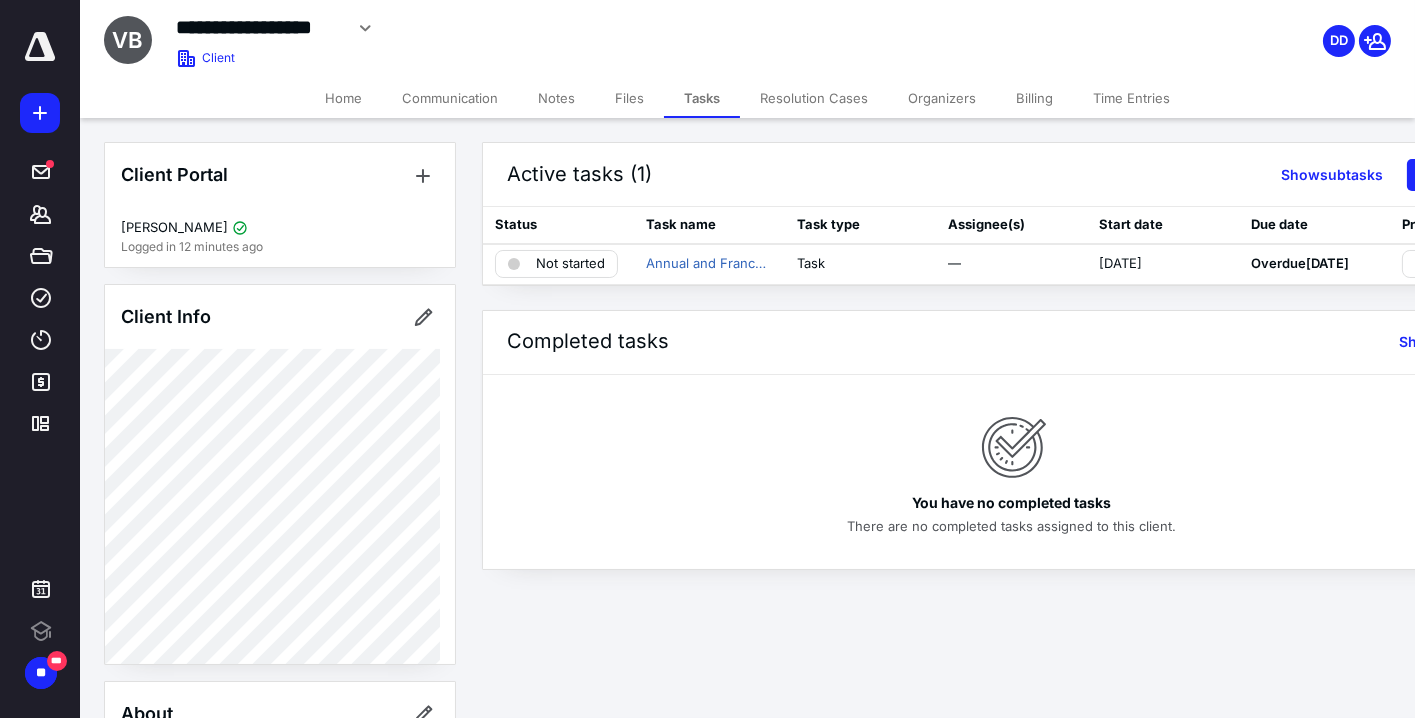 click on "Files" at bounding box center (629, 98) 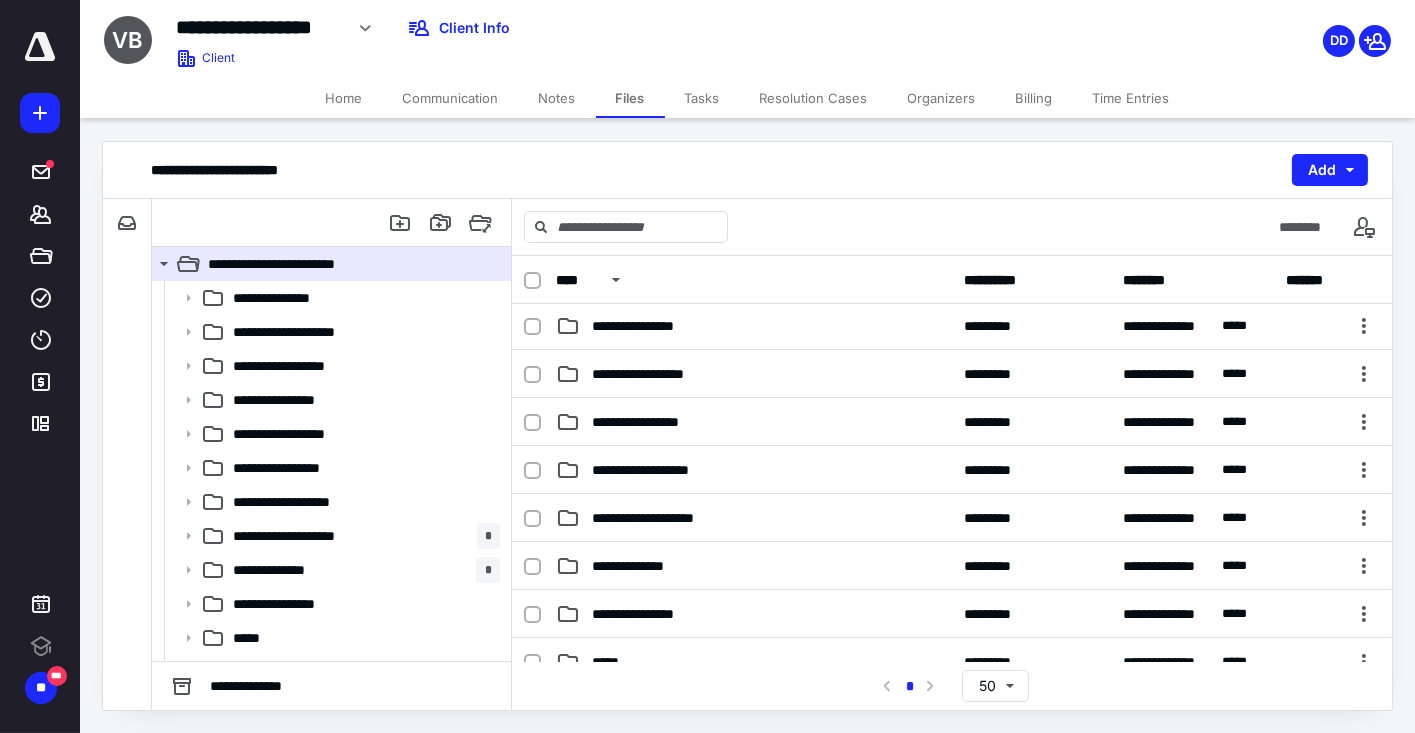 scroll, scrollTop: 164, scrollLeft: 0, axis: vertical 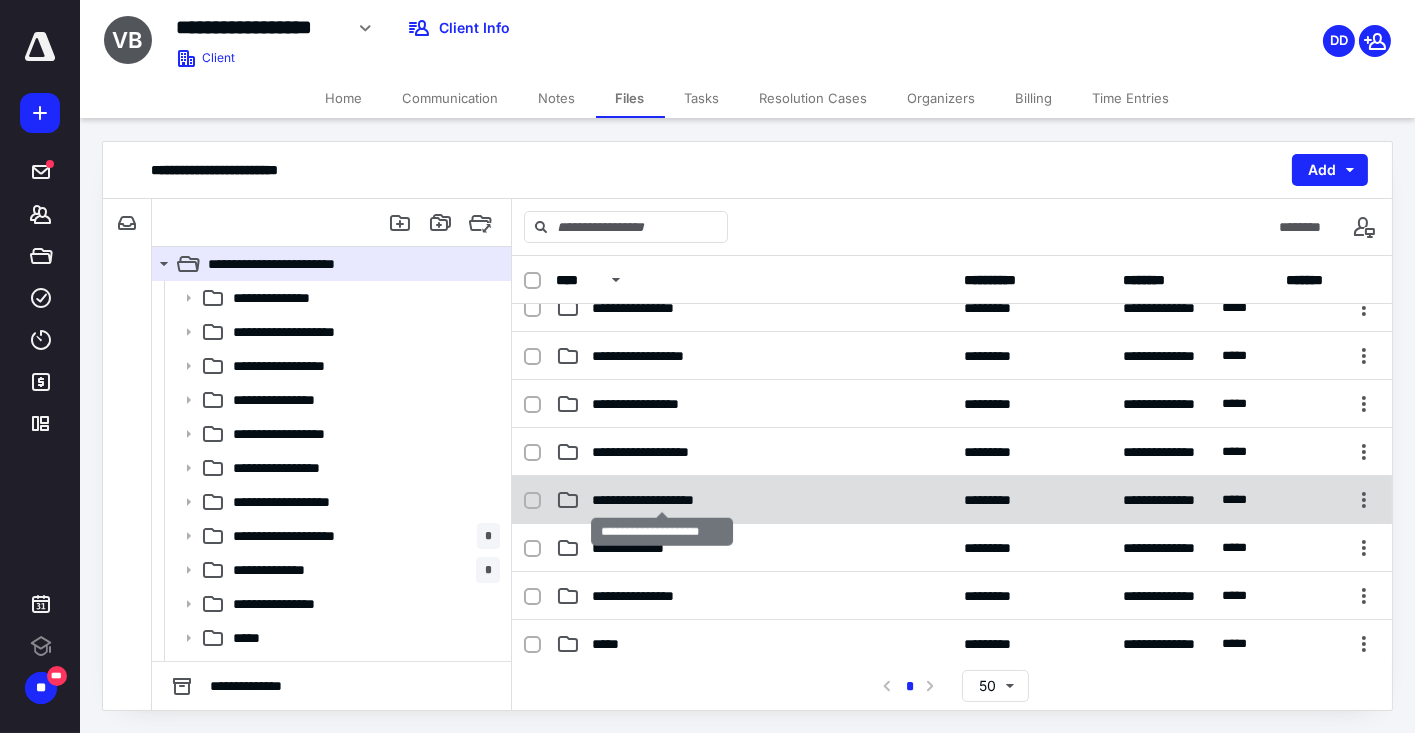 click on "**********" at bounding box center (662, 500) 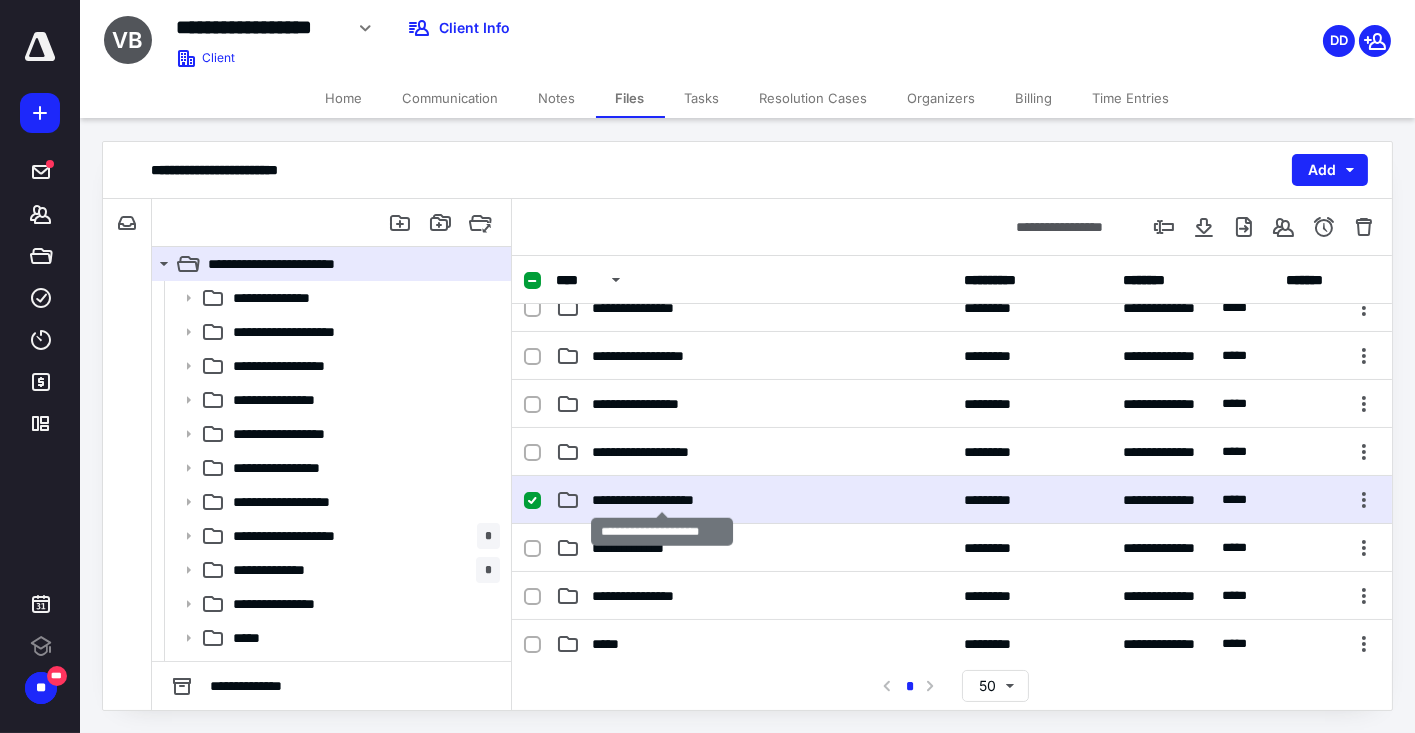 click on "**********" at bounding box center [662, 500] 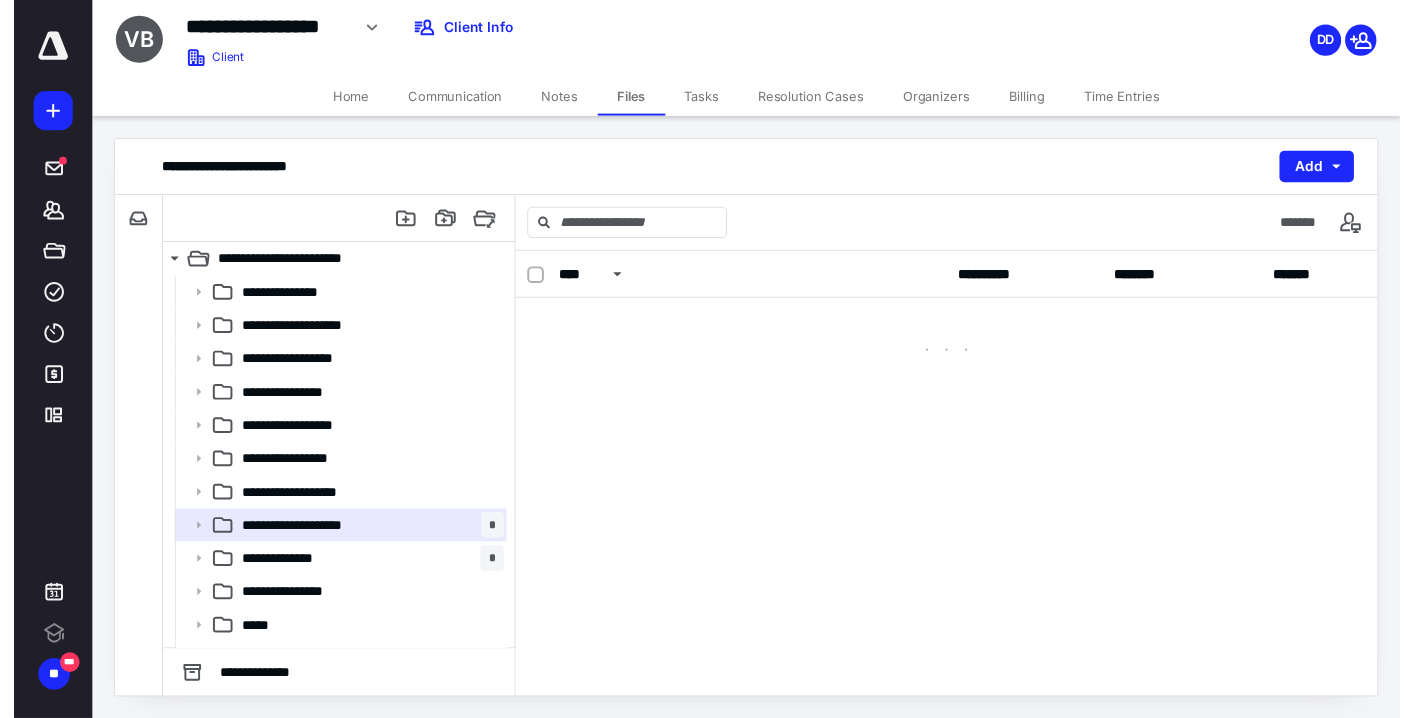 scroll, scrollTop: 0, scrollLeft: 0, axis: both 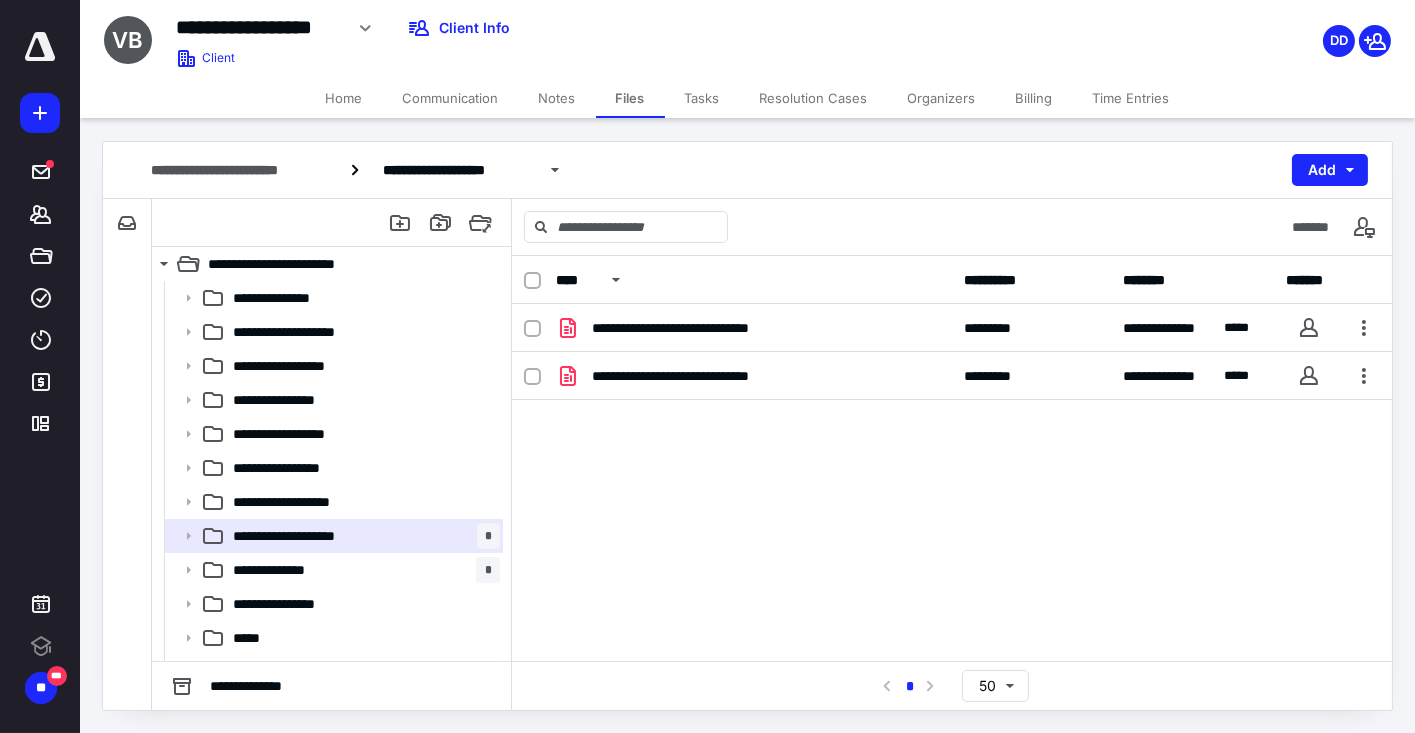 click on "Tasks" at bounding box center (702, 98) 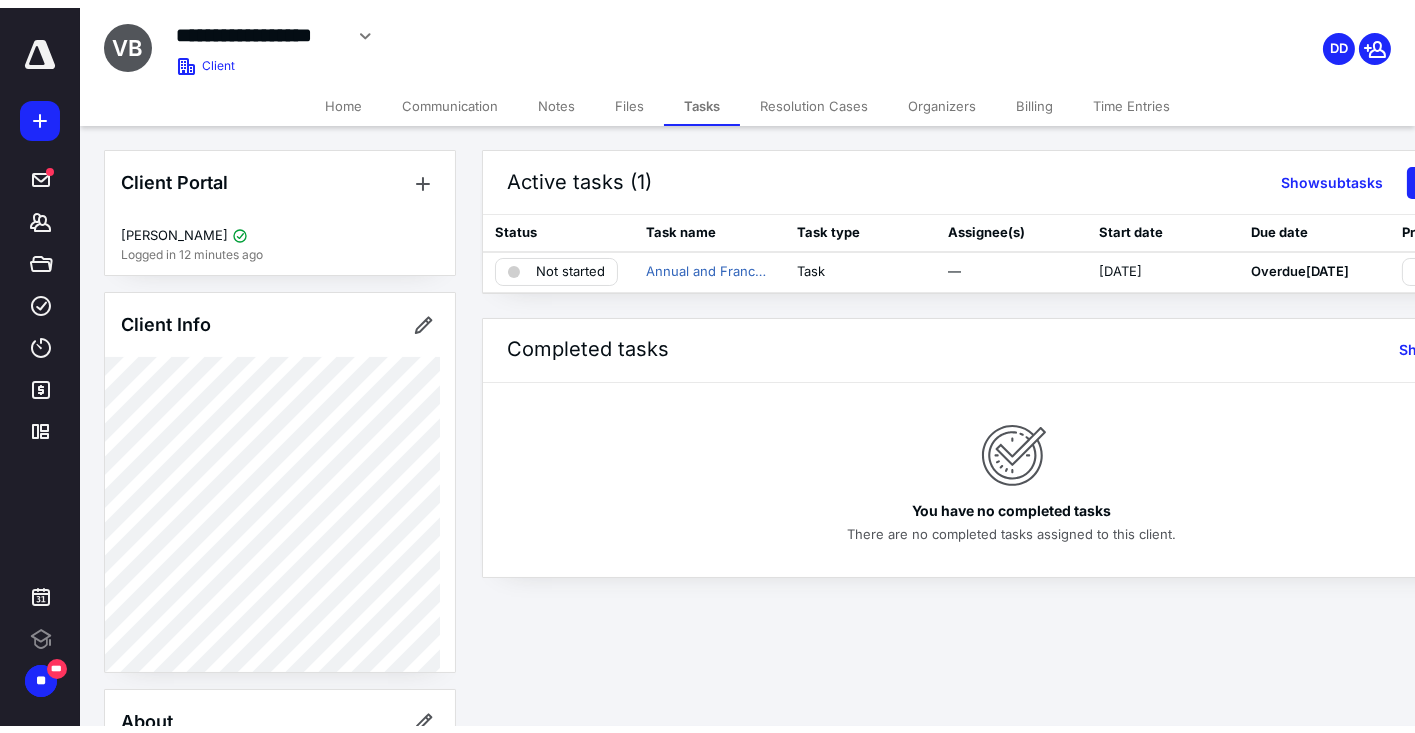 scroll, scrollTop: 0, scrollLeft: 127, axis: horizontal 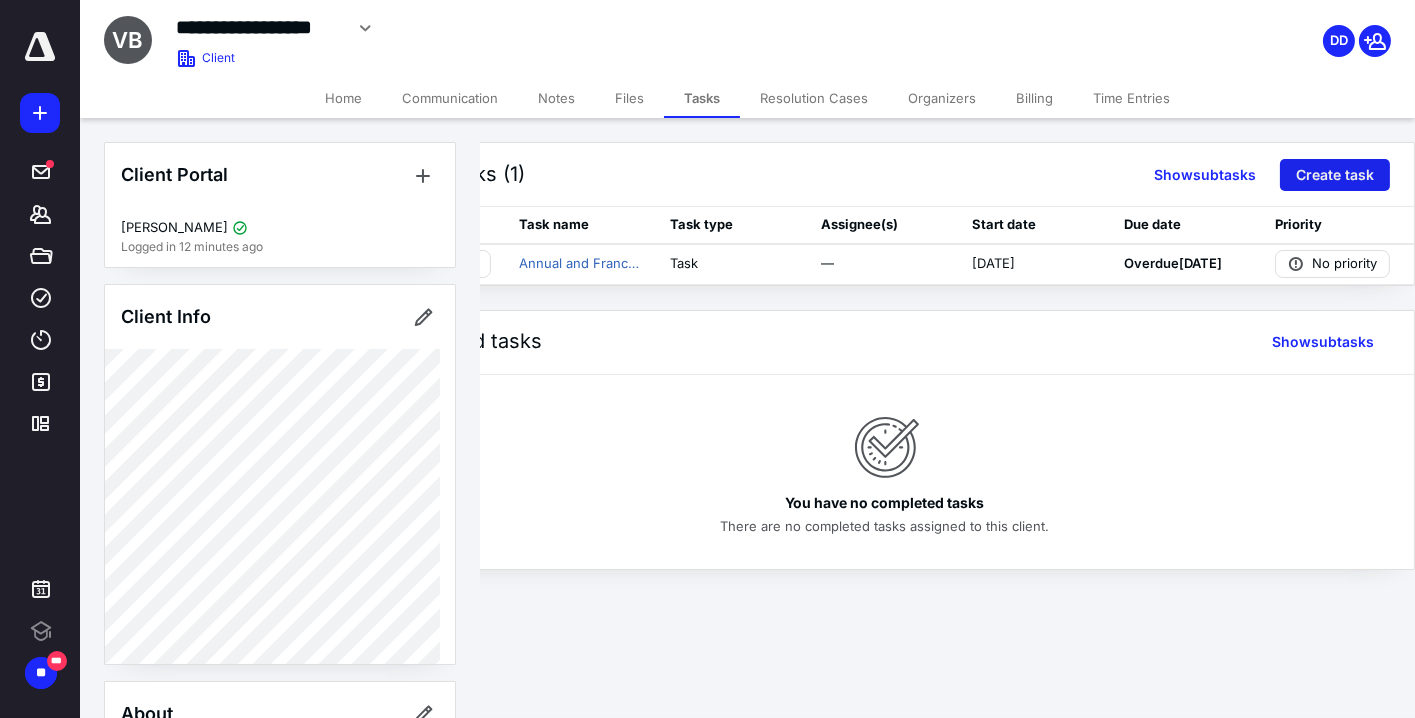 click on "Create task" at bounding box center (1335, 175) 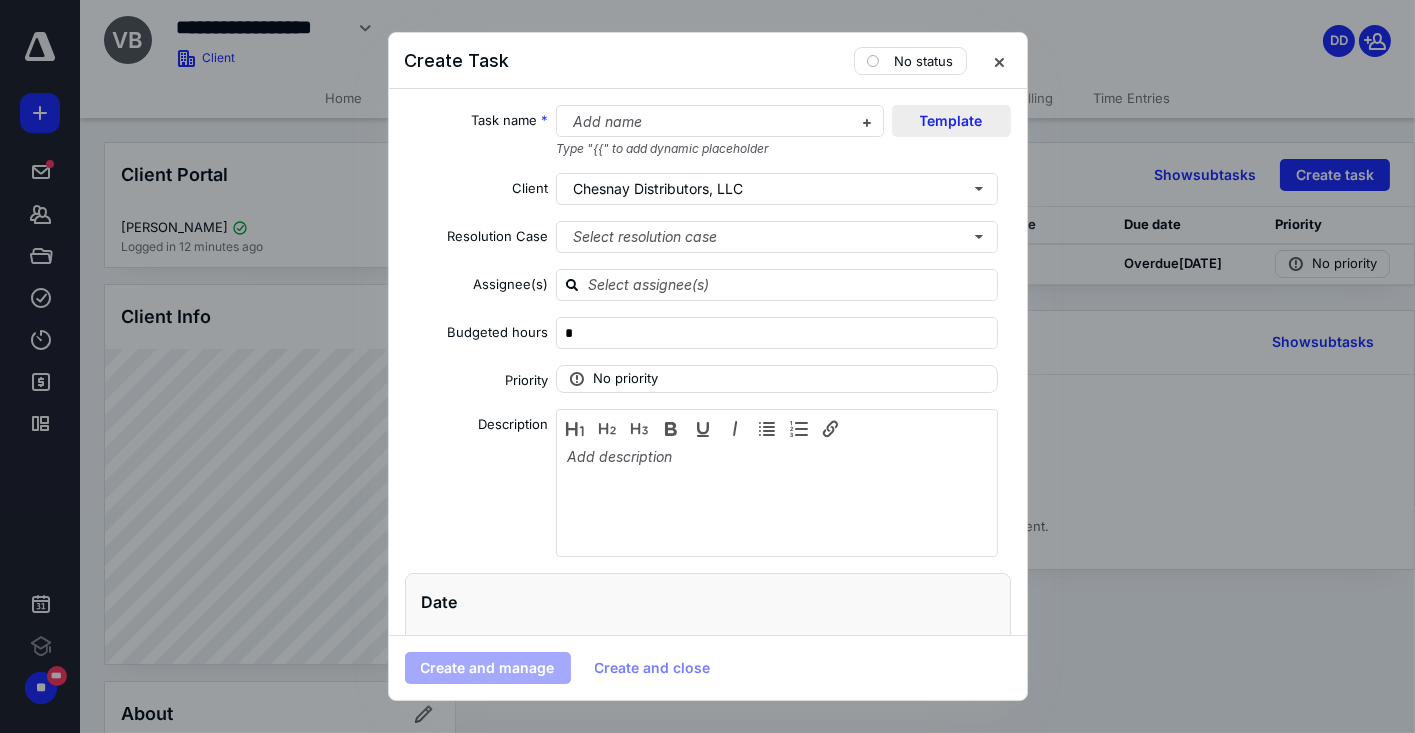 click on "Template" at bounding box center [951, 121] 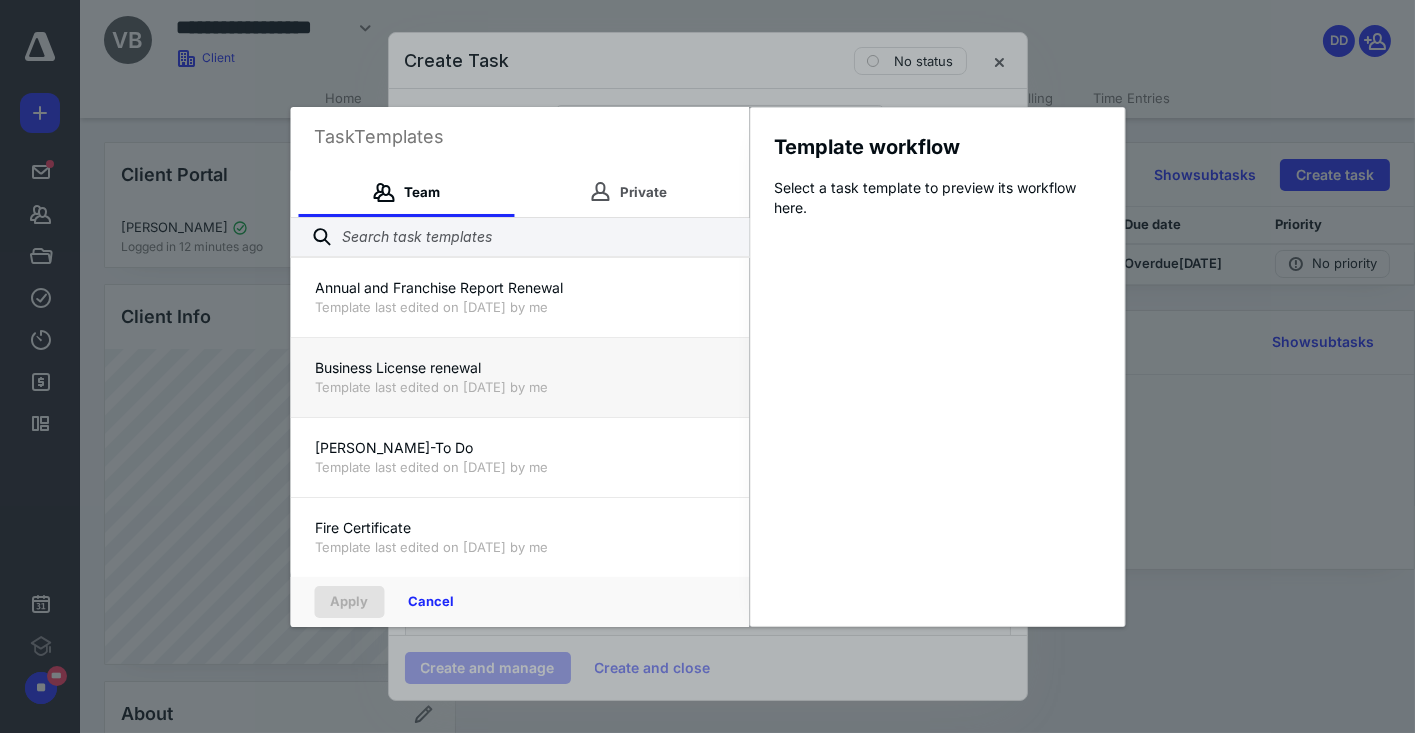 click on "Template last edited on [DATE] by me" at bounding box center (519, 387) 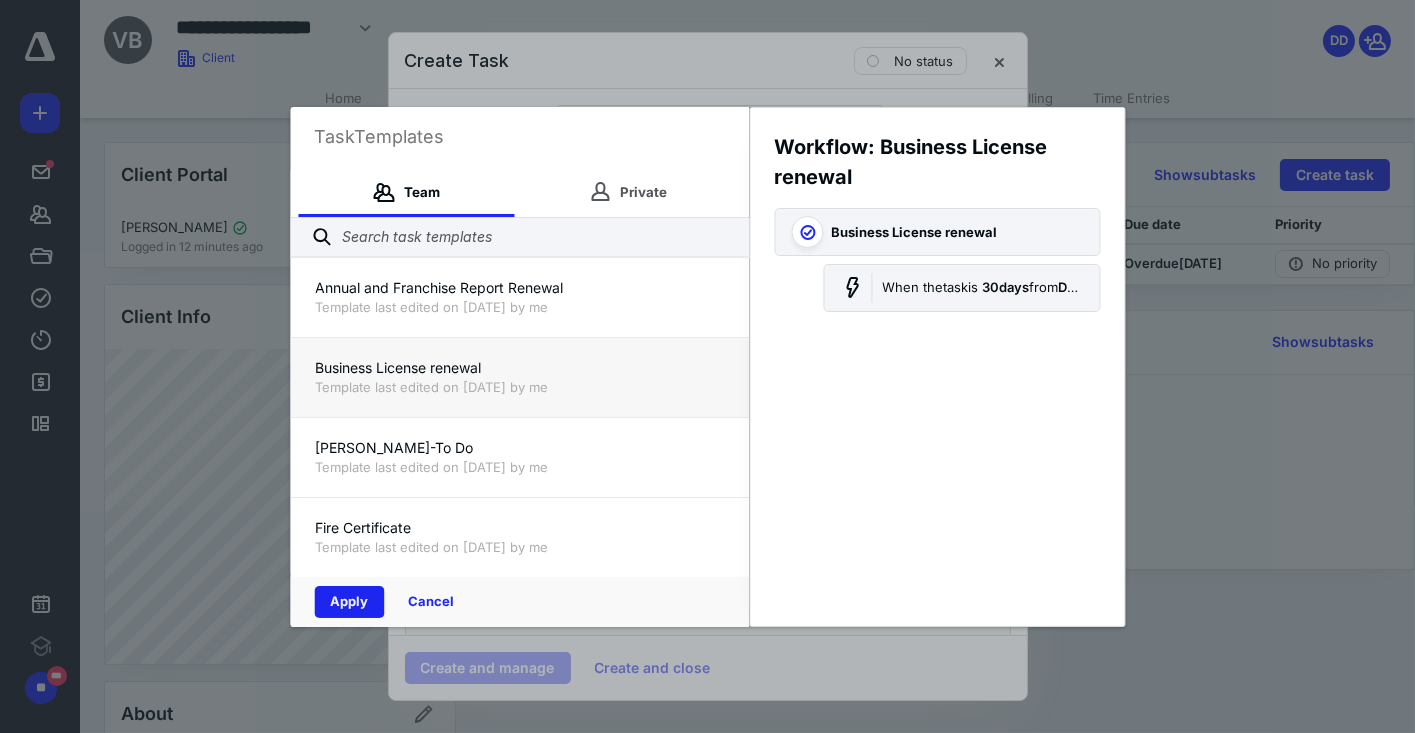 click on "Apply" at bounding box center (349, 602) 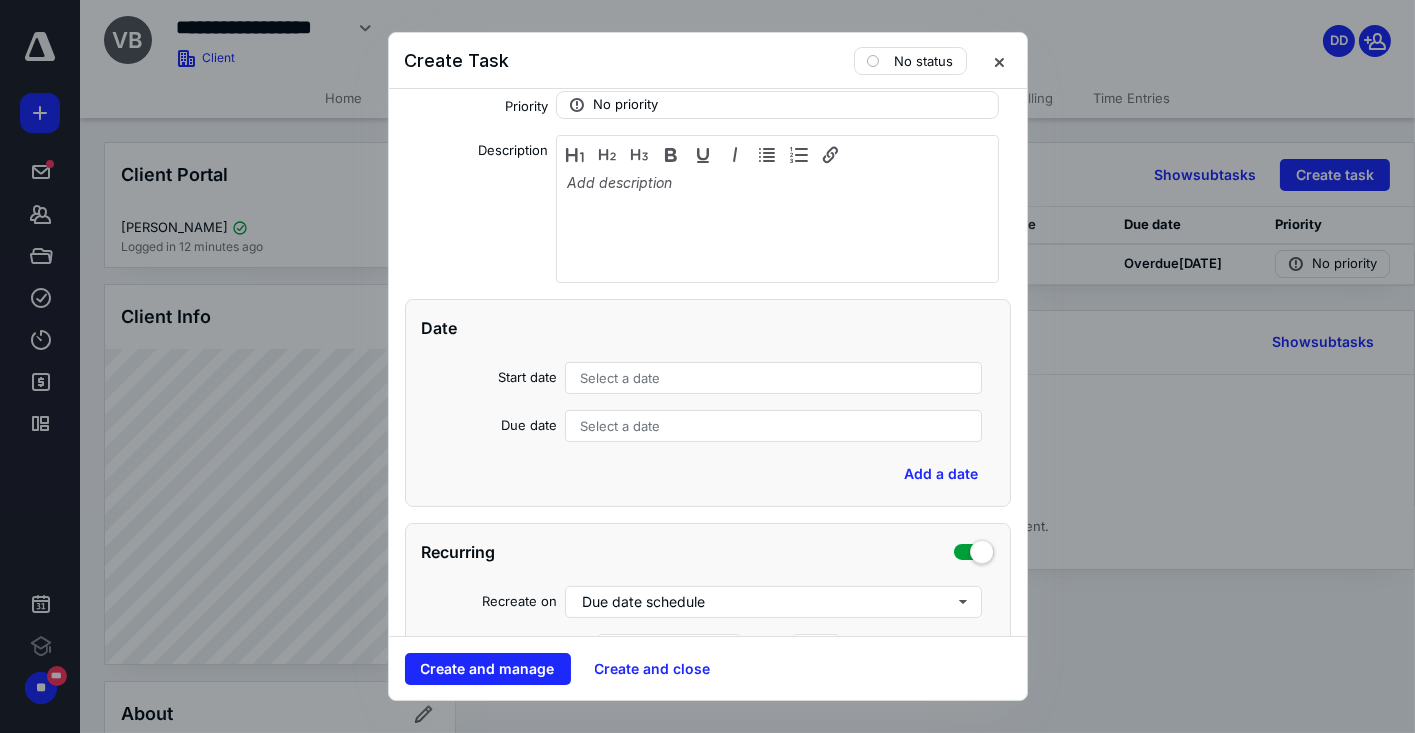 scroll, scrollTop: 371, scrollLeft: 0, axis: vertical 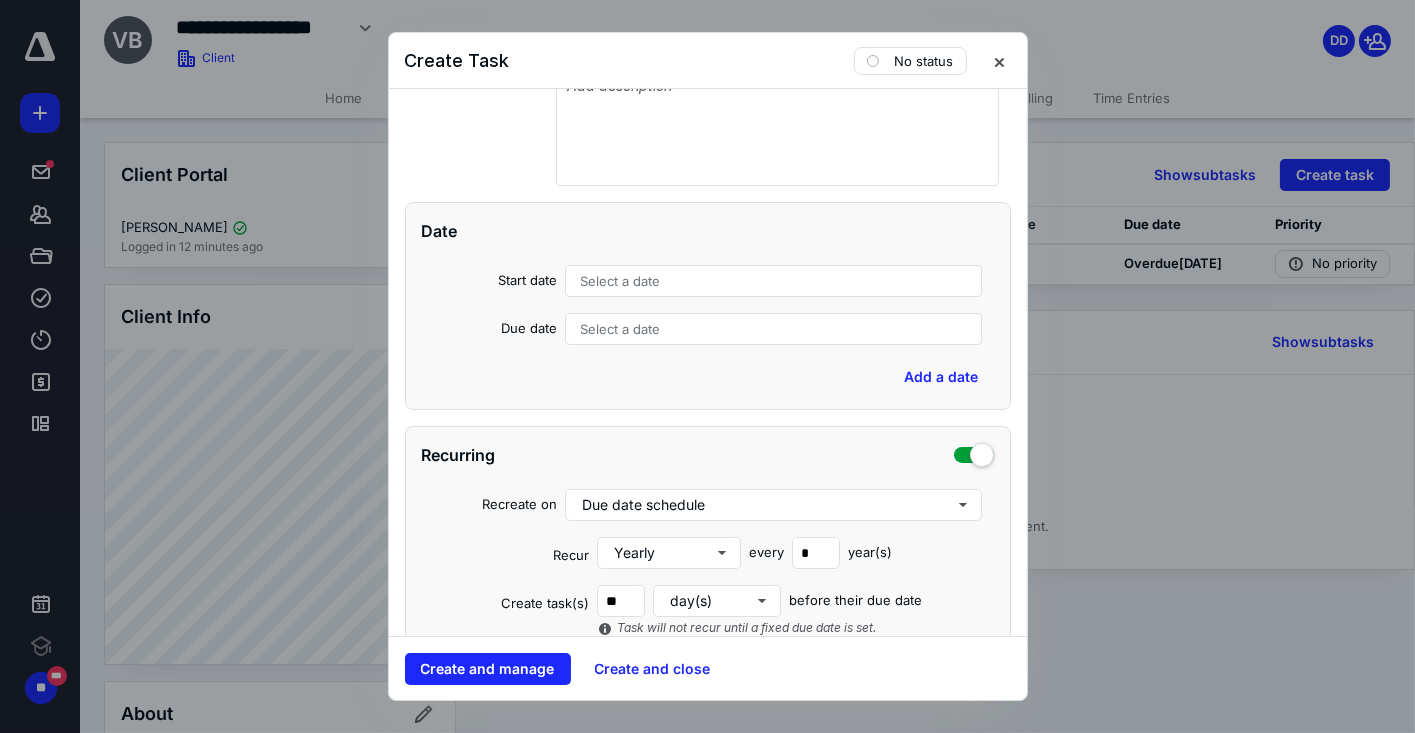 click on "Select a date" at bounding box center [774, 281] 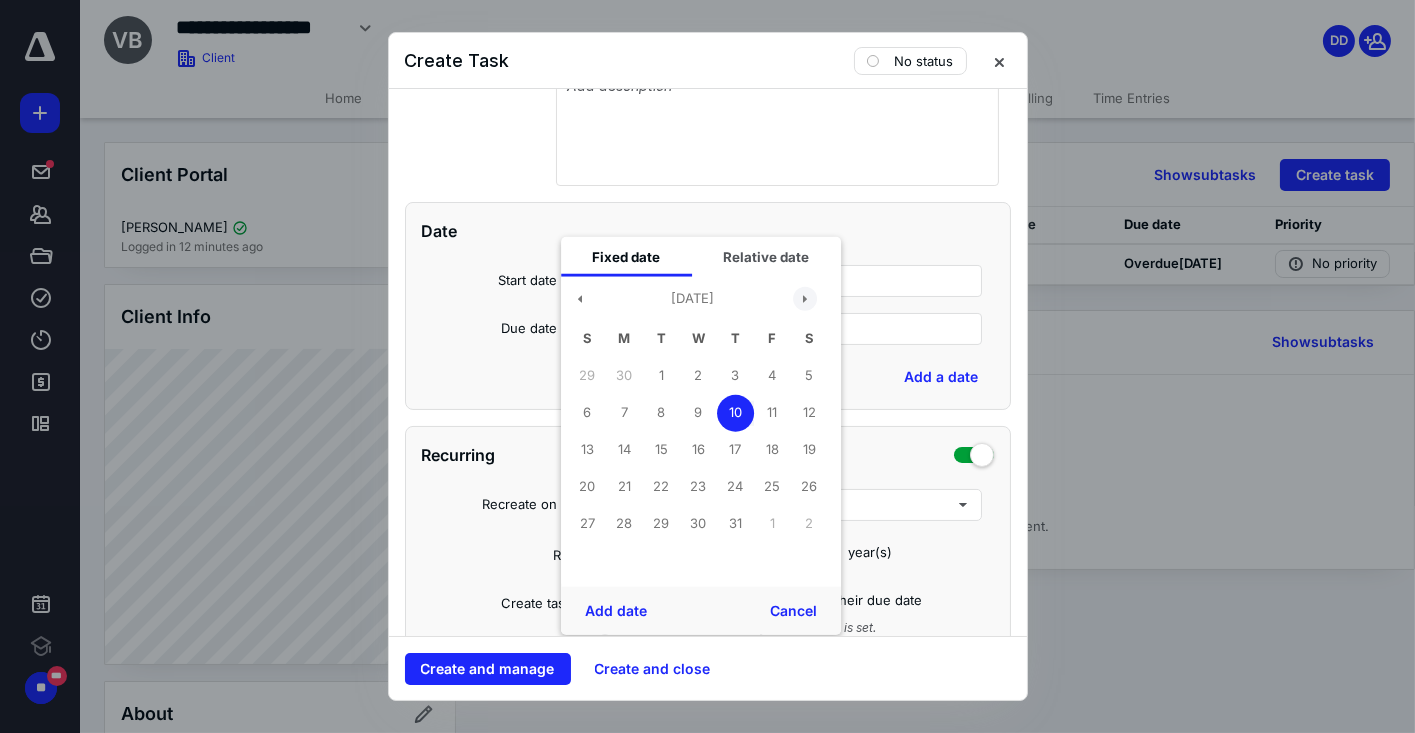 click at bounding box center (805, 299) 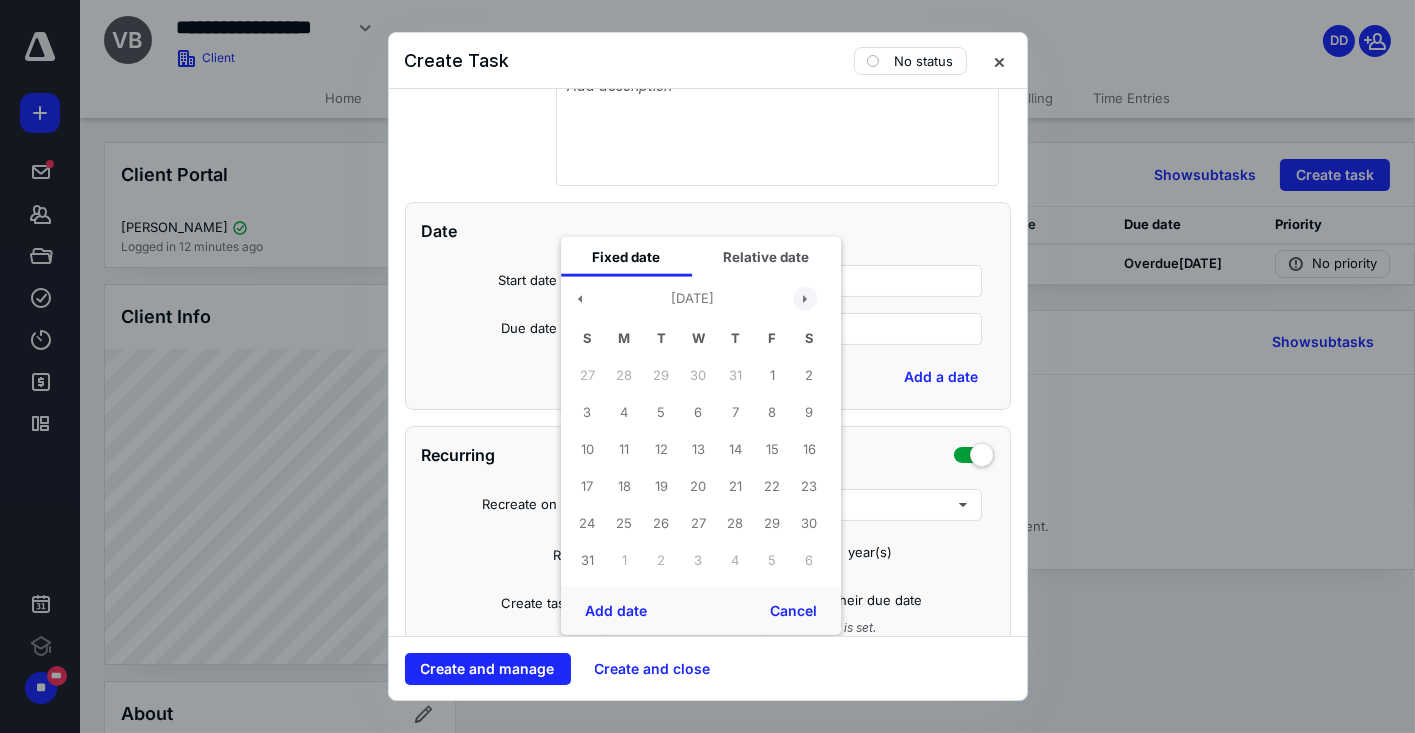 click at bounding box center [805, 299] 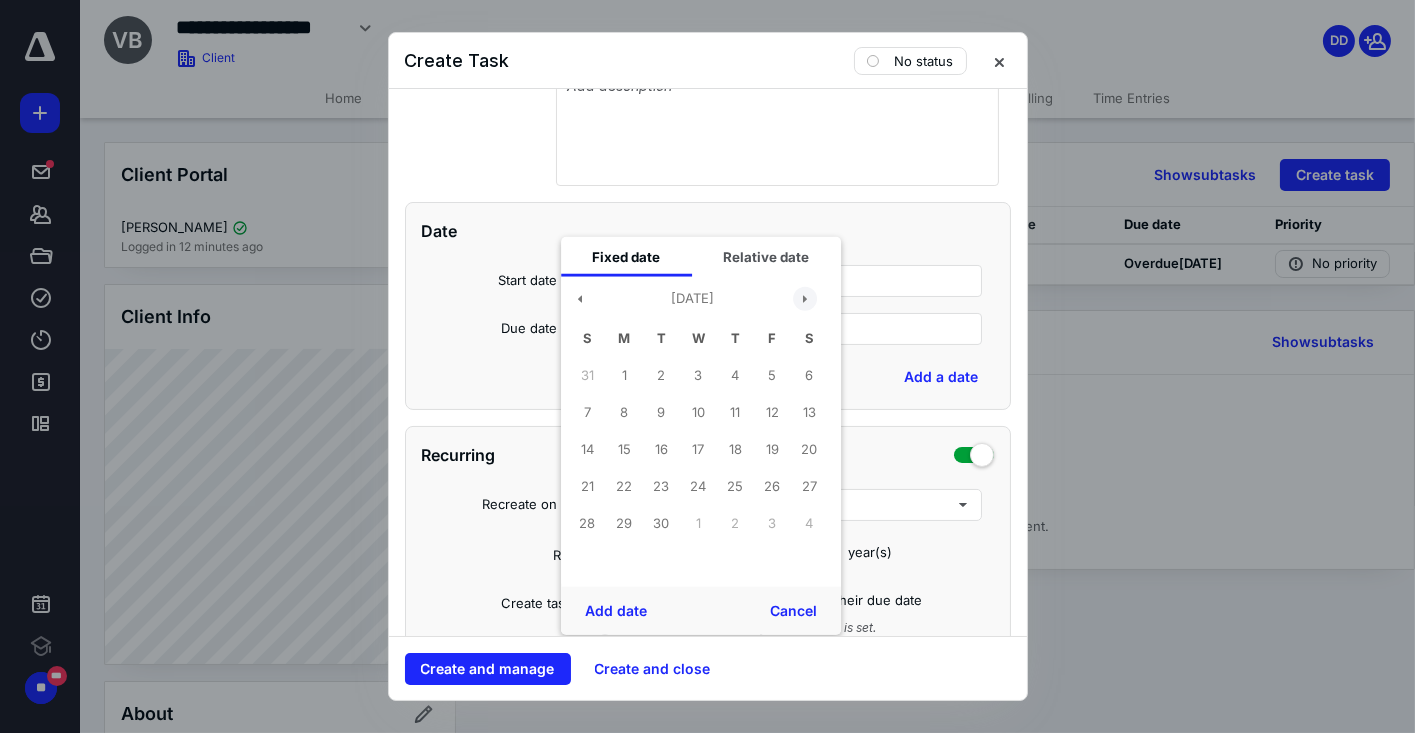 click at bounding box center (805, 299) 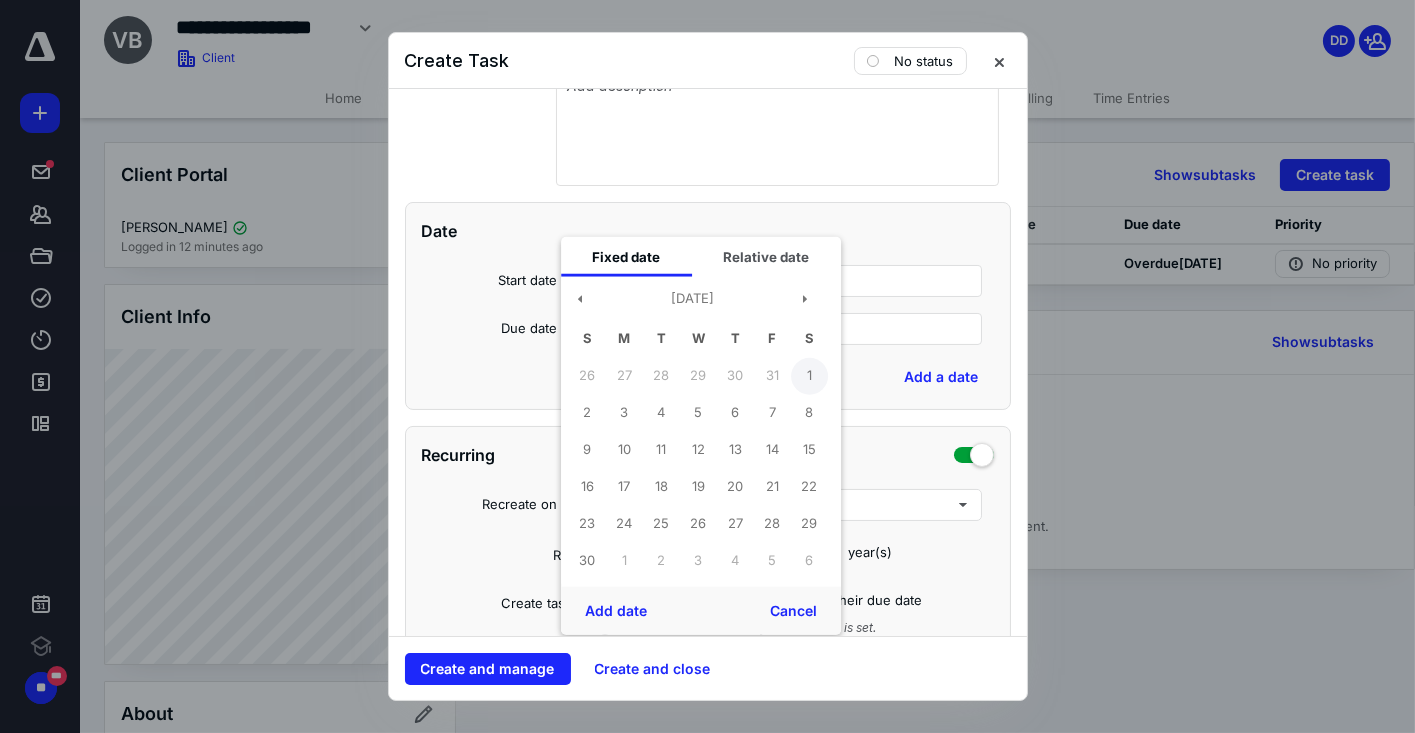 click on "1" at bounding box center [809, 375] 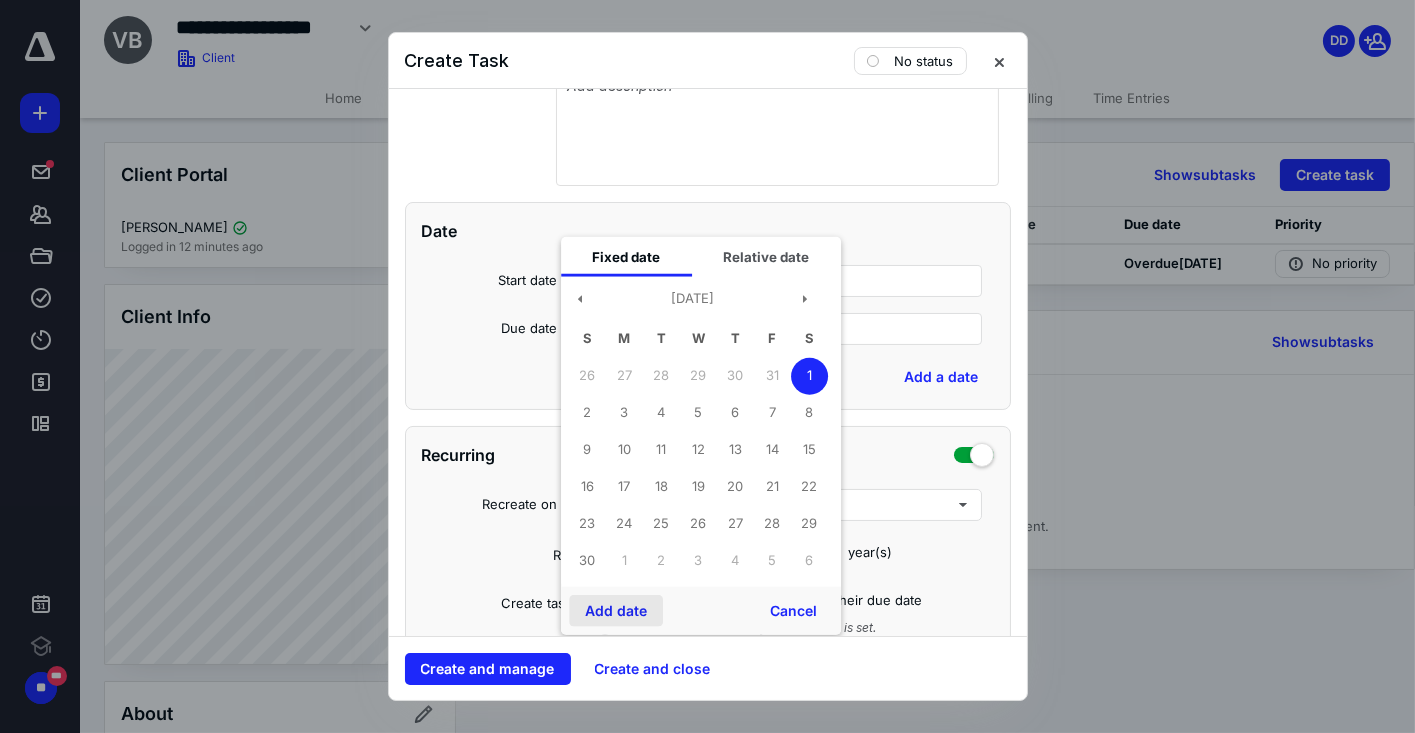 click on "Add date" at bounding box center [616, 611] 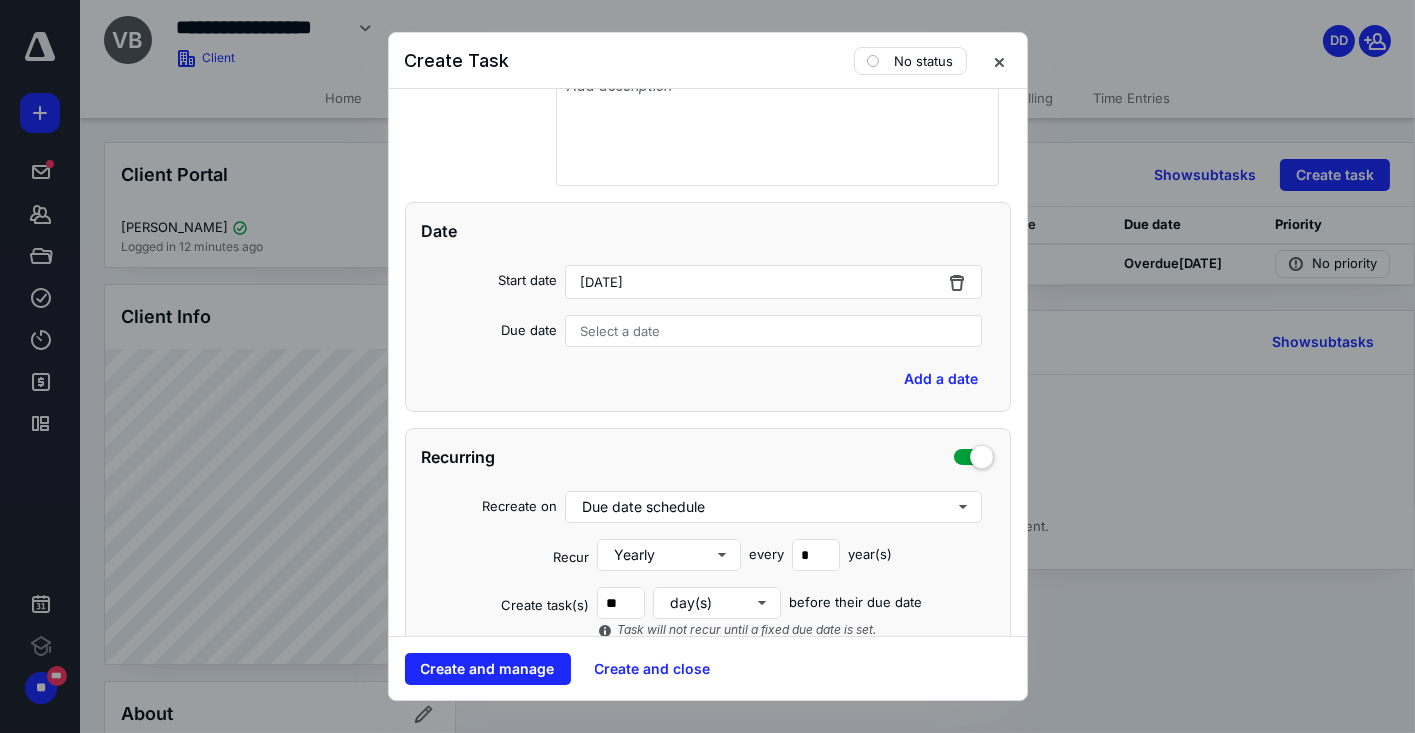 click on "Select a date" at bounding box center [774, 331] 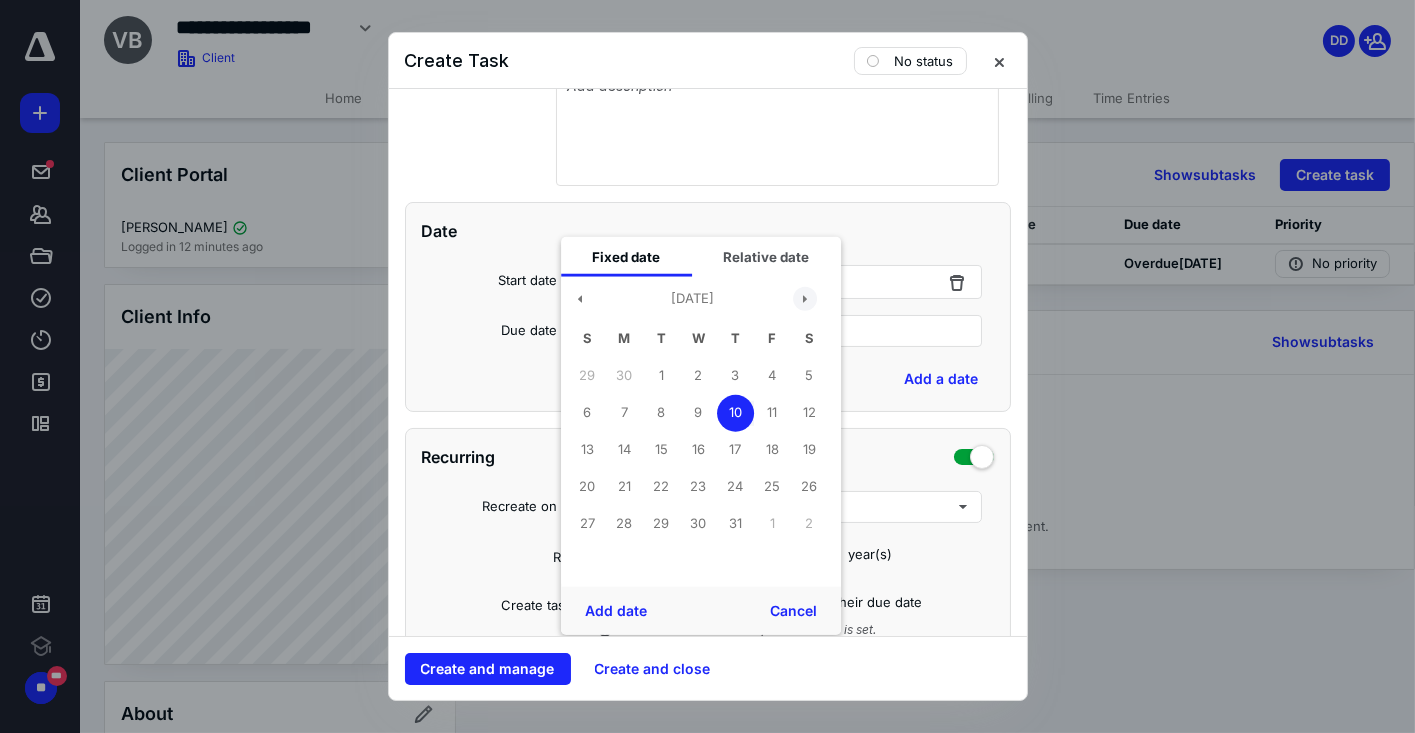 click at bounding box center (805, 299) 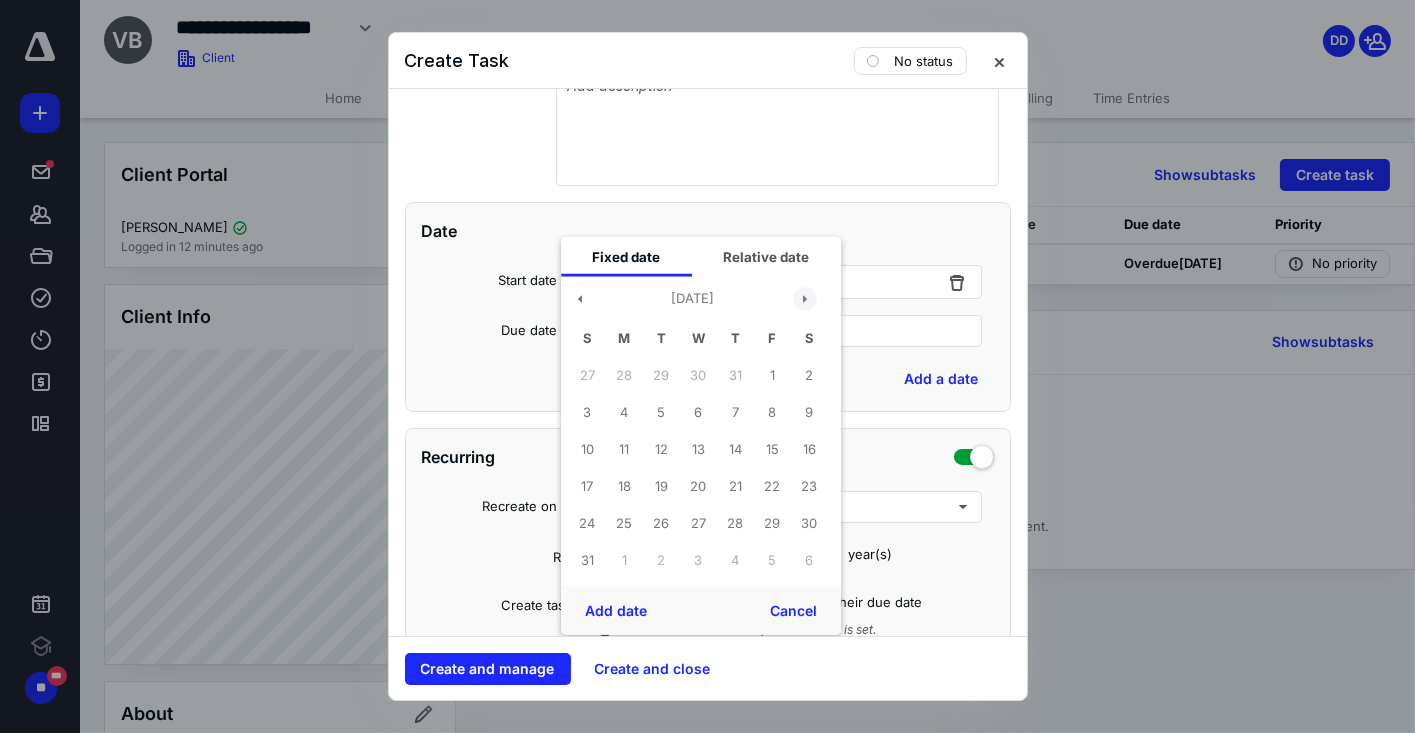 click at bounding box center (805, 299) 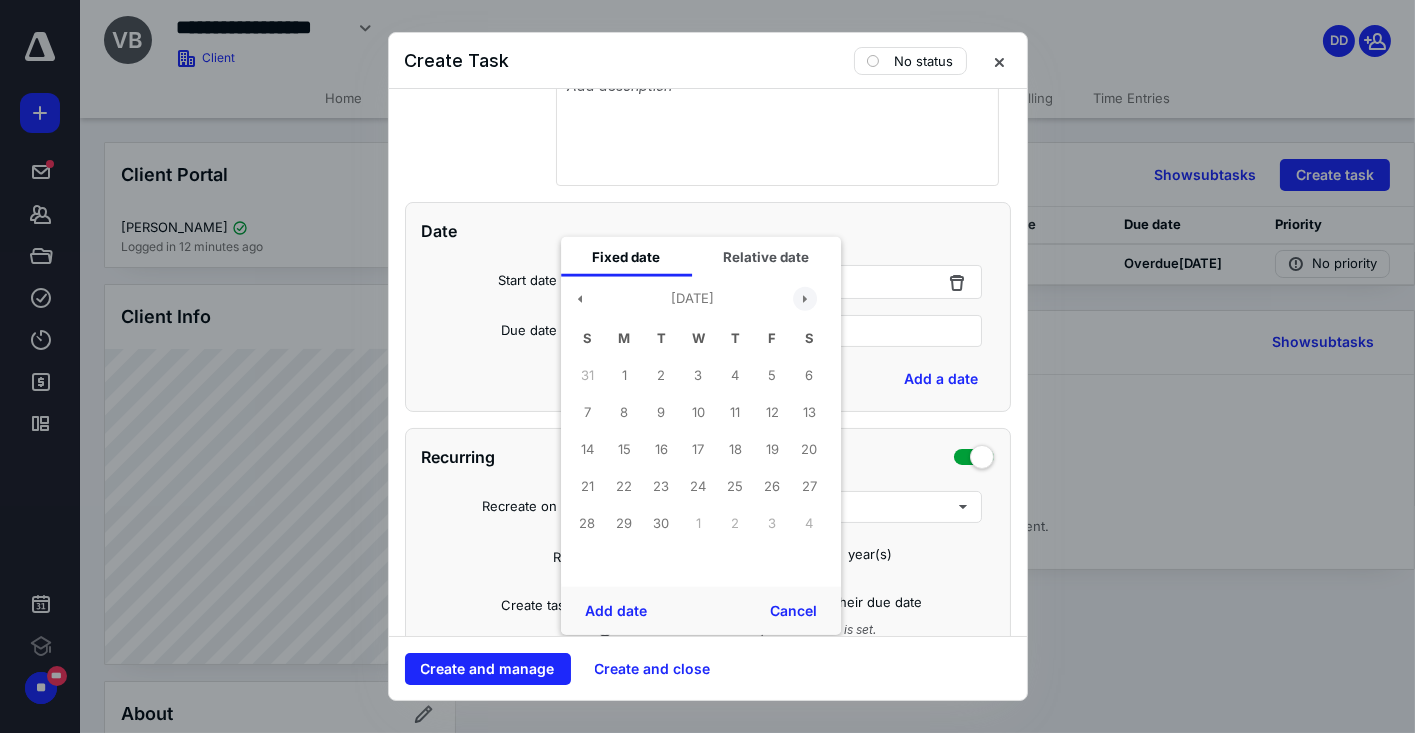 click at bounding box center (805, 299) 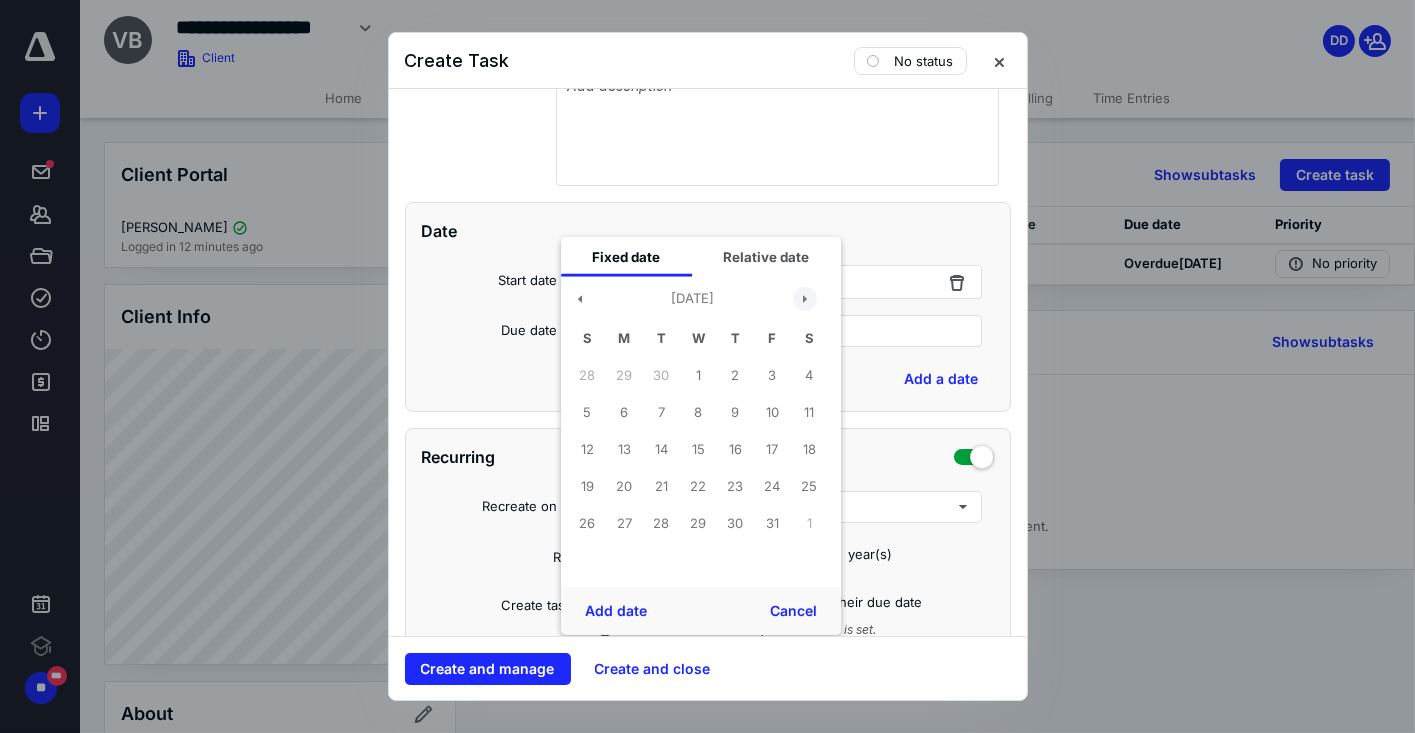 click at bounding box center (805, 299) 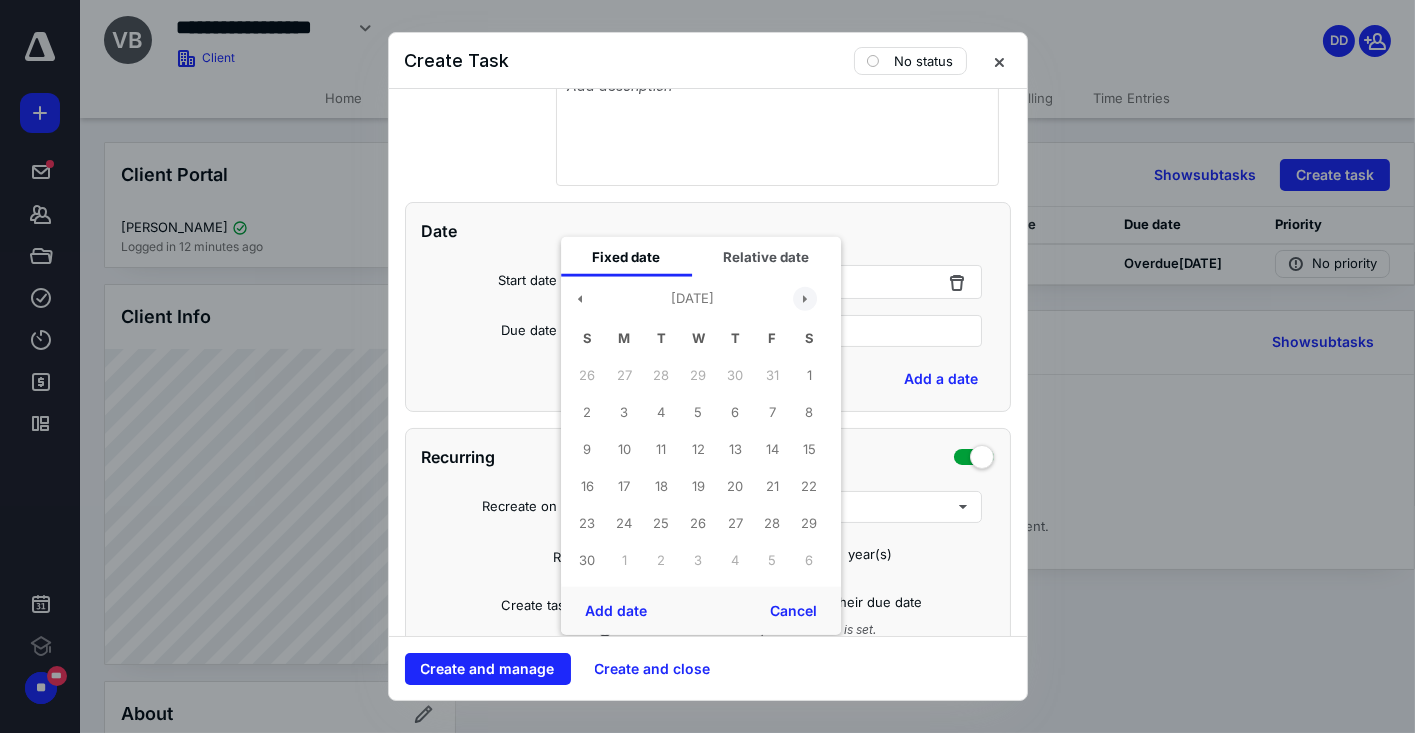 click at bounding box center [805, 299] 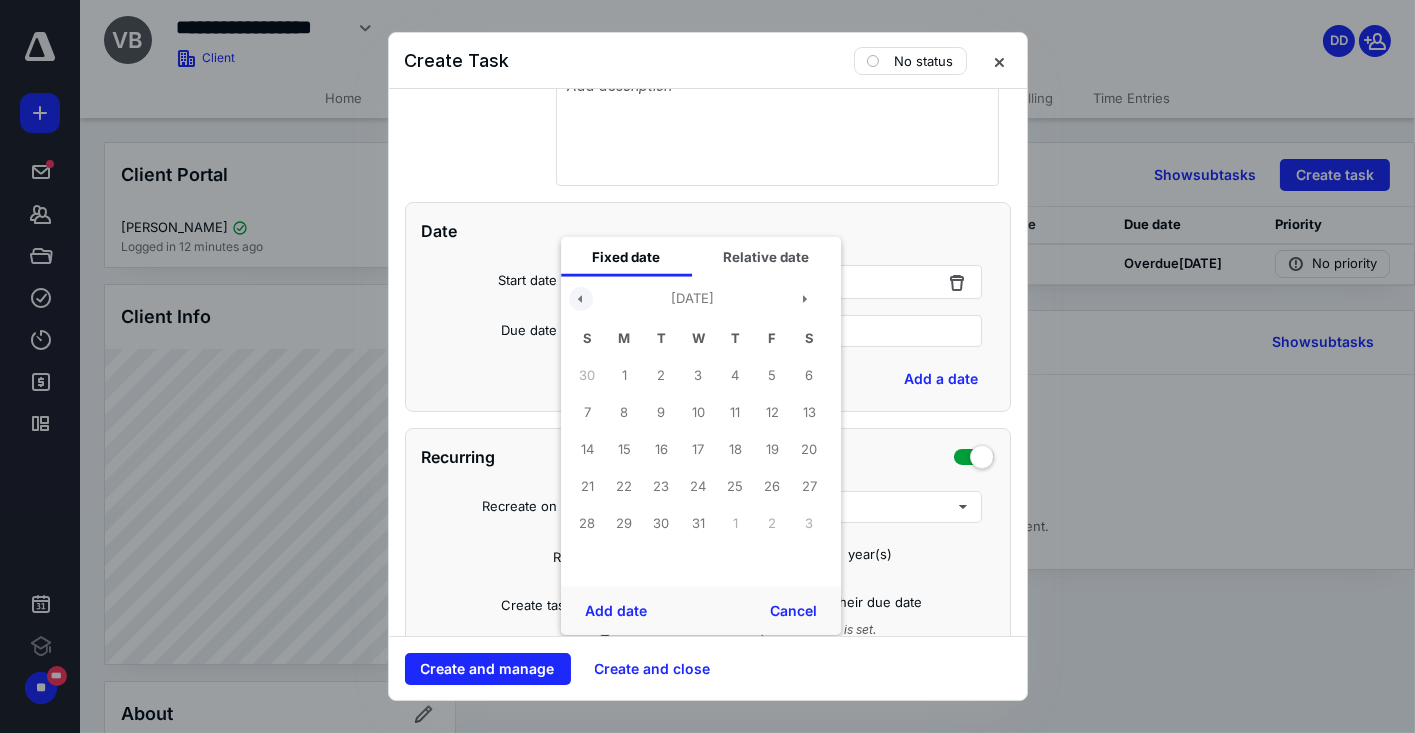 click at bounding box center (581, 299) 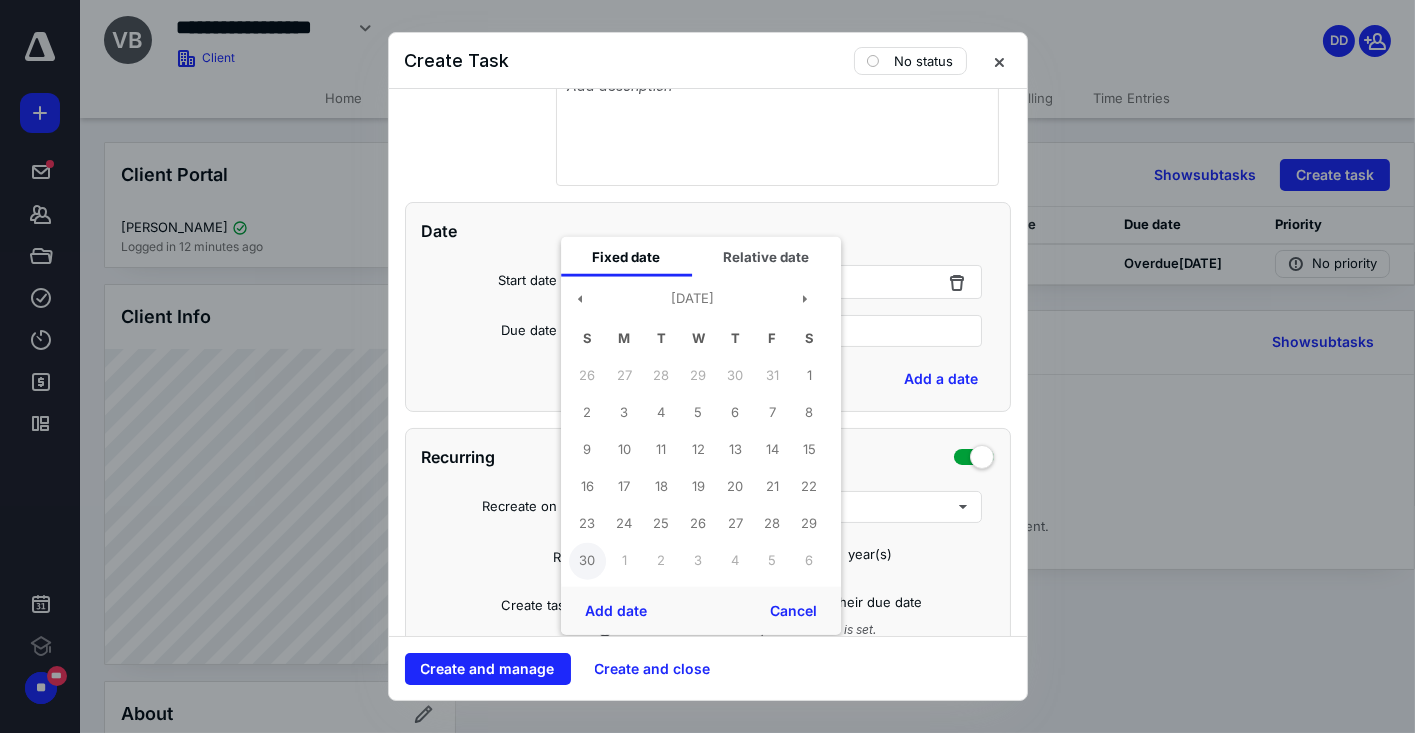 click on "30" at bounding box center (587, 560) 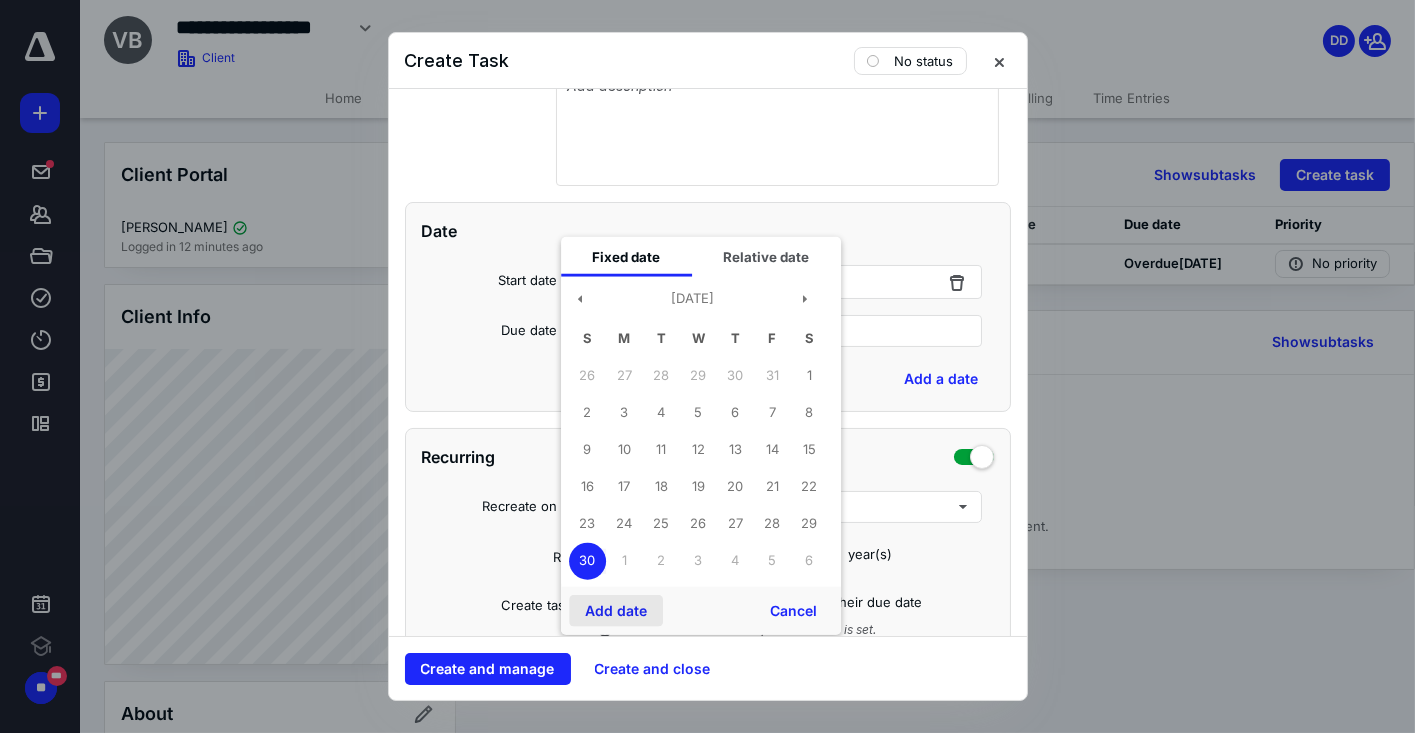 click on "Add date" at bounding box center [616, 611] 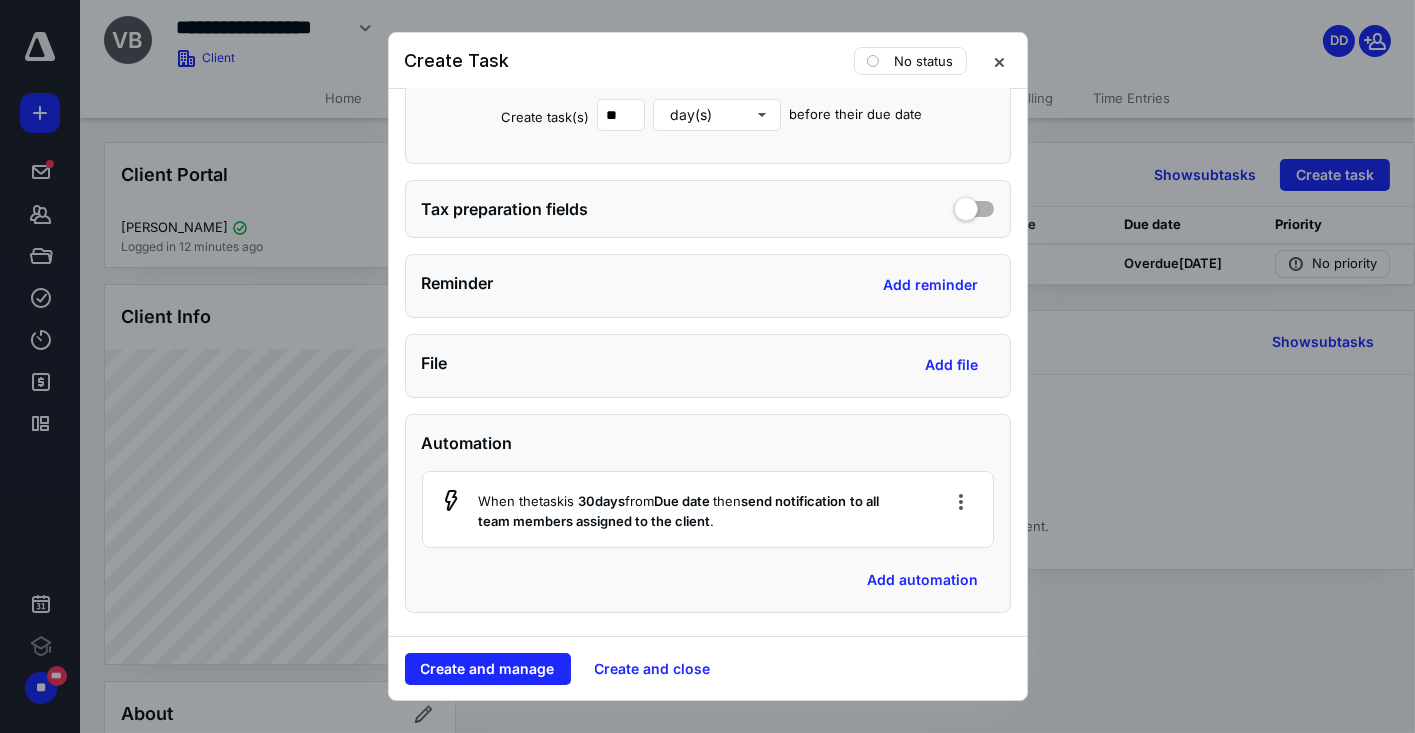 scroll, scrollTop: 880, scrollLeft: 0, axis: vertical 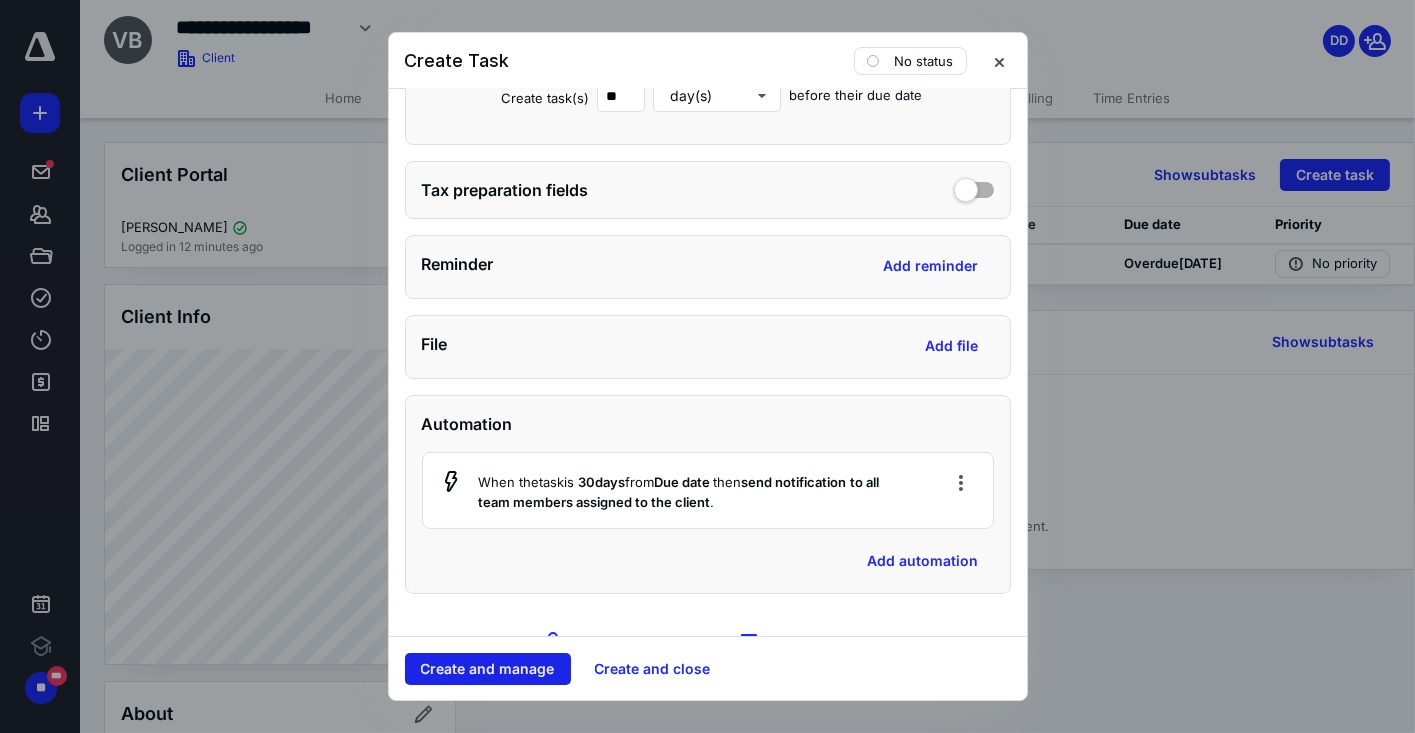 click on "Create and manage" at bounding box center (488, 669) 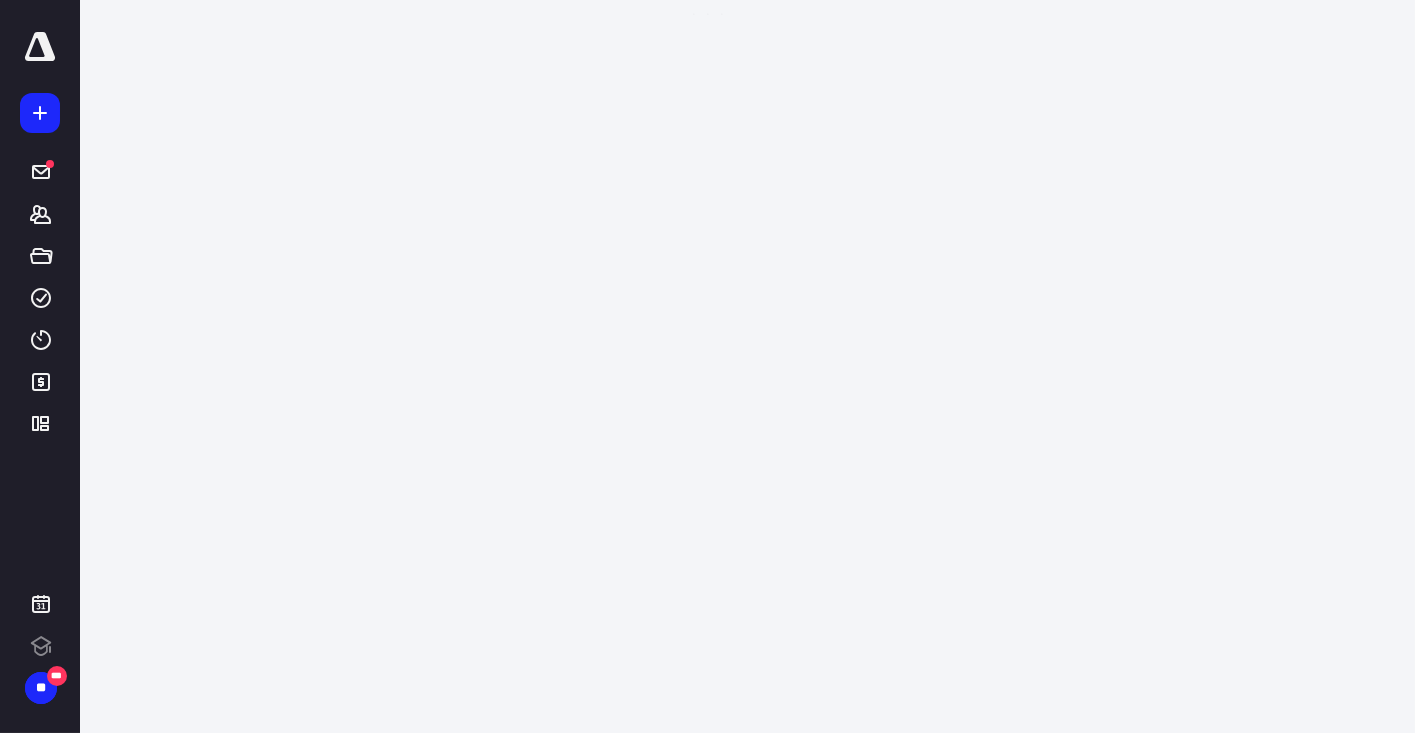 scroll, scrollTop: 0, scrollLeft: 0, axis: both 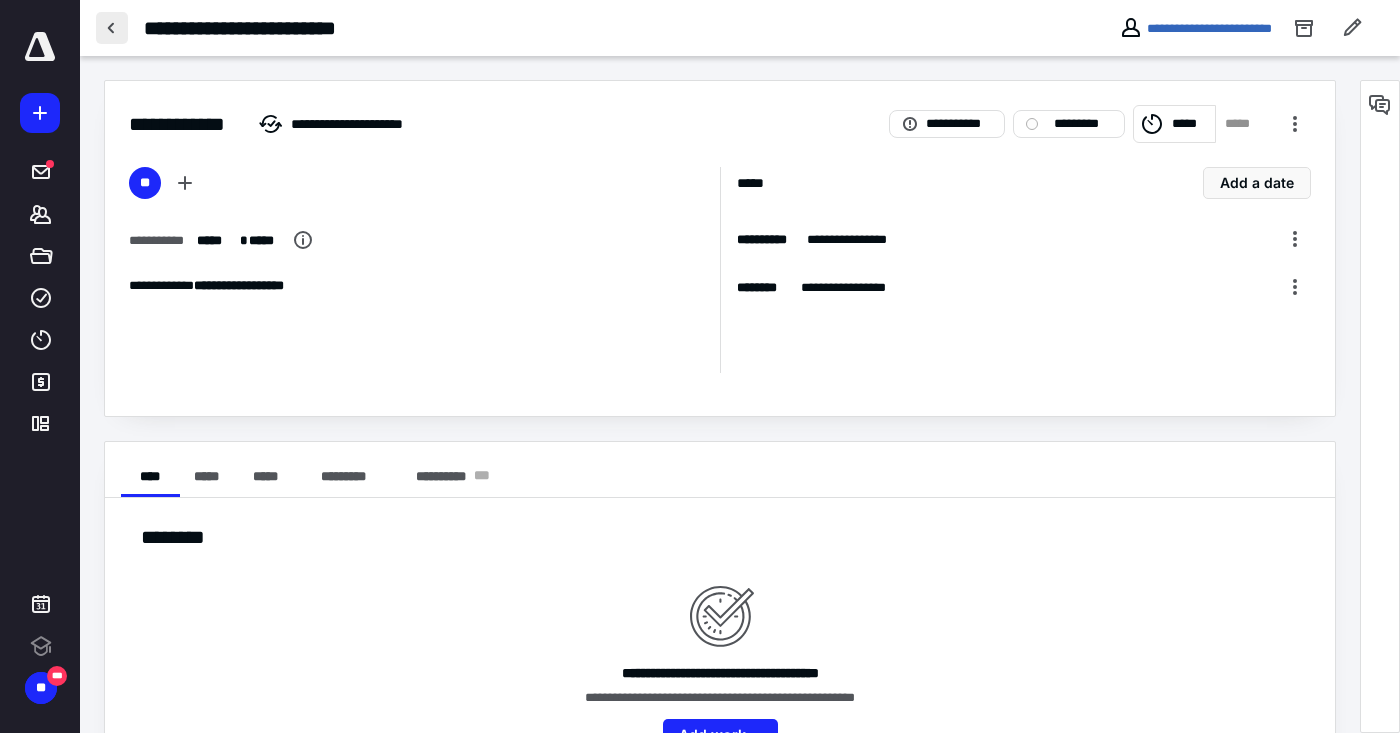 click at bounding box center [112, 28] 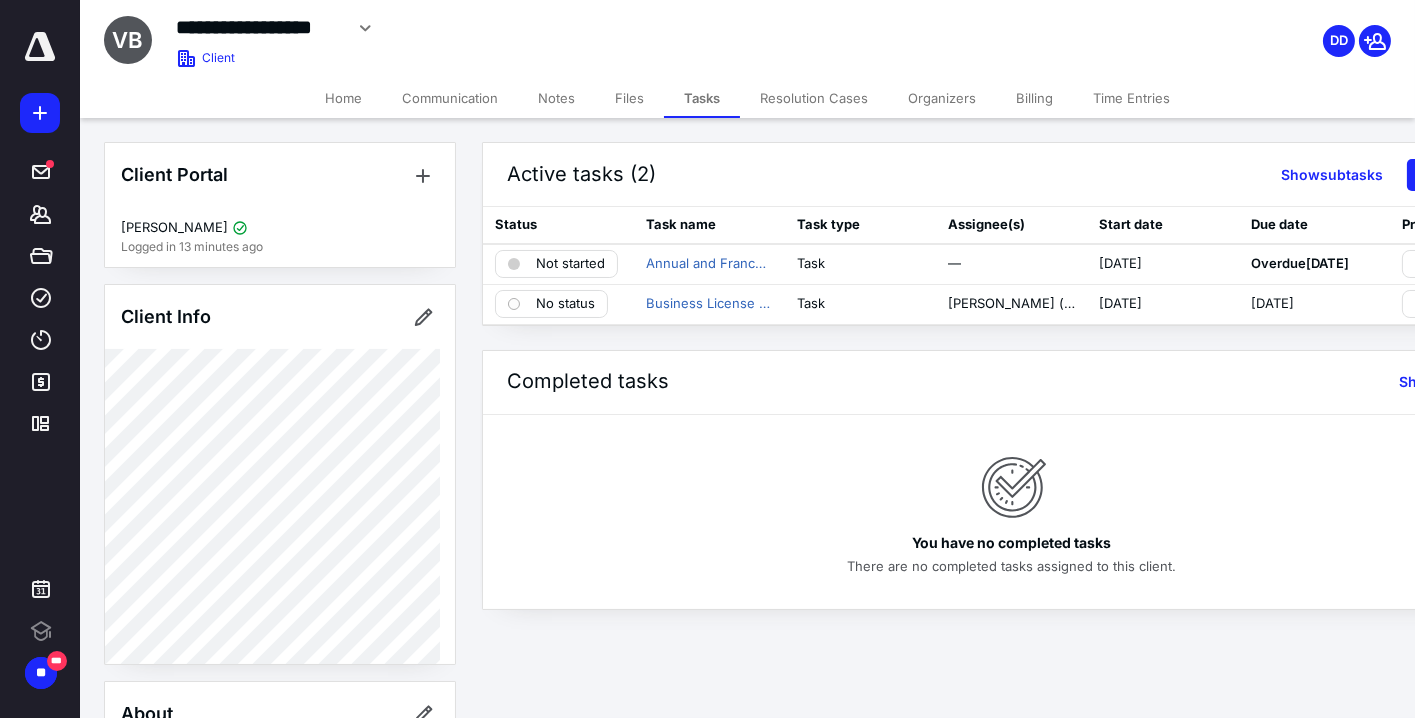click on "Files" at bounding box center (629, 98) 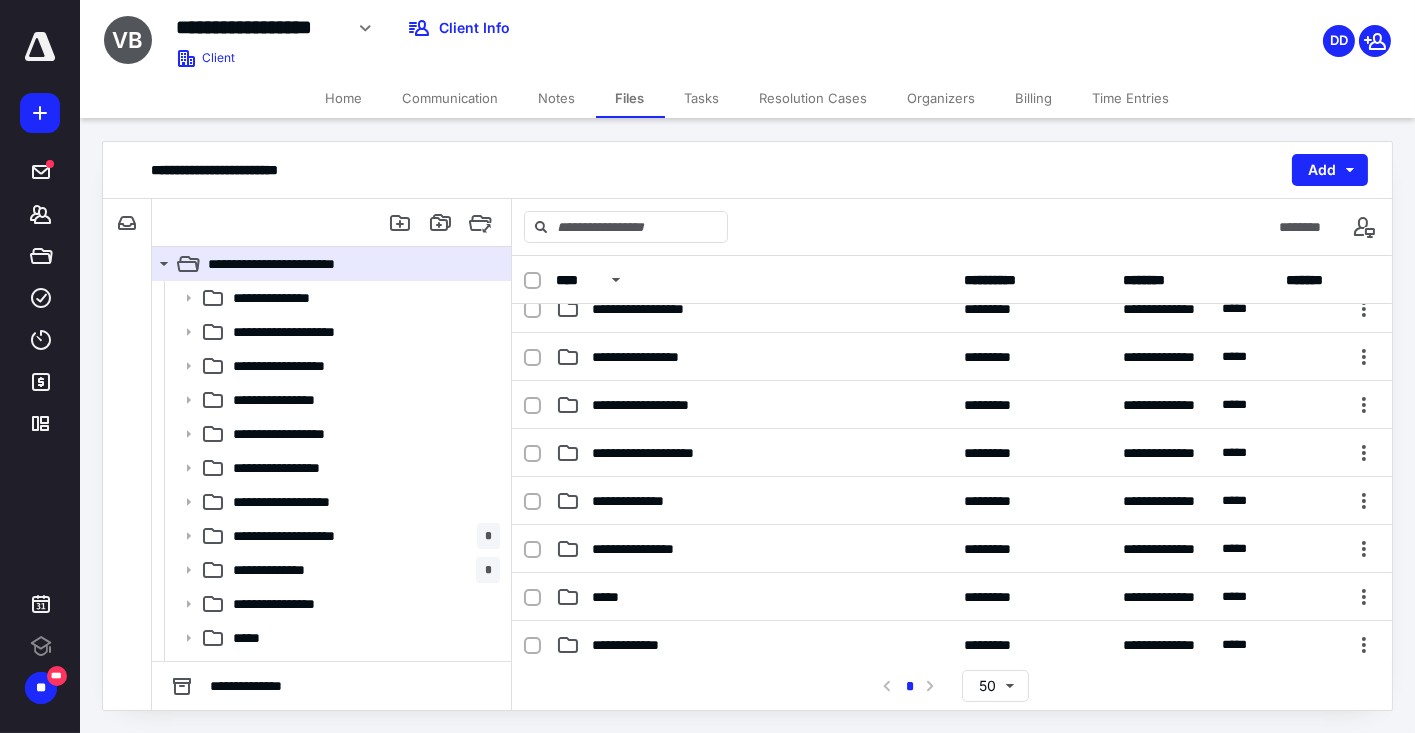 scroll, scrollTop: 244, scrollLeft: 0, axis: vertical 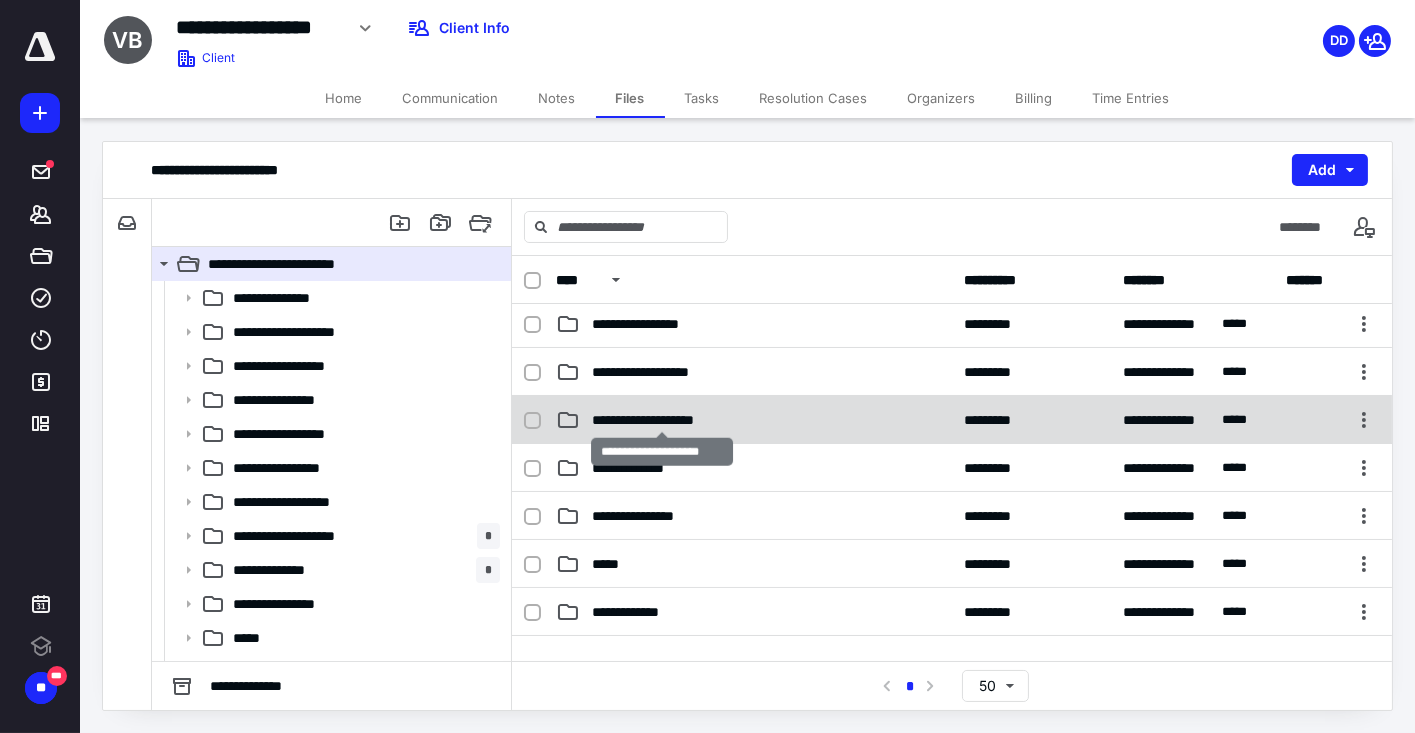 click on "**********" at bounding box center [662, 420] 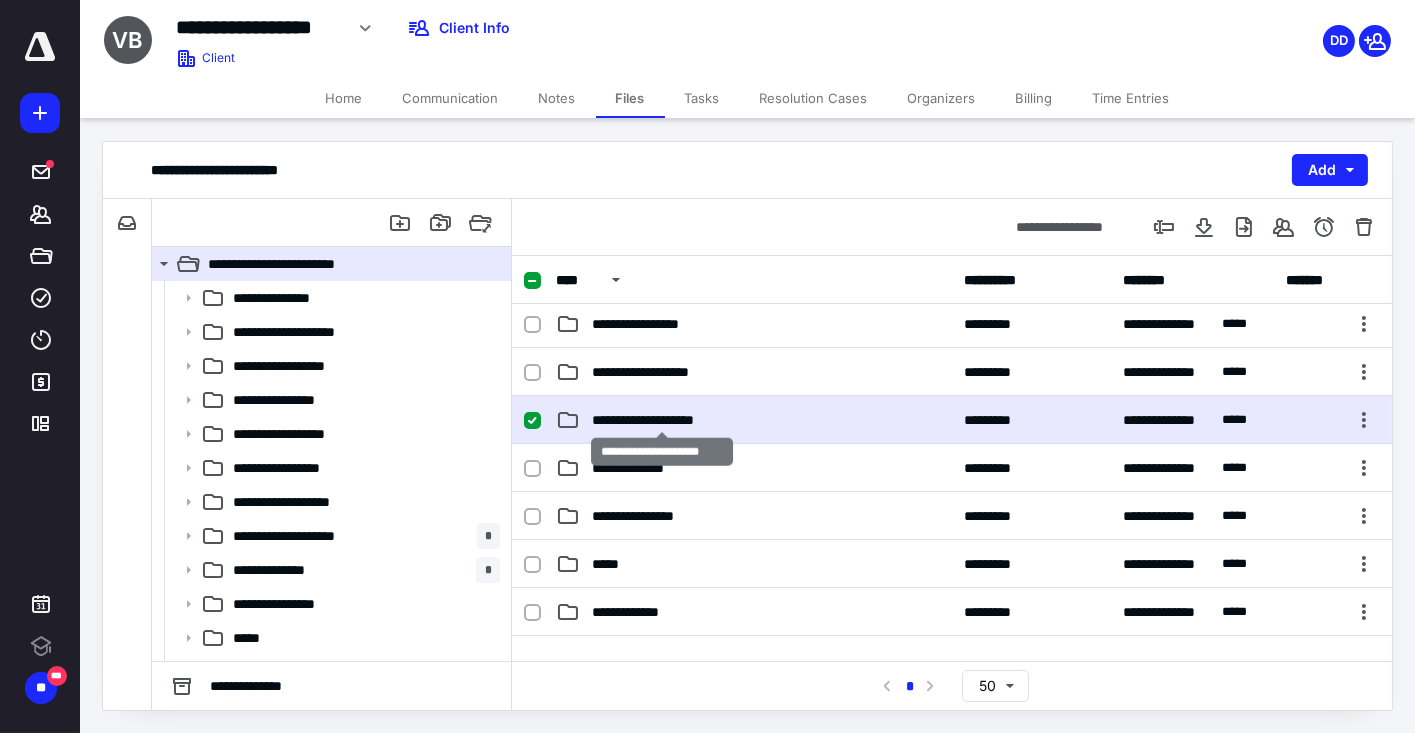 click on "**********" at bounding box center (662, 420) 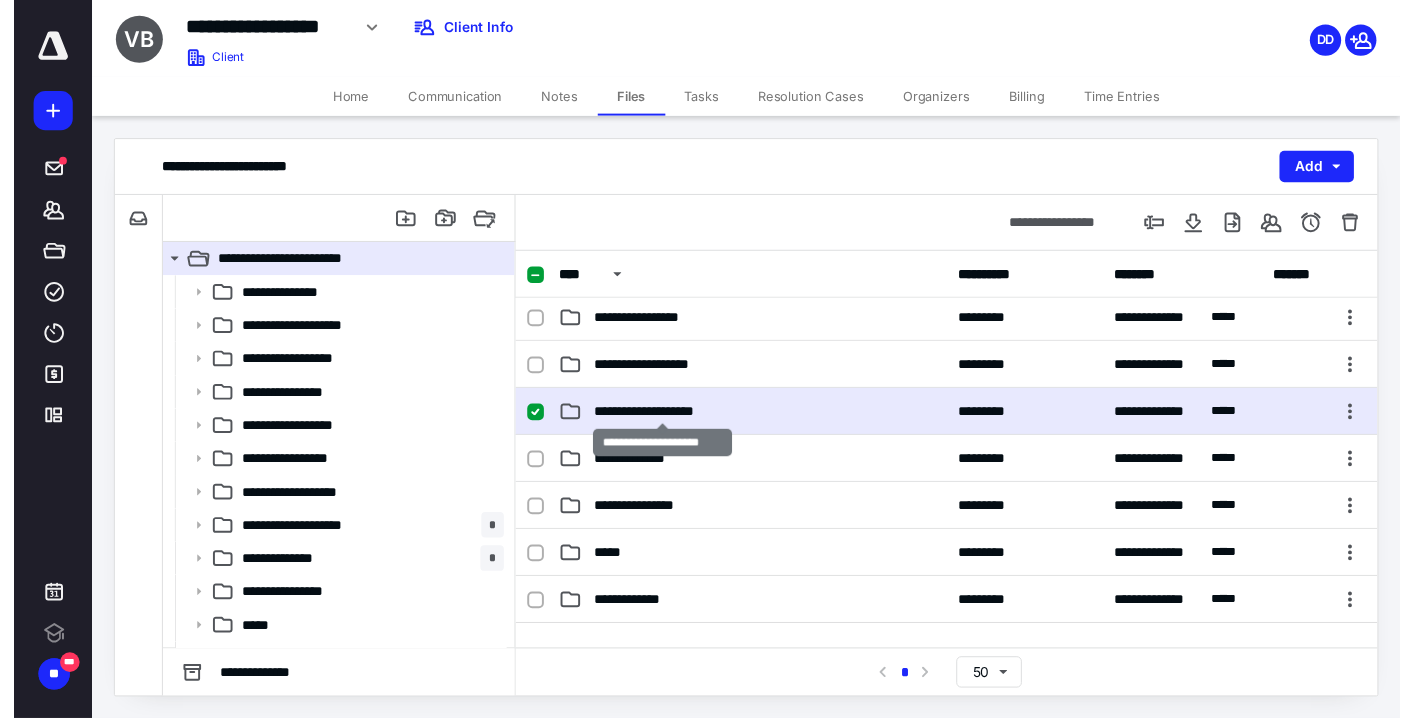 scroll, scrollTop: 0, scrollLeft: 0, axis: both 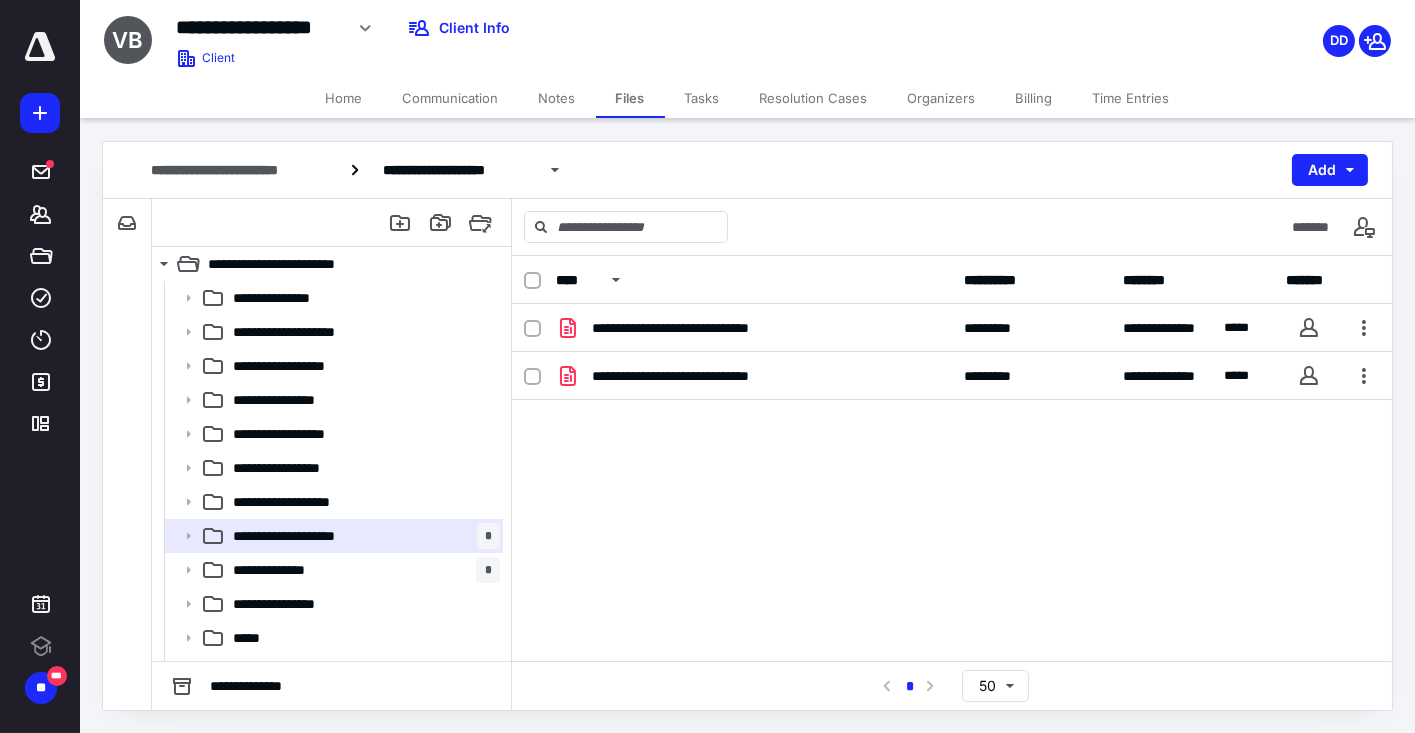 click on "Tasks" at bounding box center (702, 98) 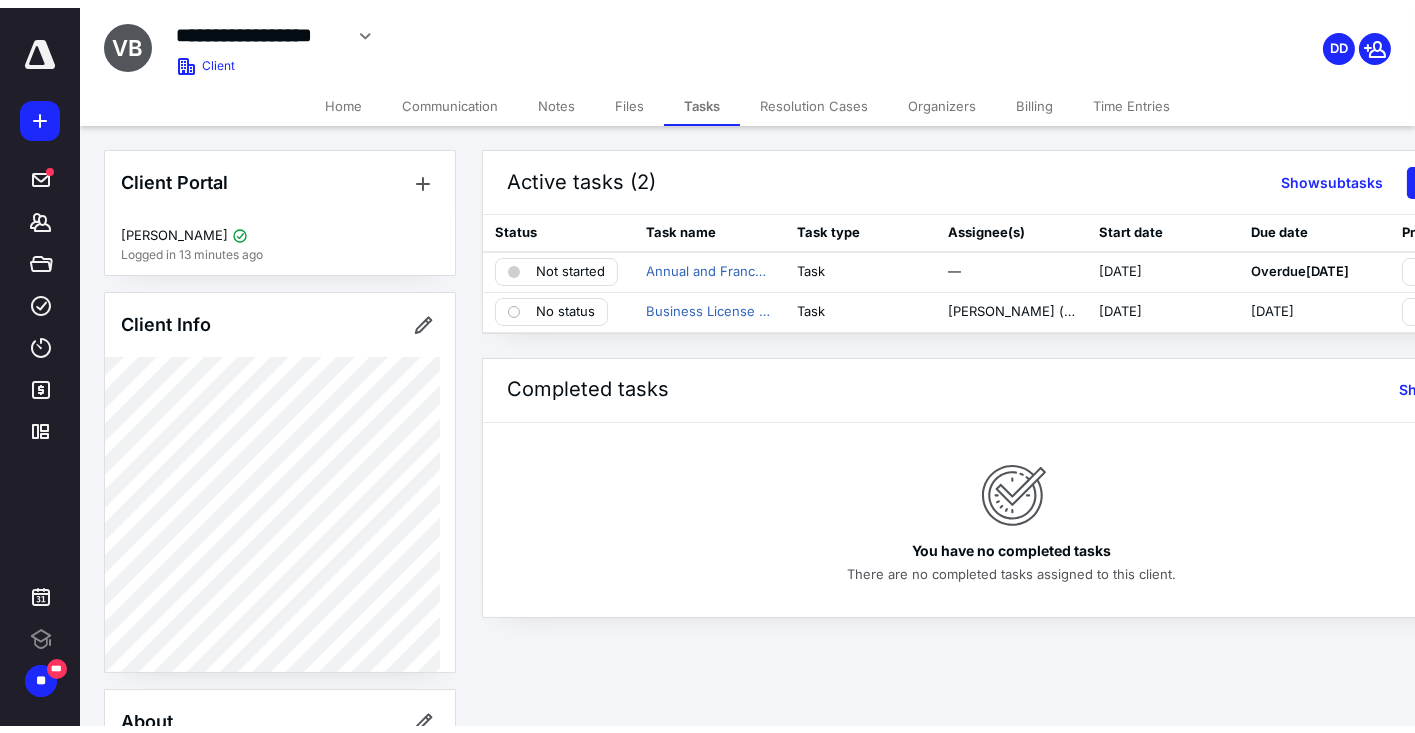 scroll, scrollTop: 0, scrollLeft: 127, axis: horizontal 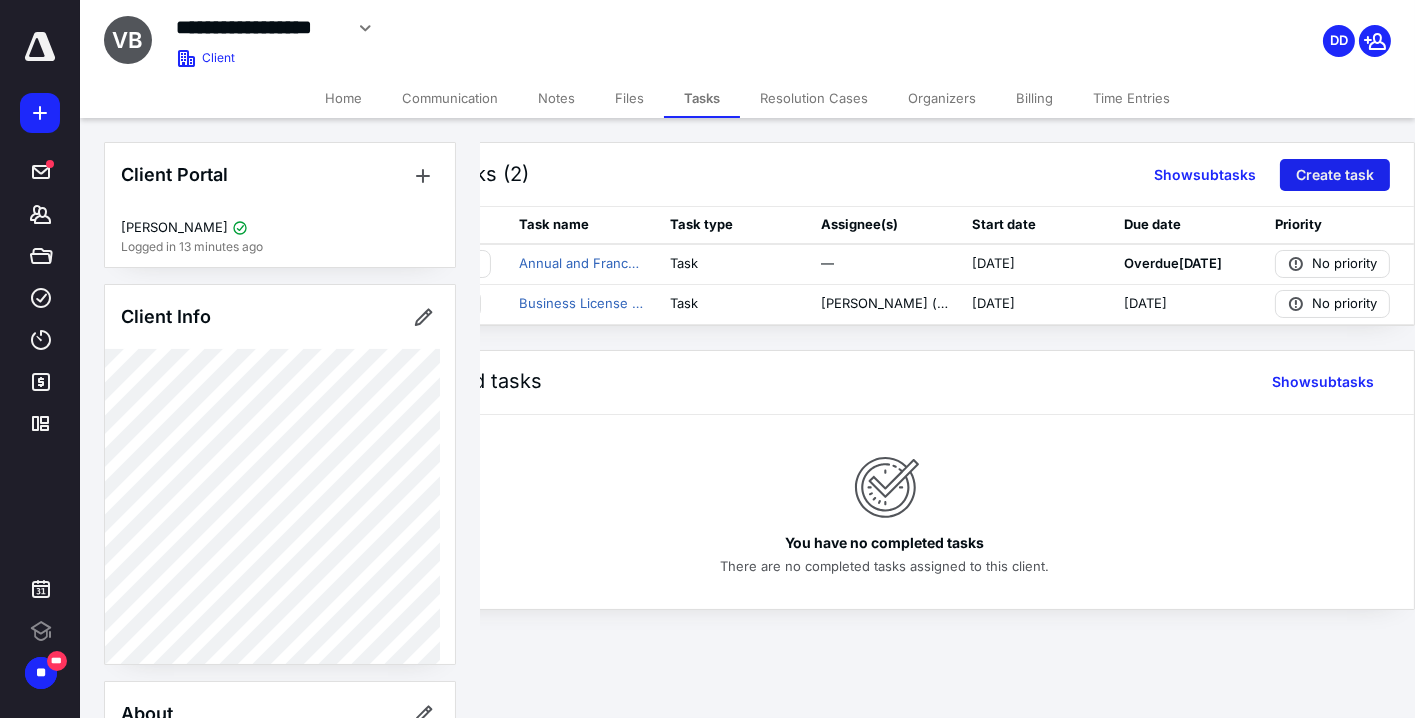 click on "Create task" at bounding box center [1335, 175] 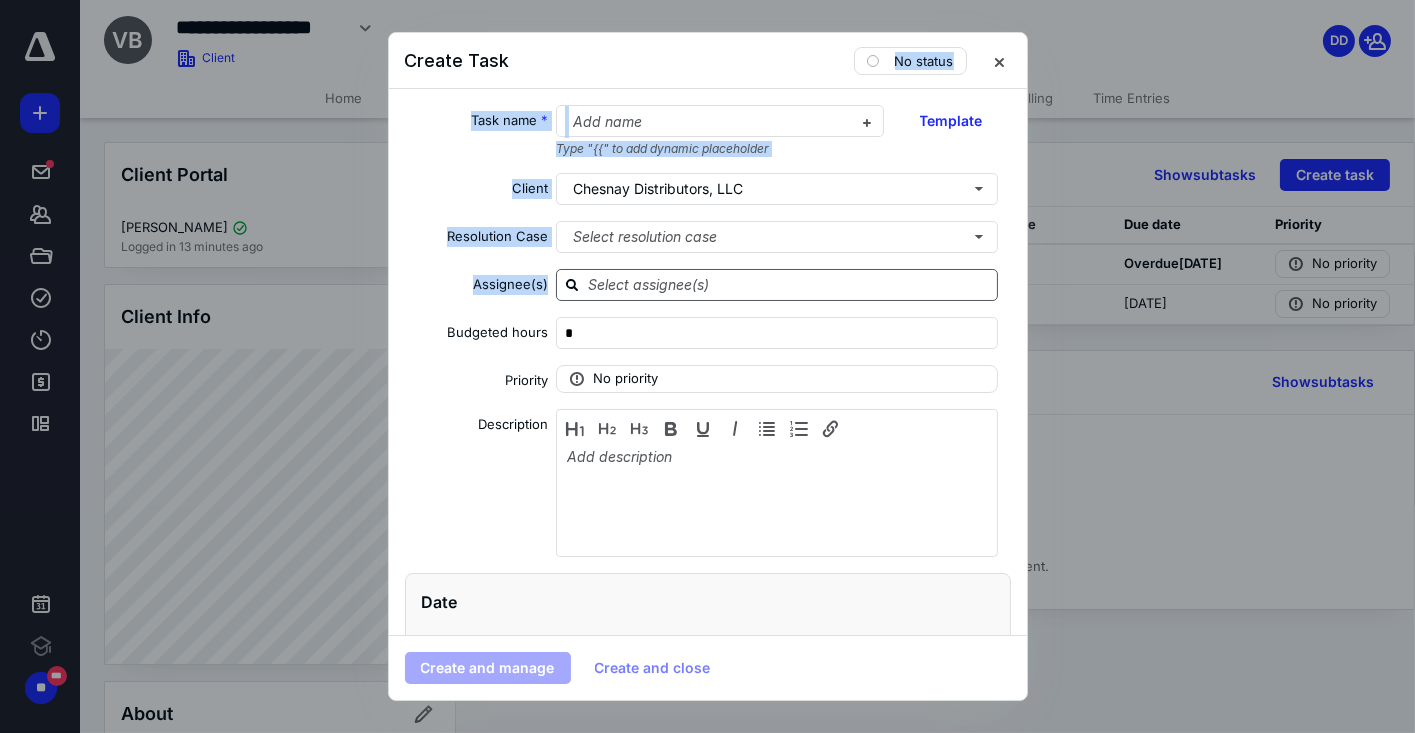 drag, startPoint x: 809, startPoint y: 72, endPoint x: 822, endPoint y: 272, distance: 200.42206 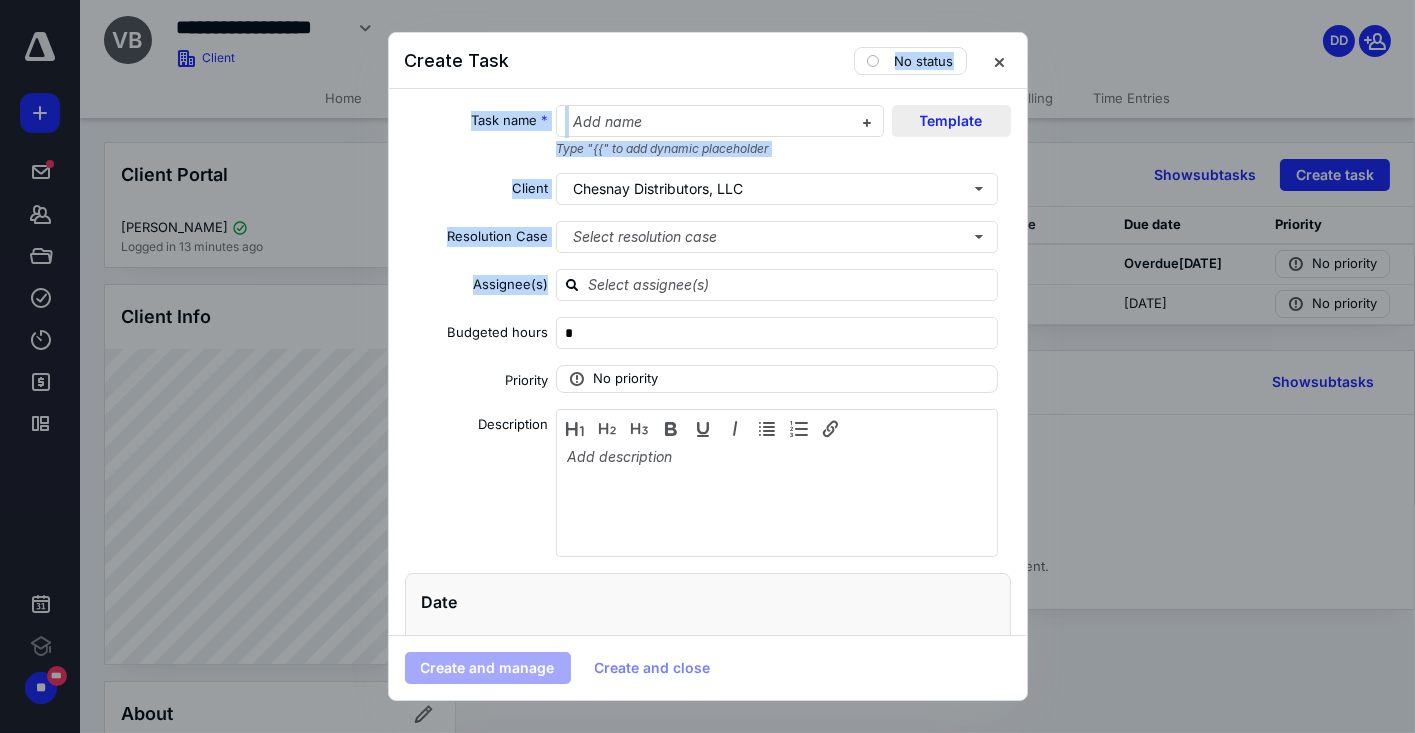 click on "Template" at bounding box center (951, 121) 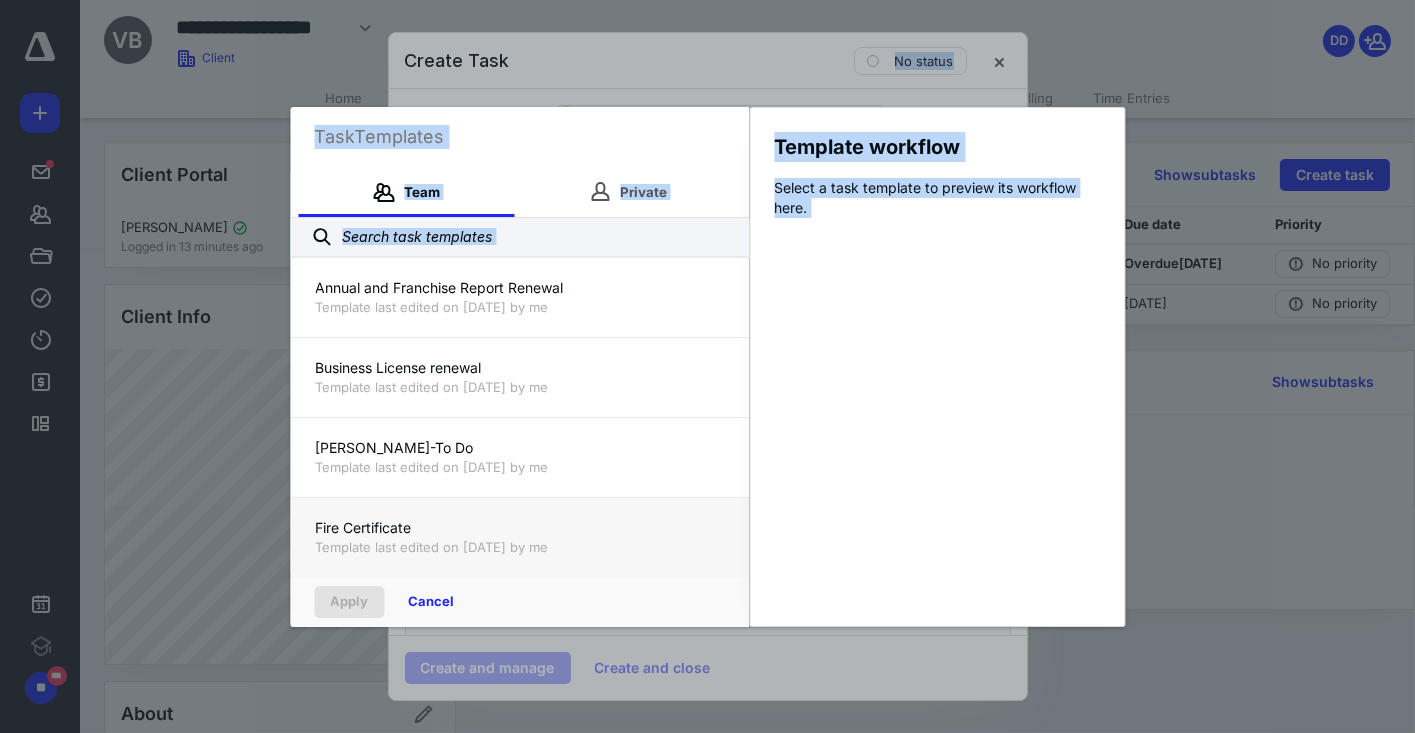 click on "Template last edited on [DATE] by me" at bounding box center (519, 547) 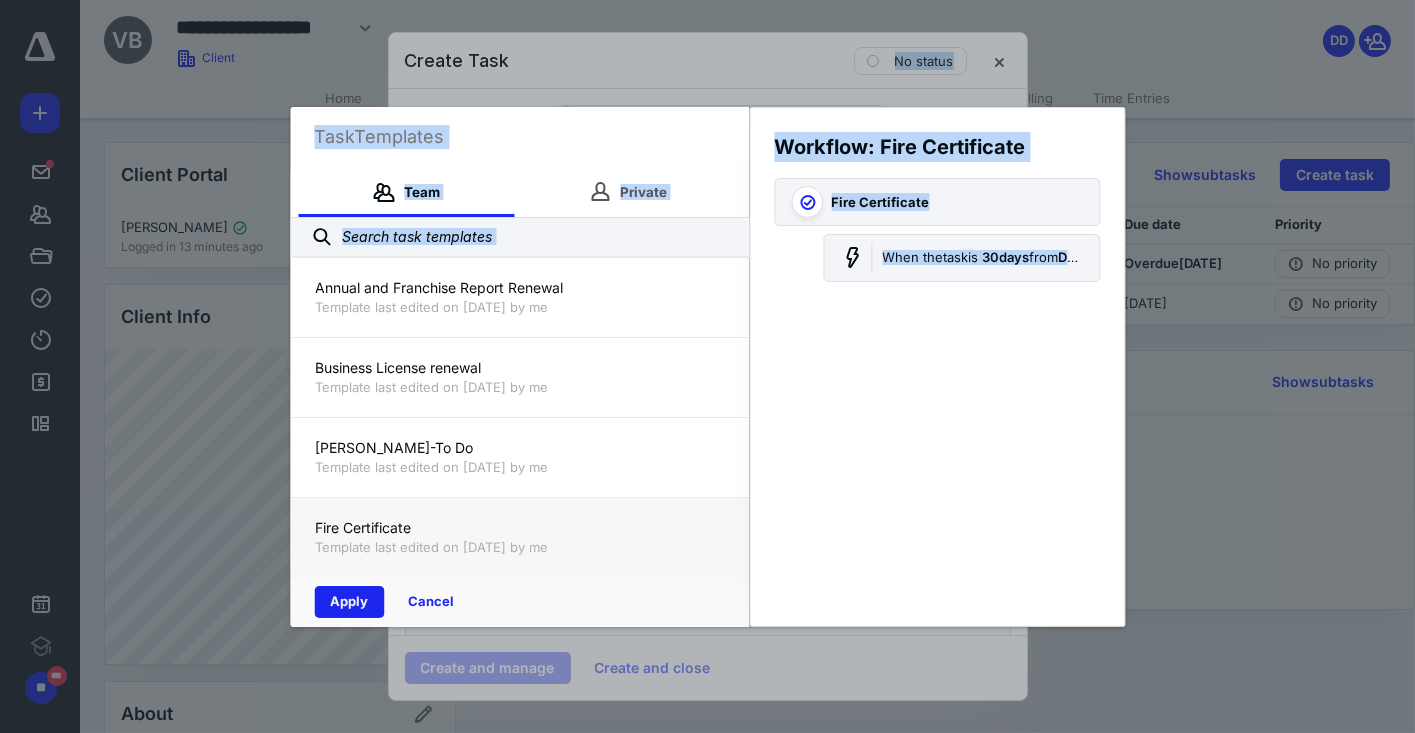 click on "Apply" at bounding box center [349, 602] 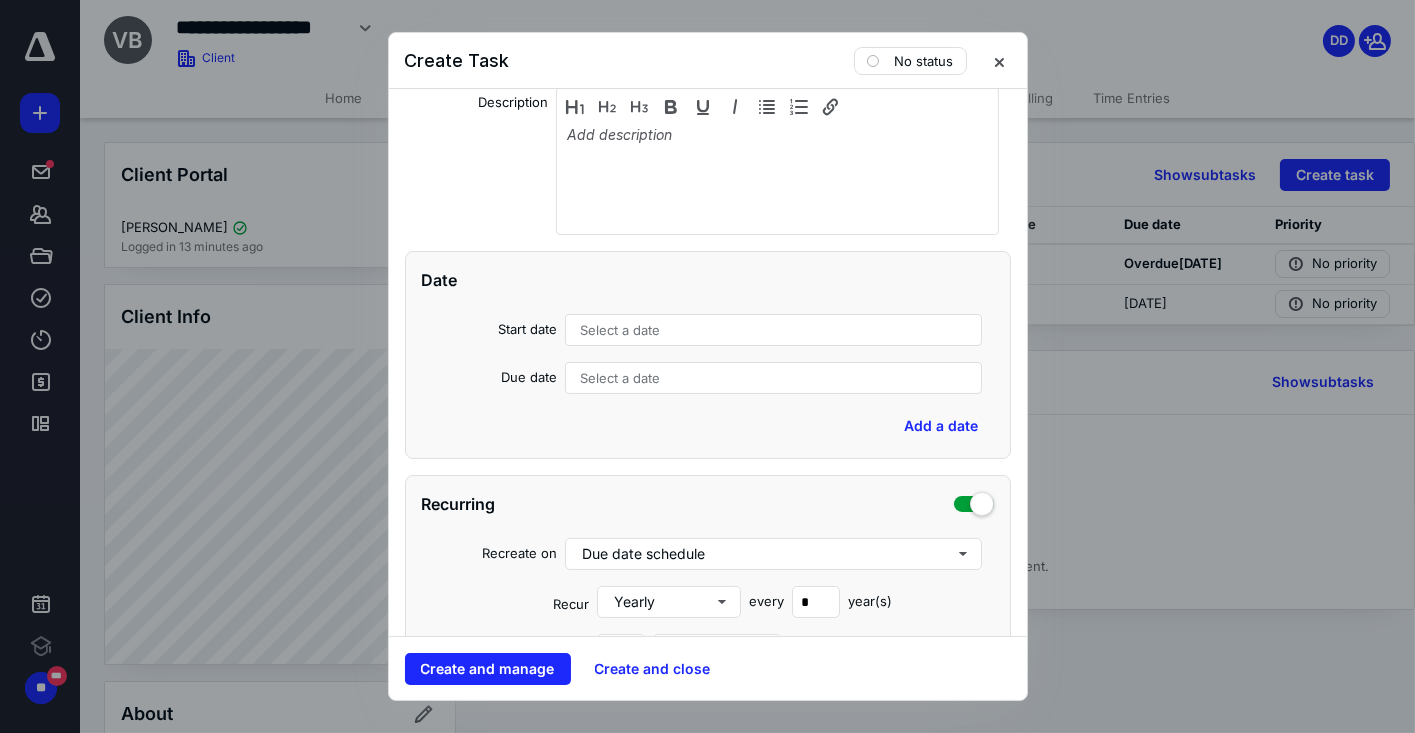 scroll, scrollTop: 326, scrollLeft: 0, axis: vertical 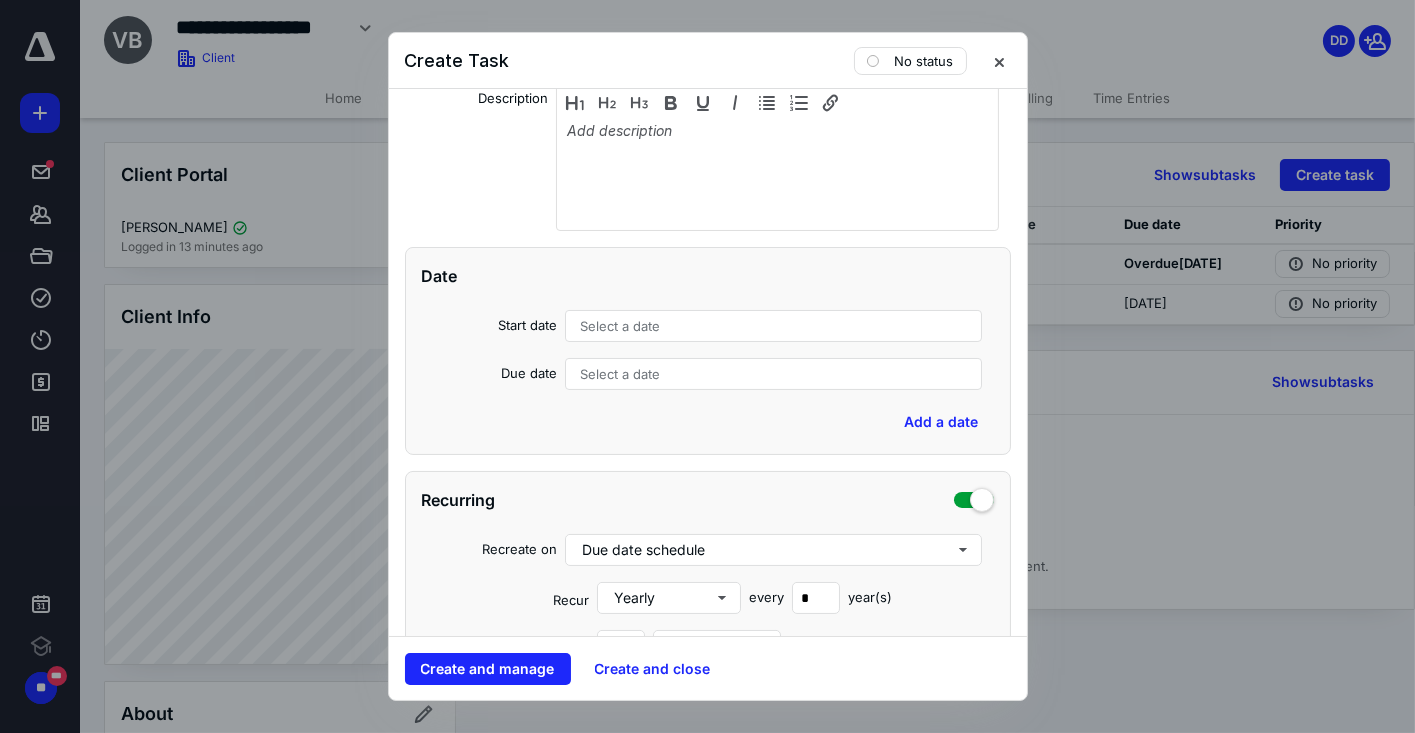 click on "Select a date" at bounding box center (774, 326) 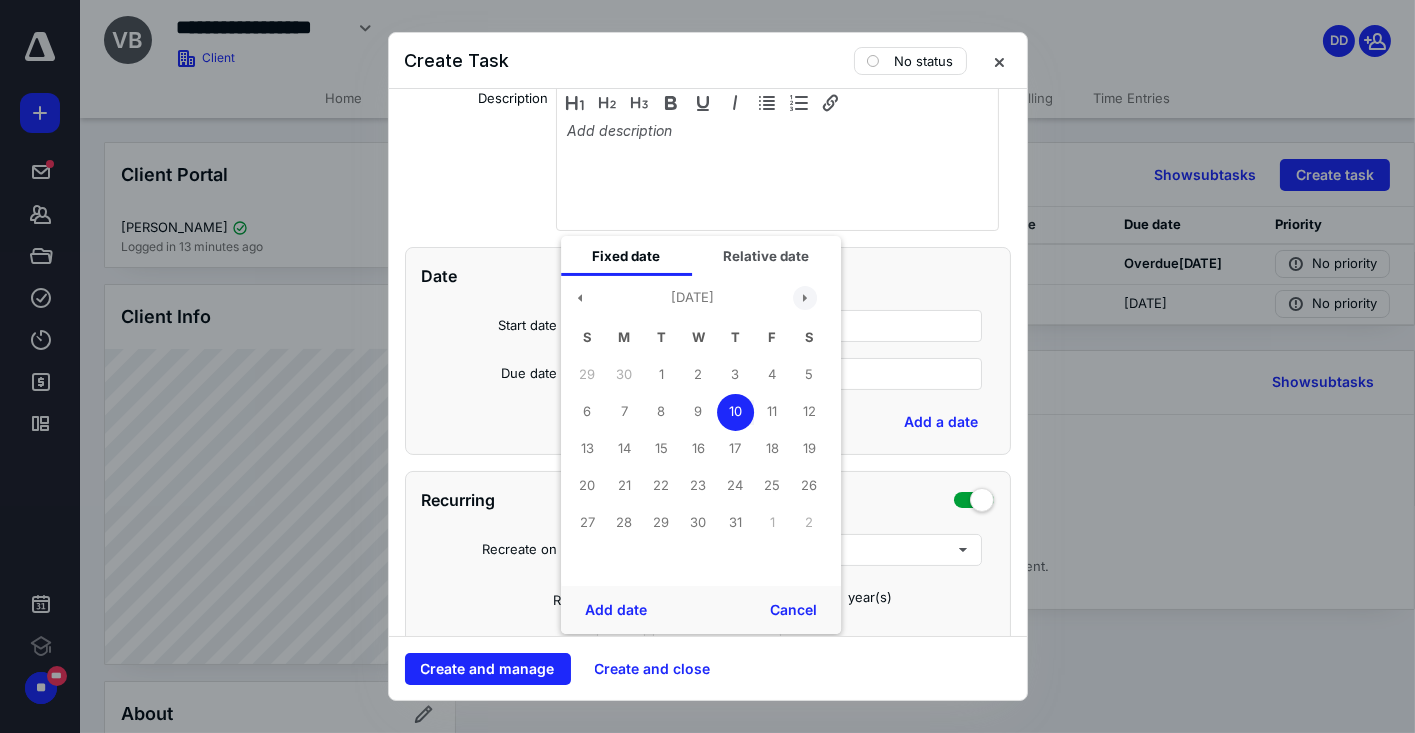 click at bounding box center (805, 298) 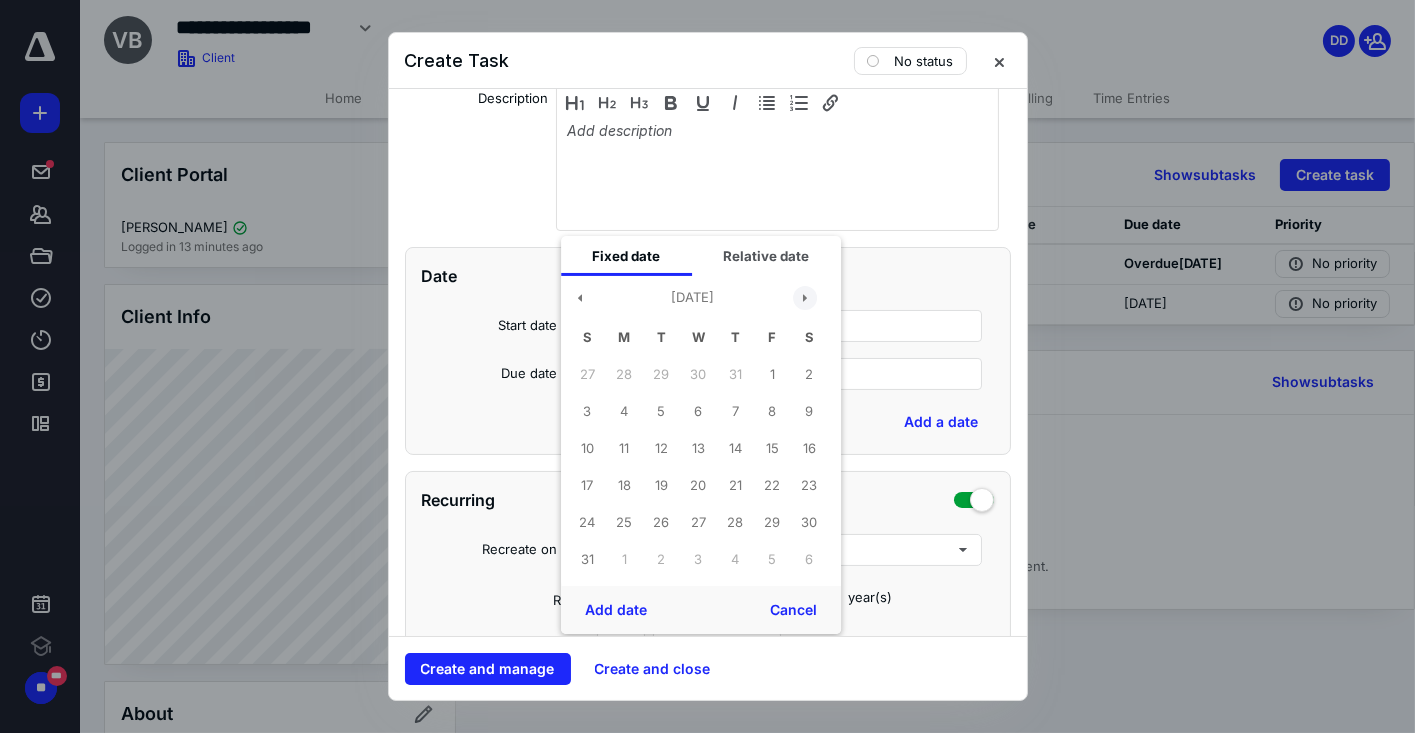 click at bounding box center [805, 298] 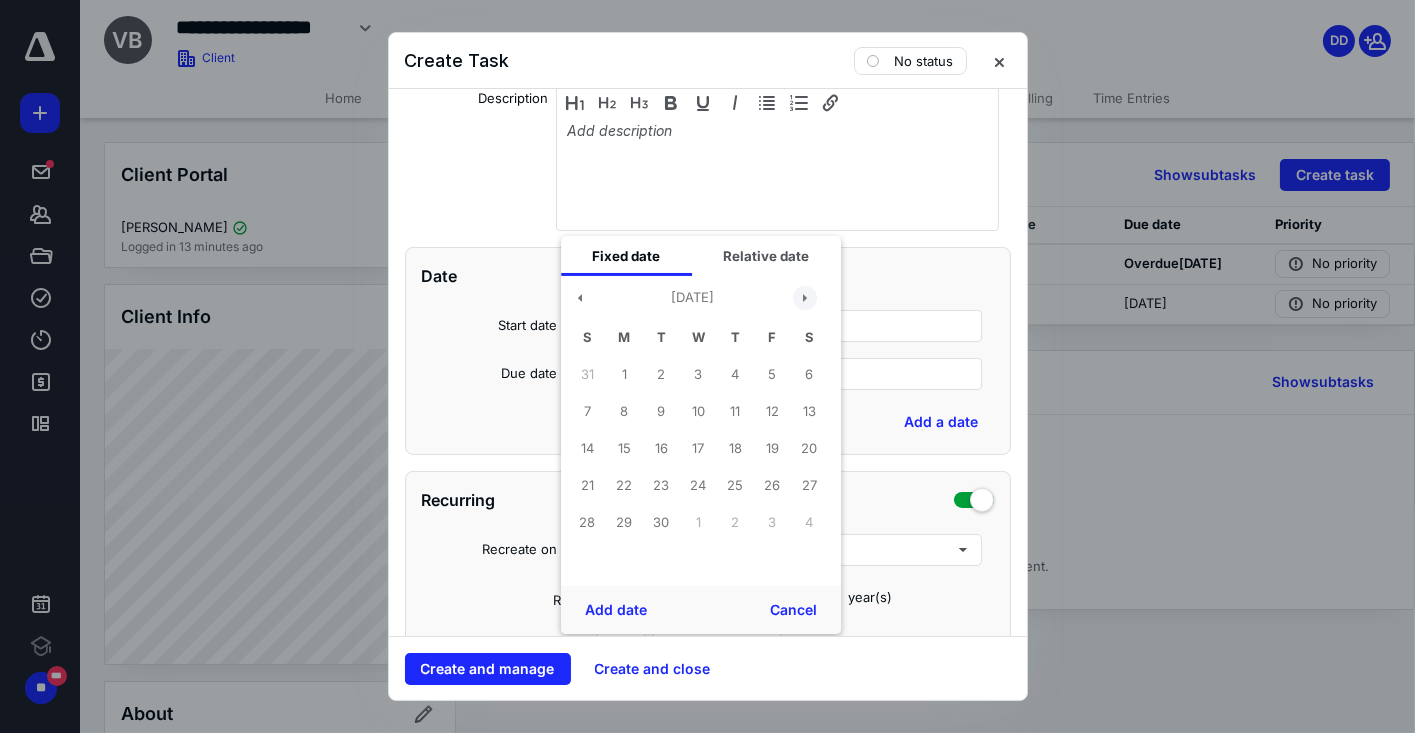 click at bounding box center (805, 298) 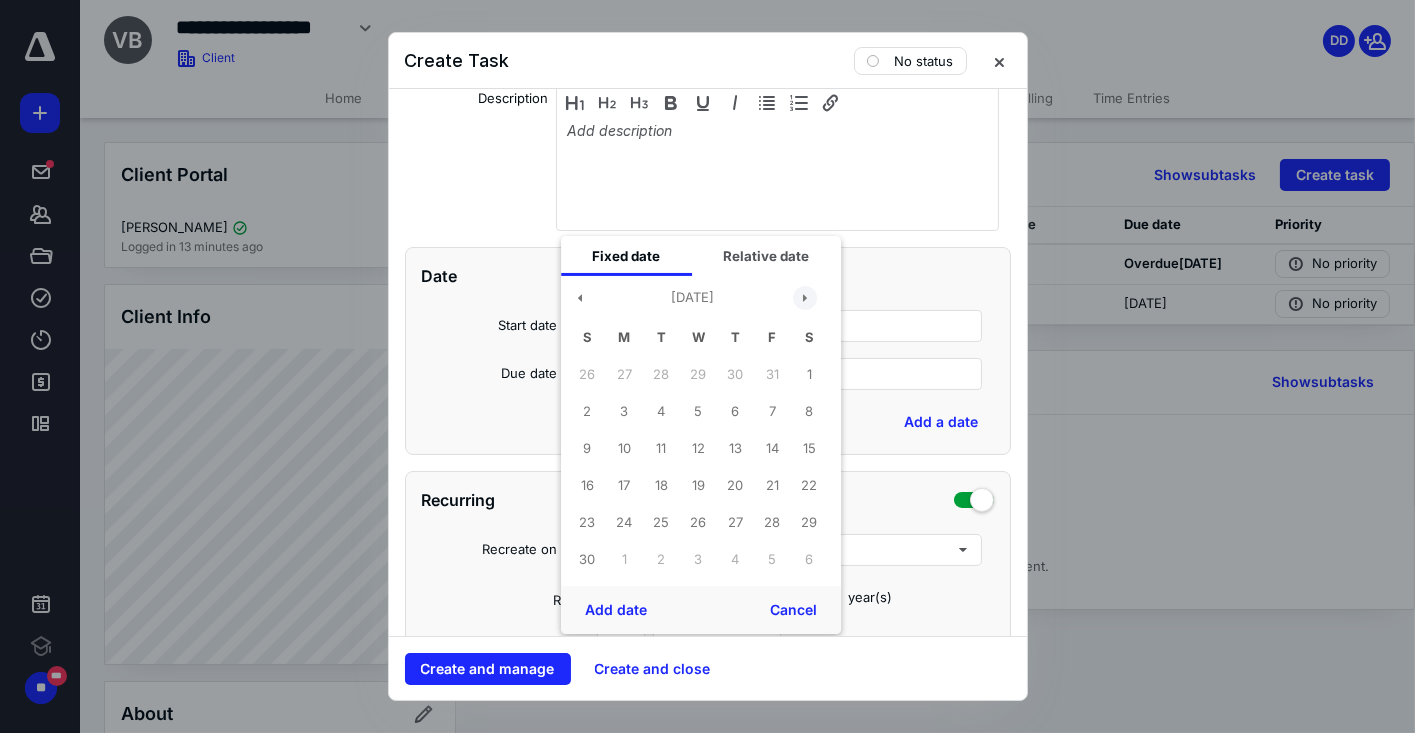 click at bounding box center [805, 298] 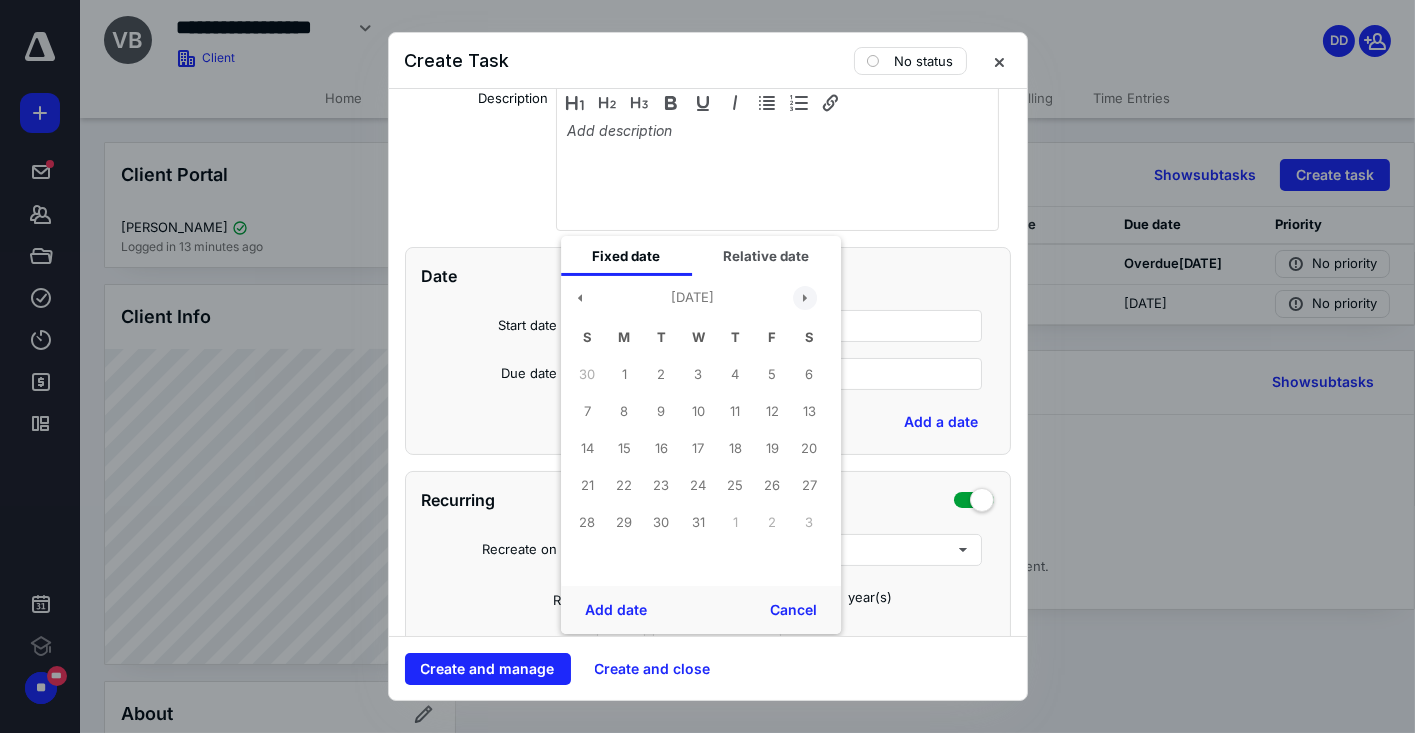 click at bounding box center (805, 298) 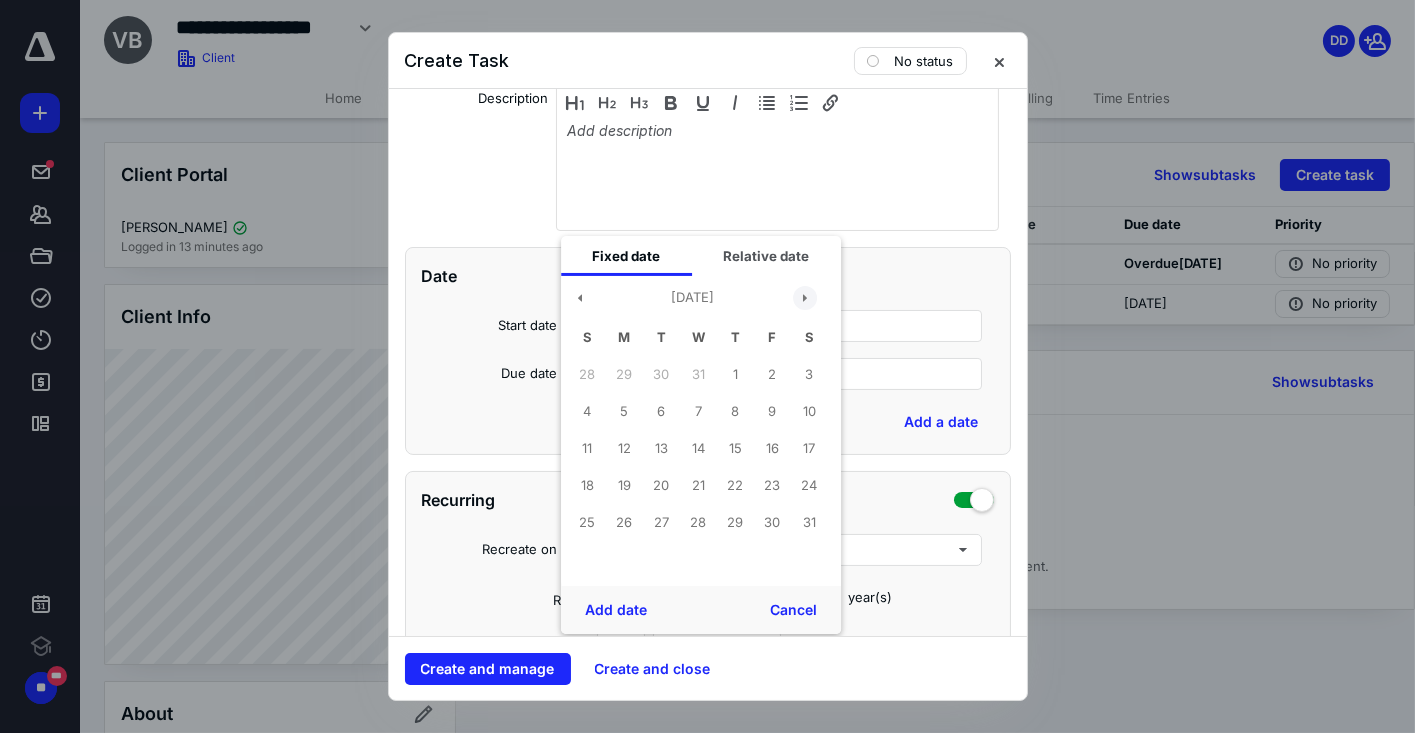 click at bounding box center [805, 298] 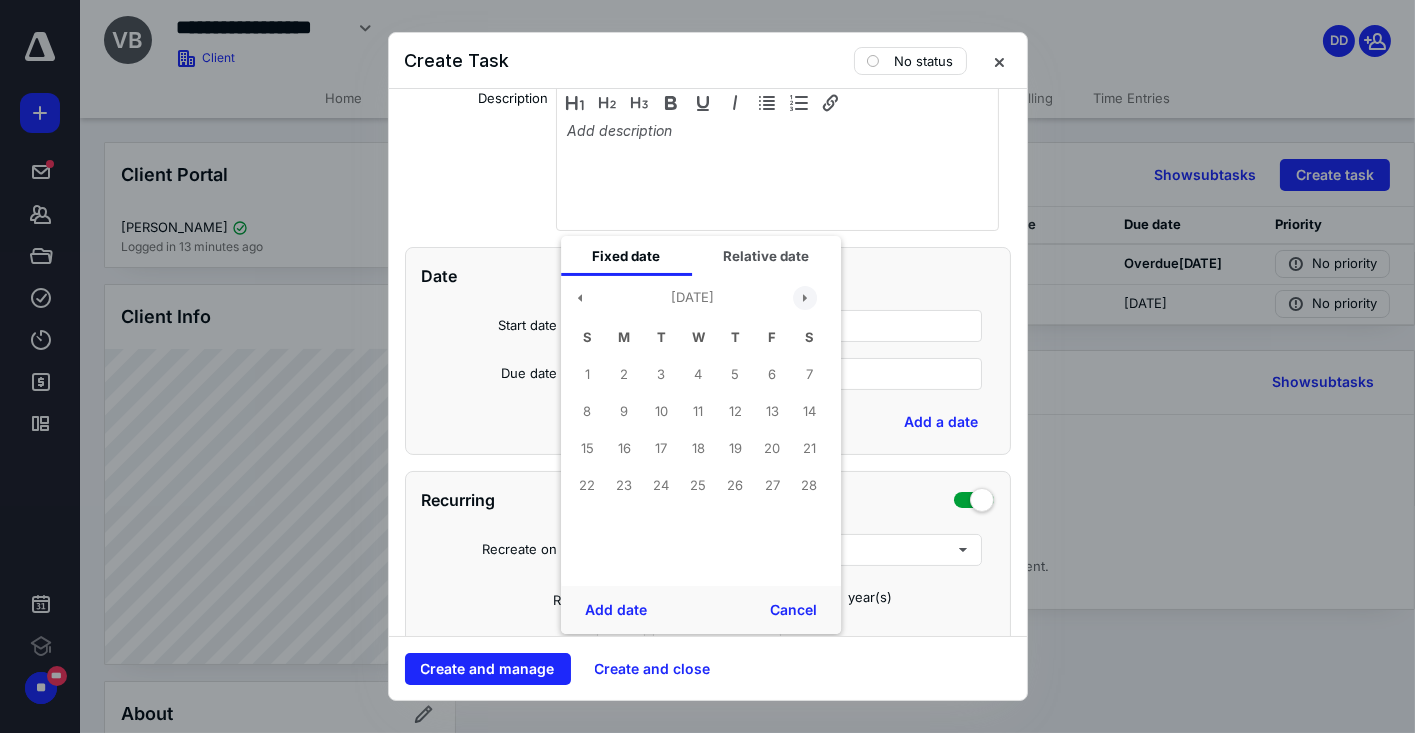click at bounding box center (805, 298) 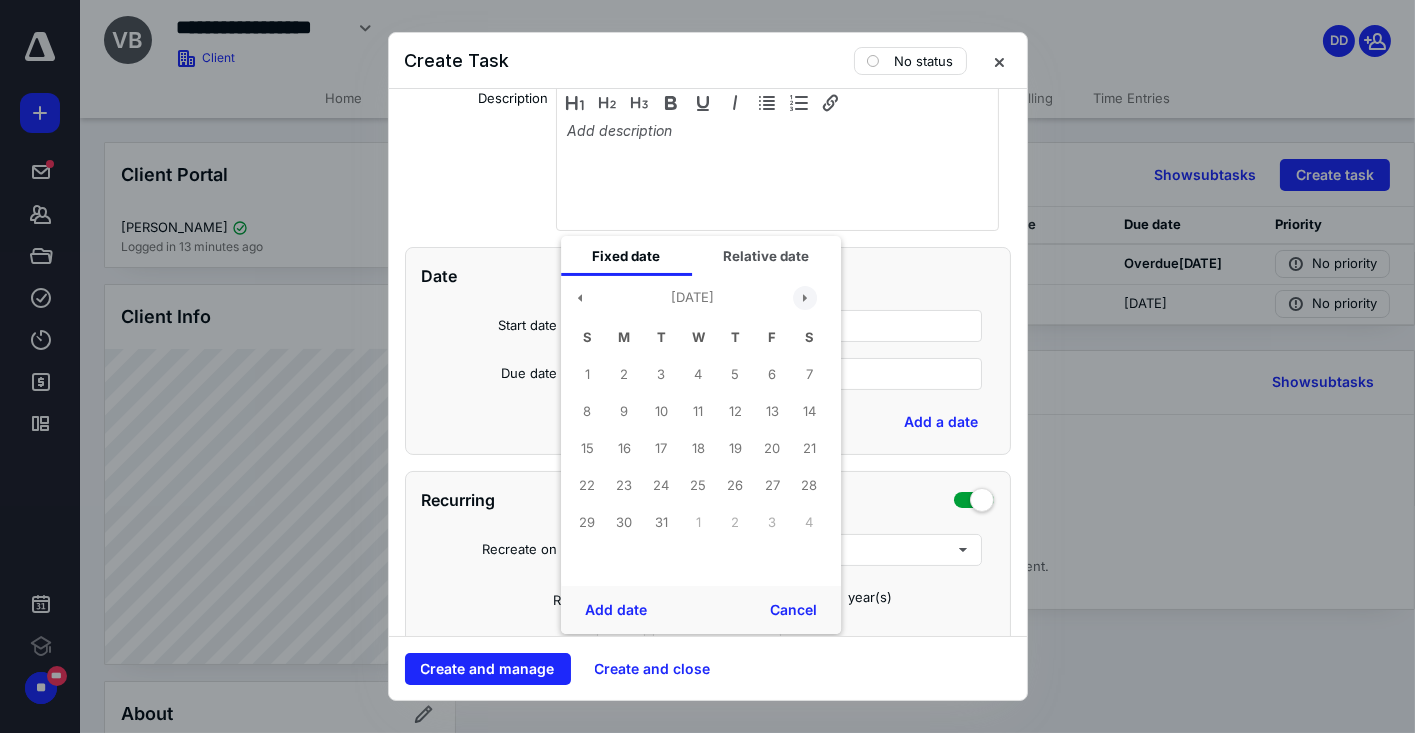 click at bounding box center (805, 298) 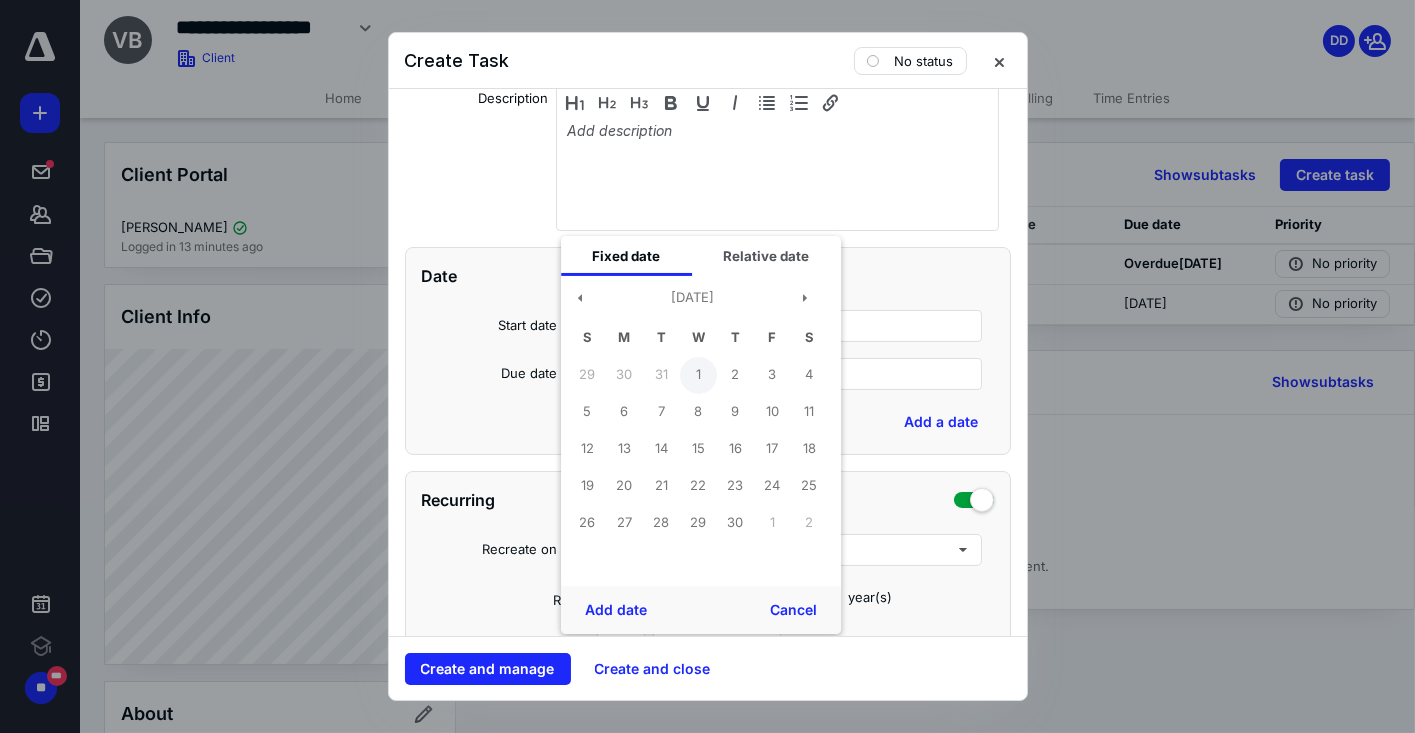 click on "1" at bounding box center [698, 375] 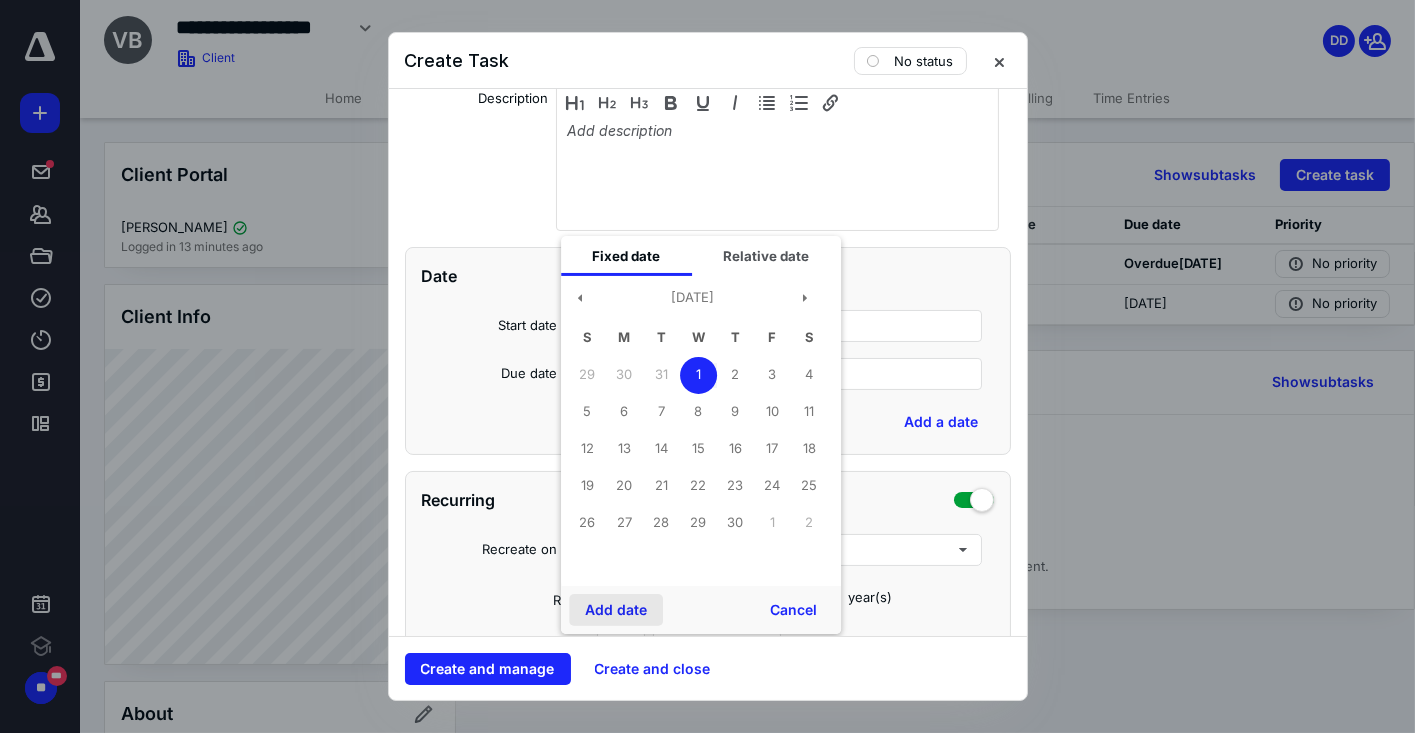 click on "Add date" at bounding box center [616, 610] 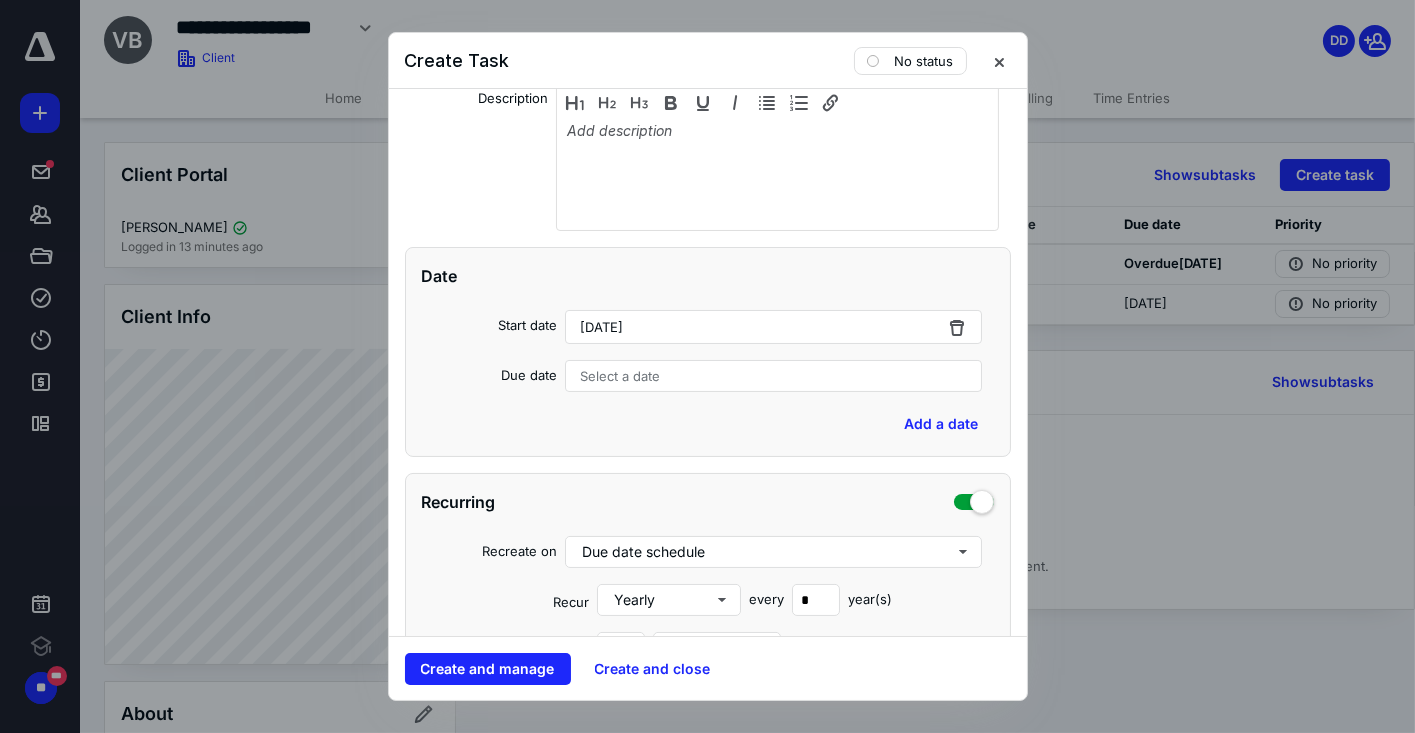 click on "Select a date" at bounding box center (774, 376) 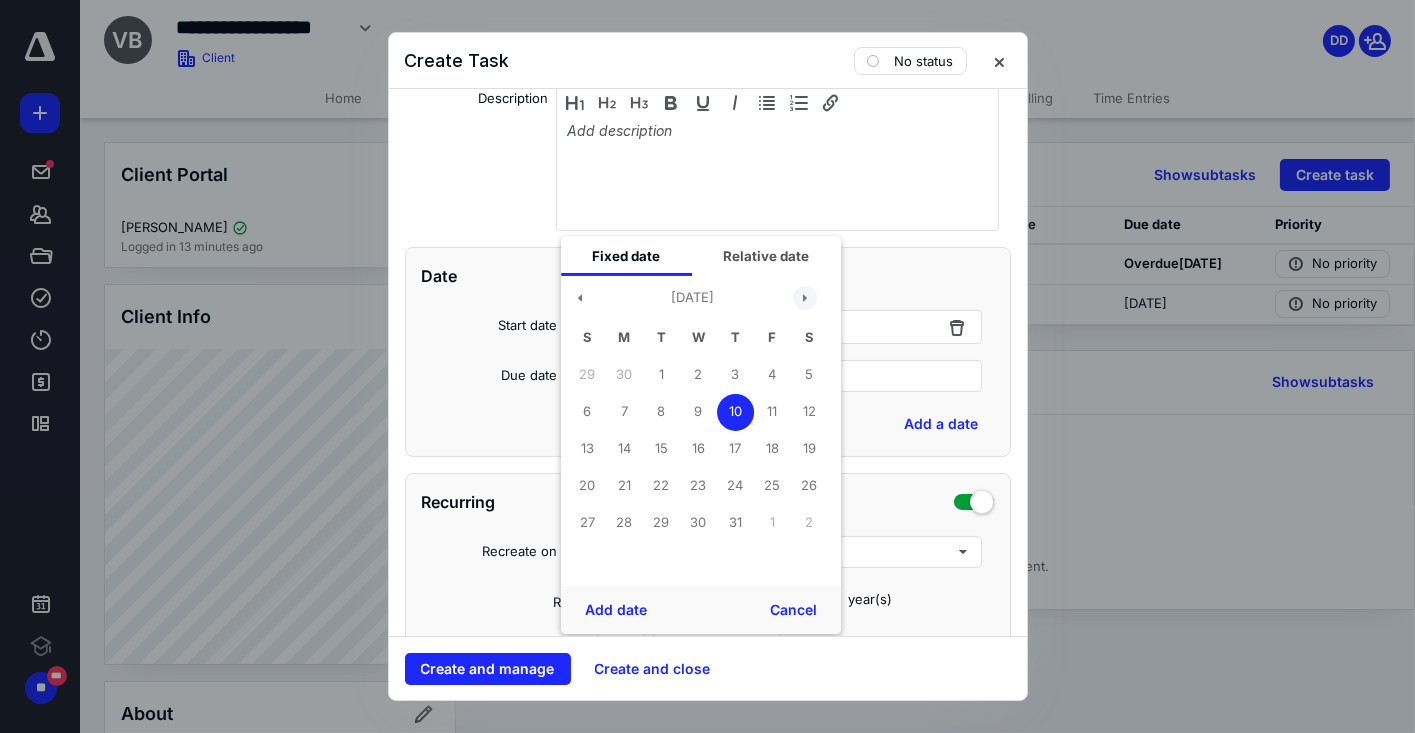 click at bounding box center [805, 298] 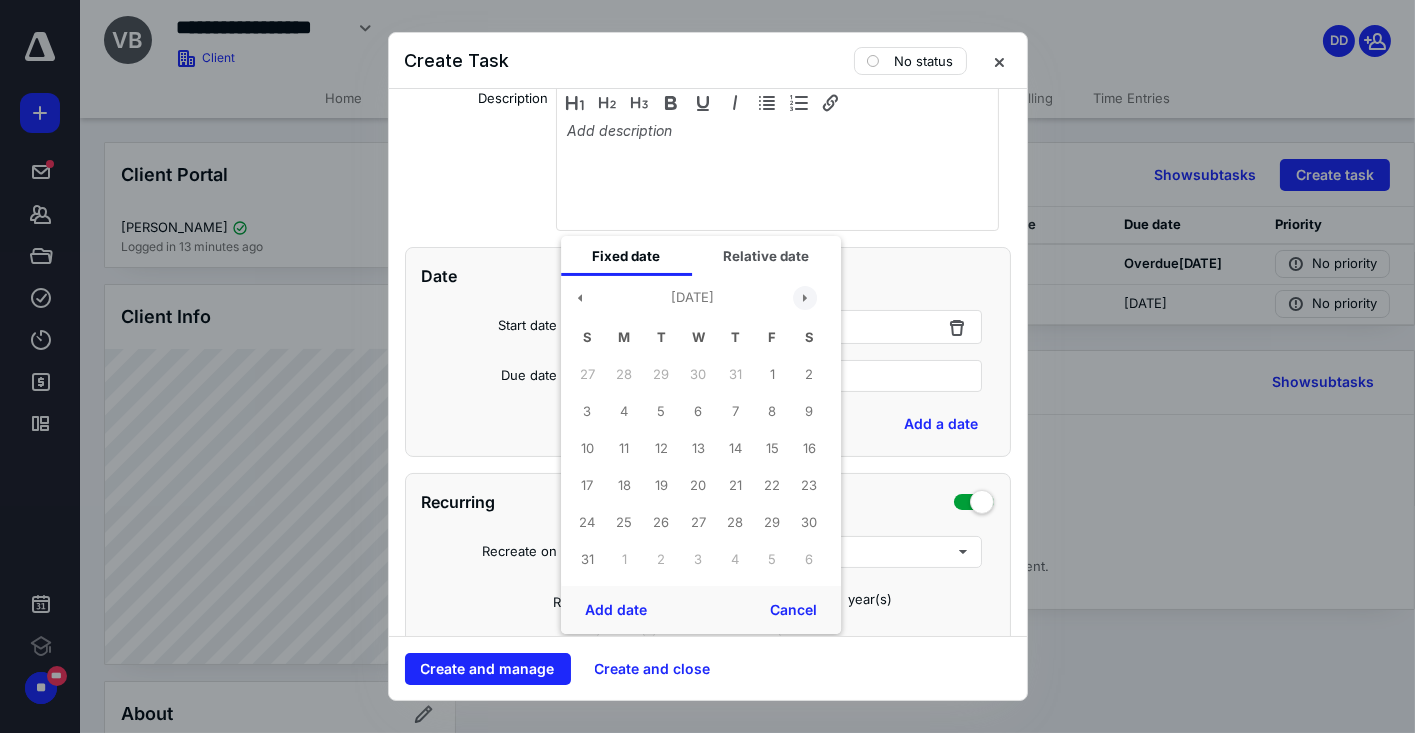 click at bounding box center (805, 298) 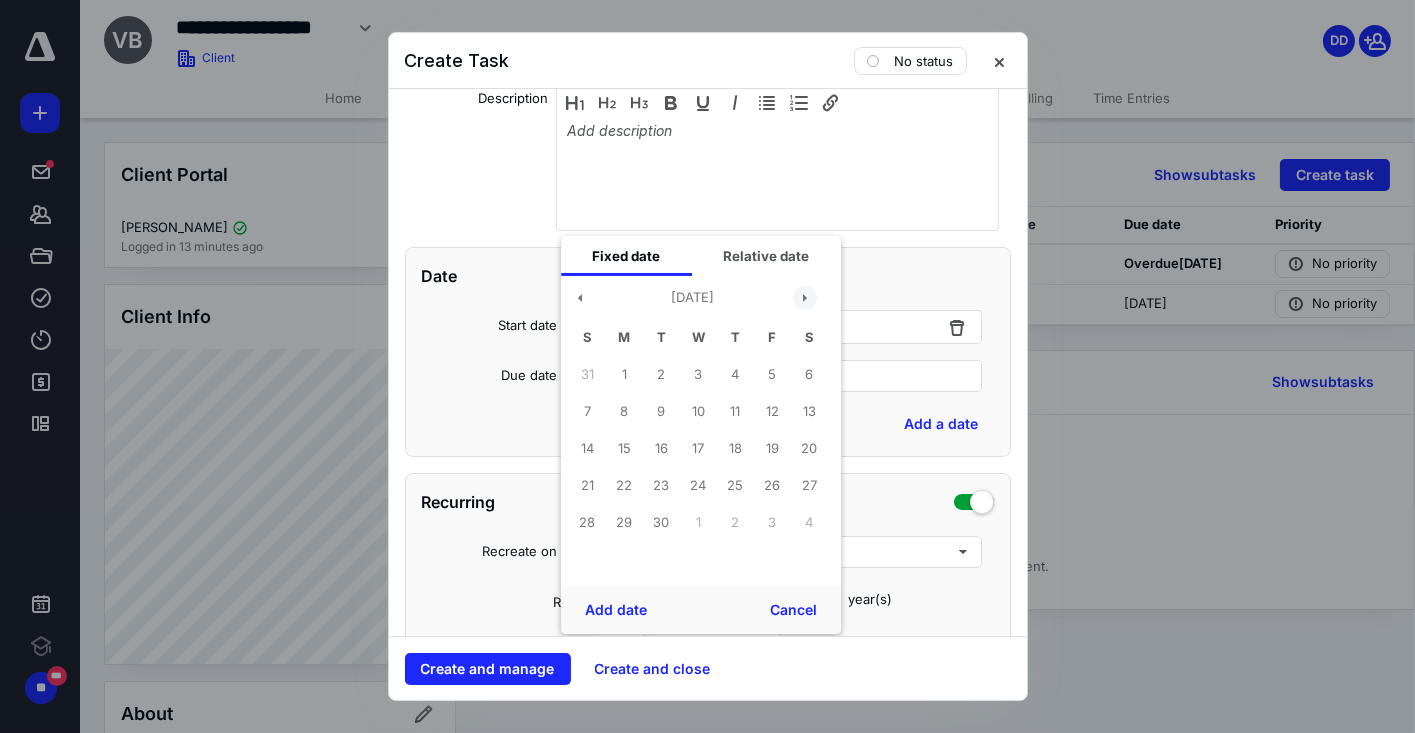 click at bounding box center (805, 298) 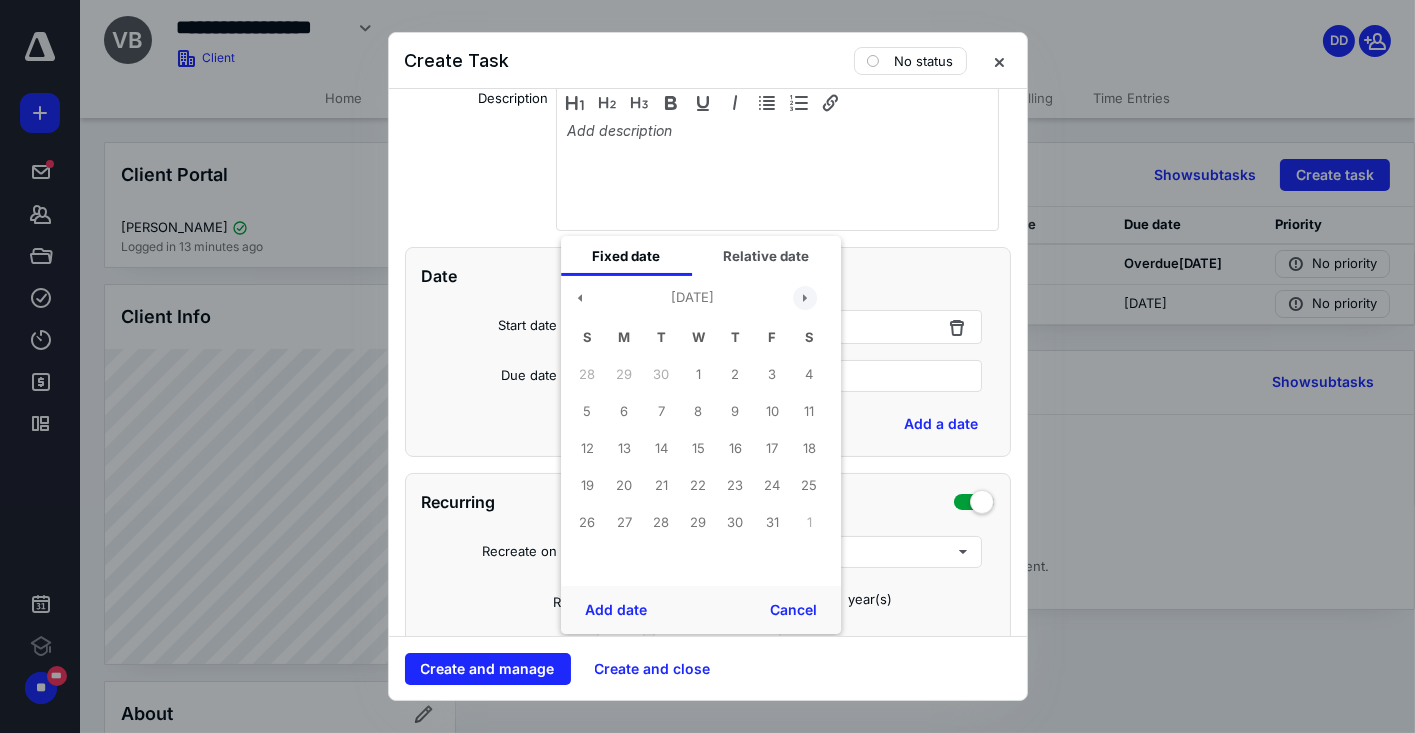 click at bounding box center (805, 298) 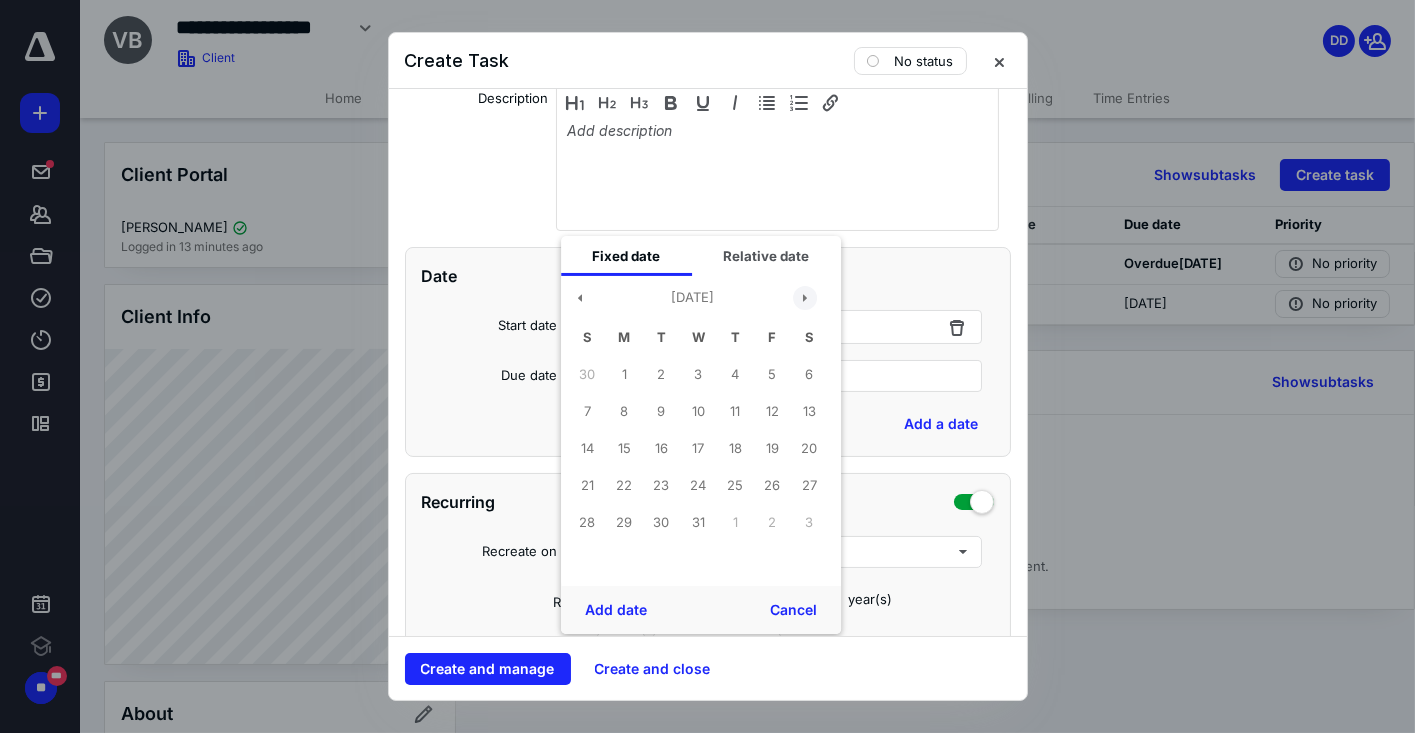 click at bounding box center (805, 298) 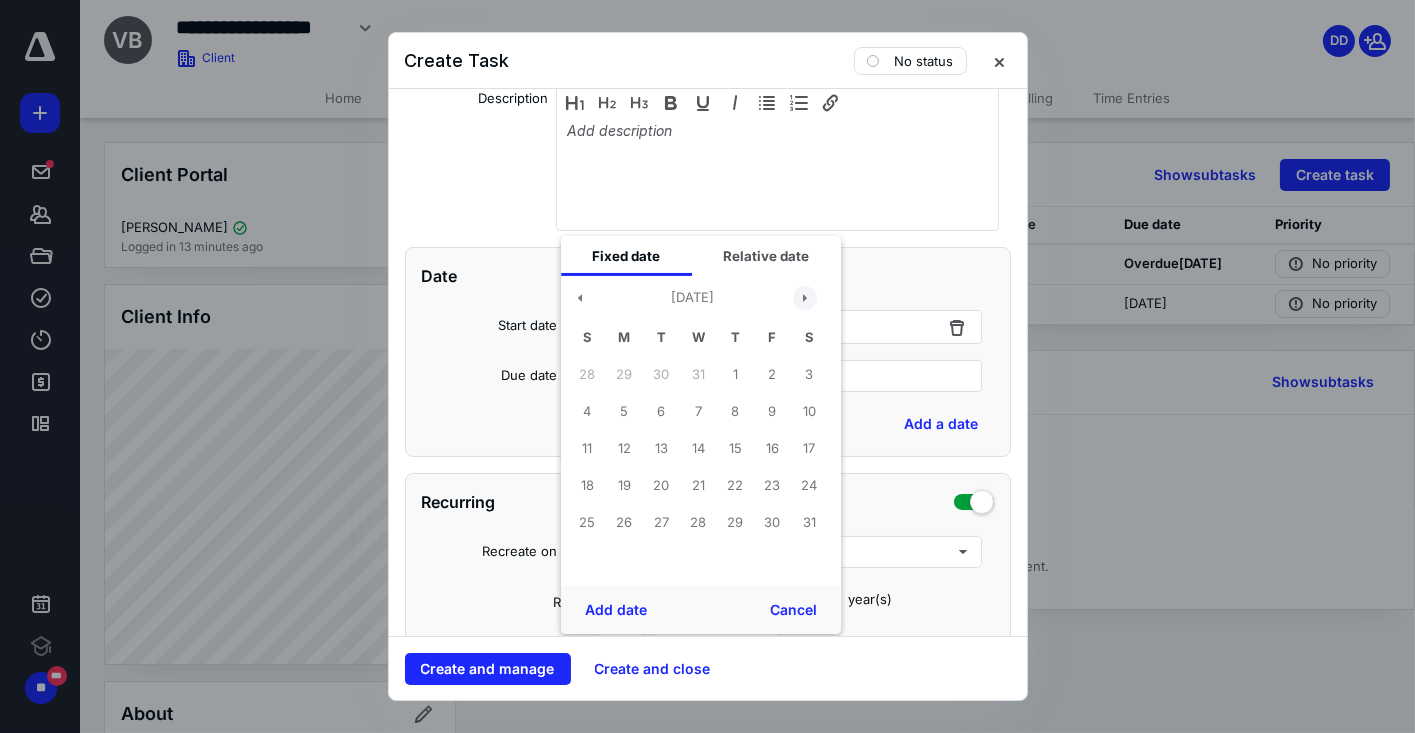 click at bounding box center (805, 298) 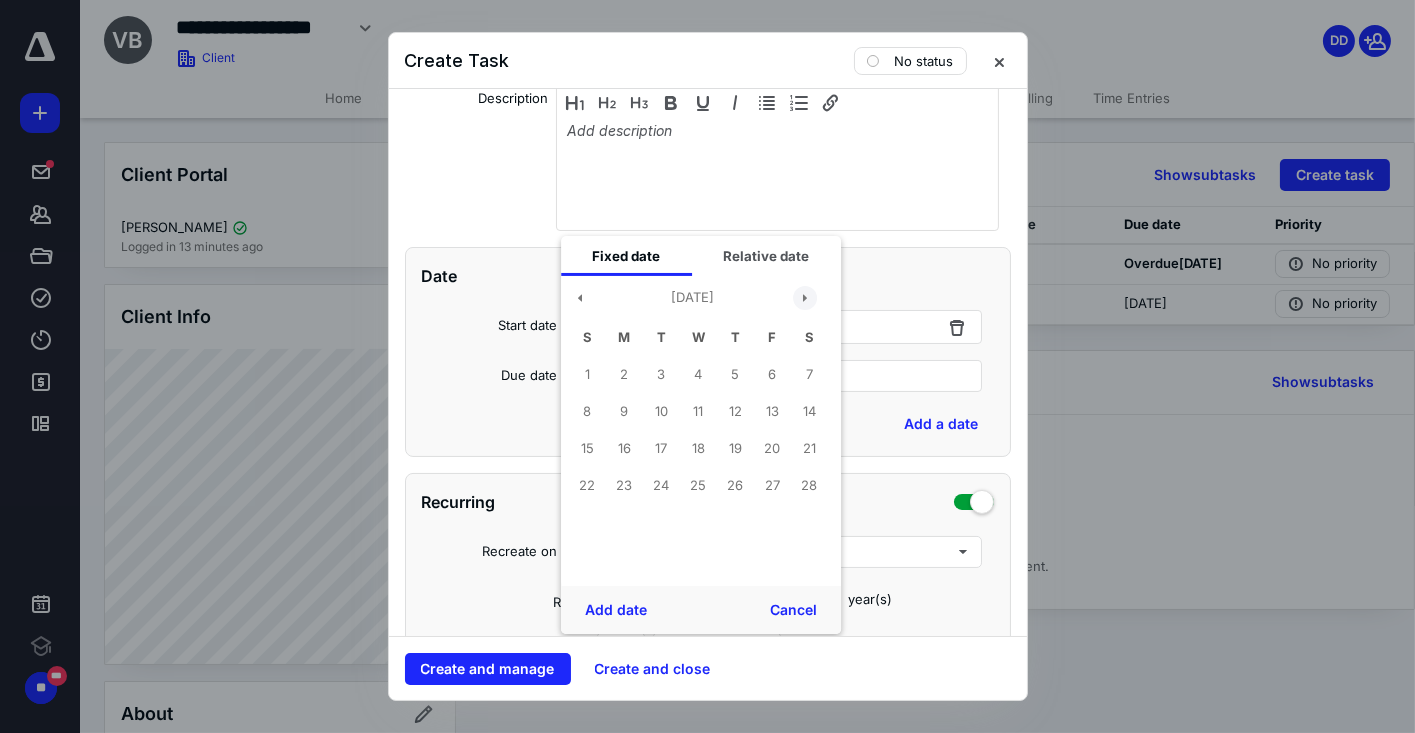click at bounding box center [805, 298] 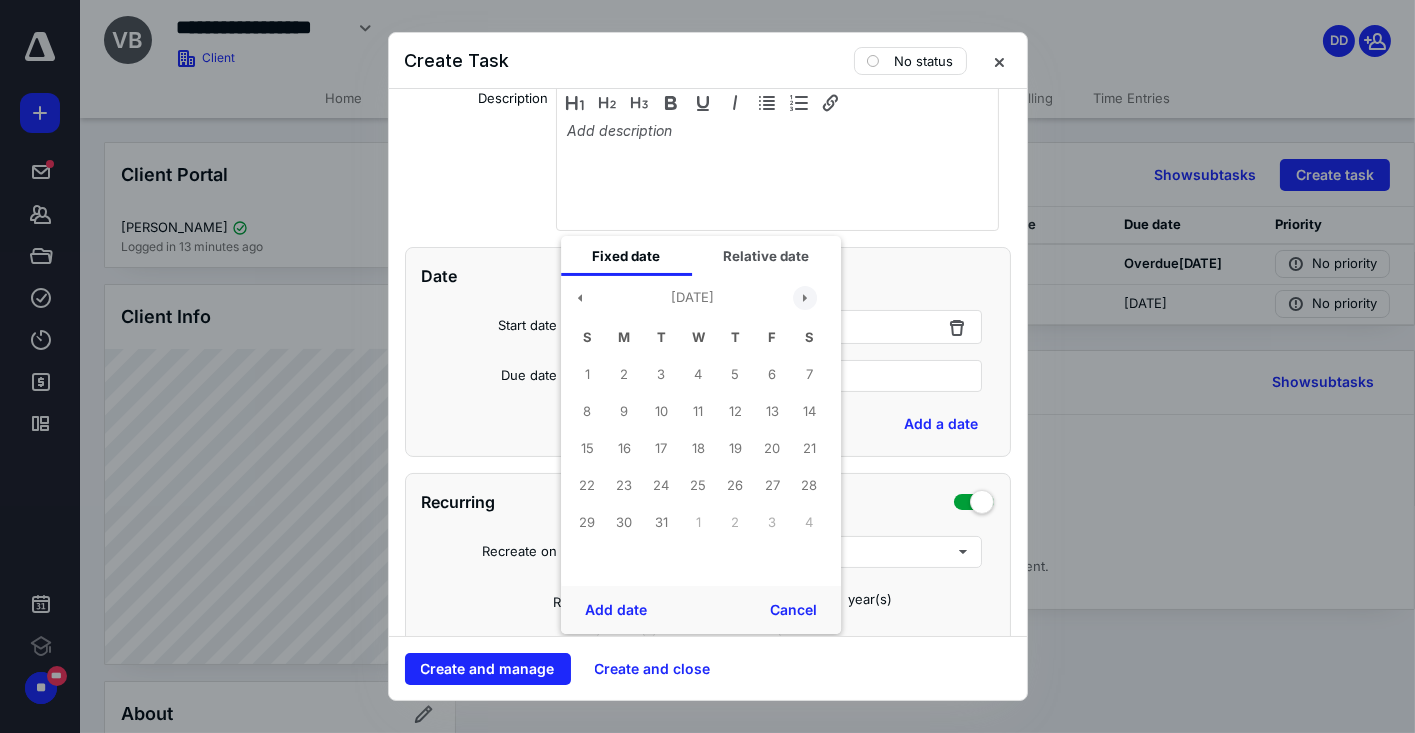 click at bounding box center [805, 298] 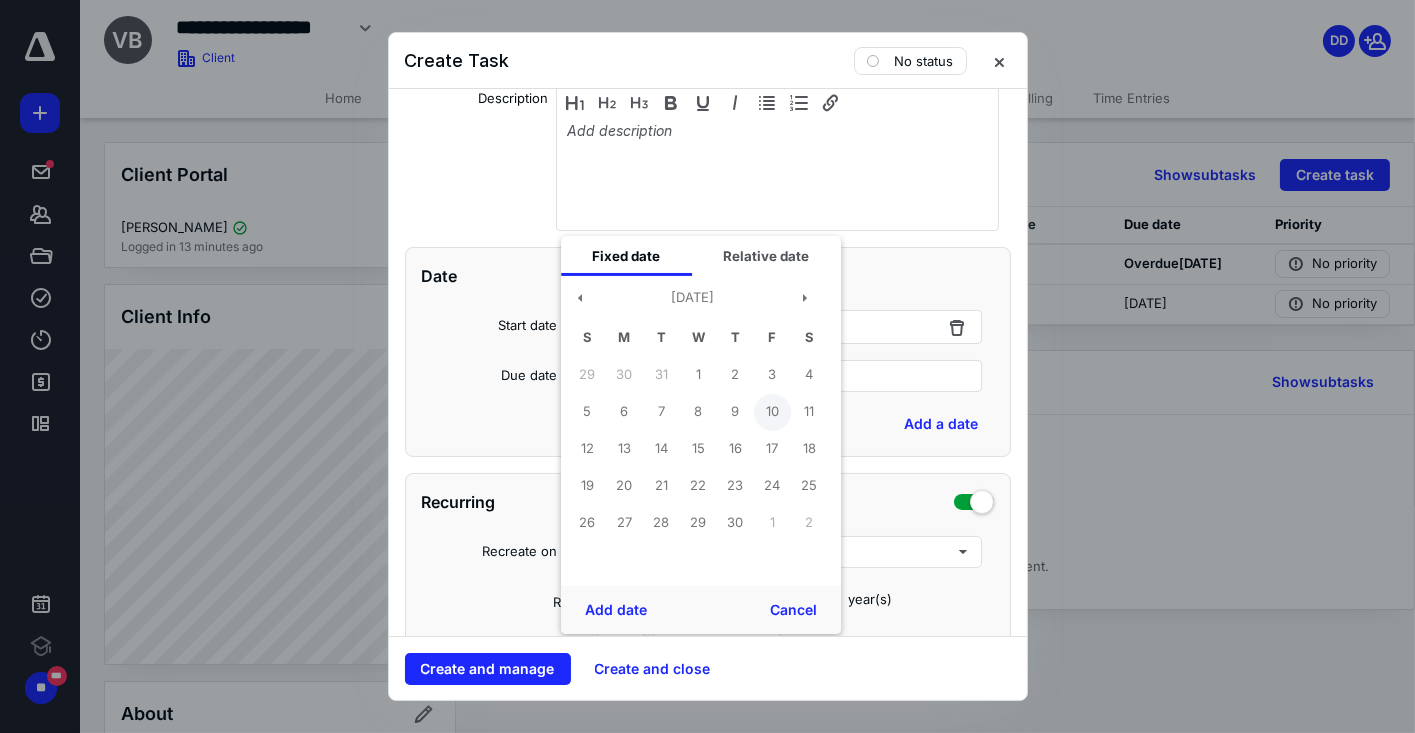 click on "10" at bounding box center (772, 412) 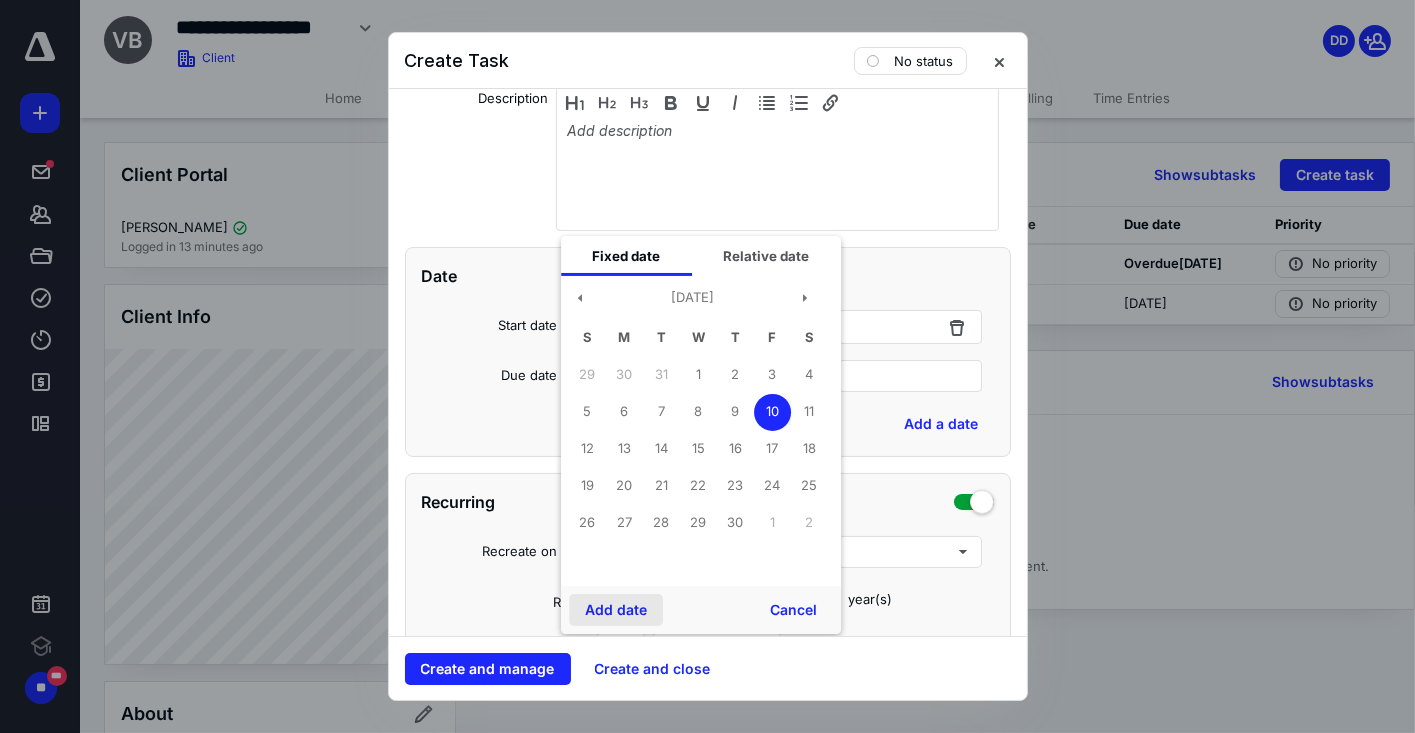 click on "Add date" at bounding box center [616, 610] 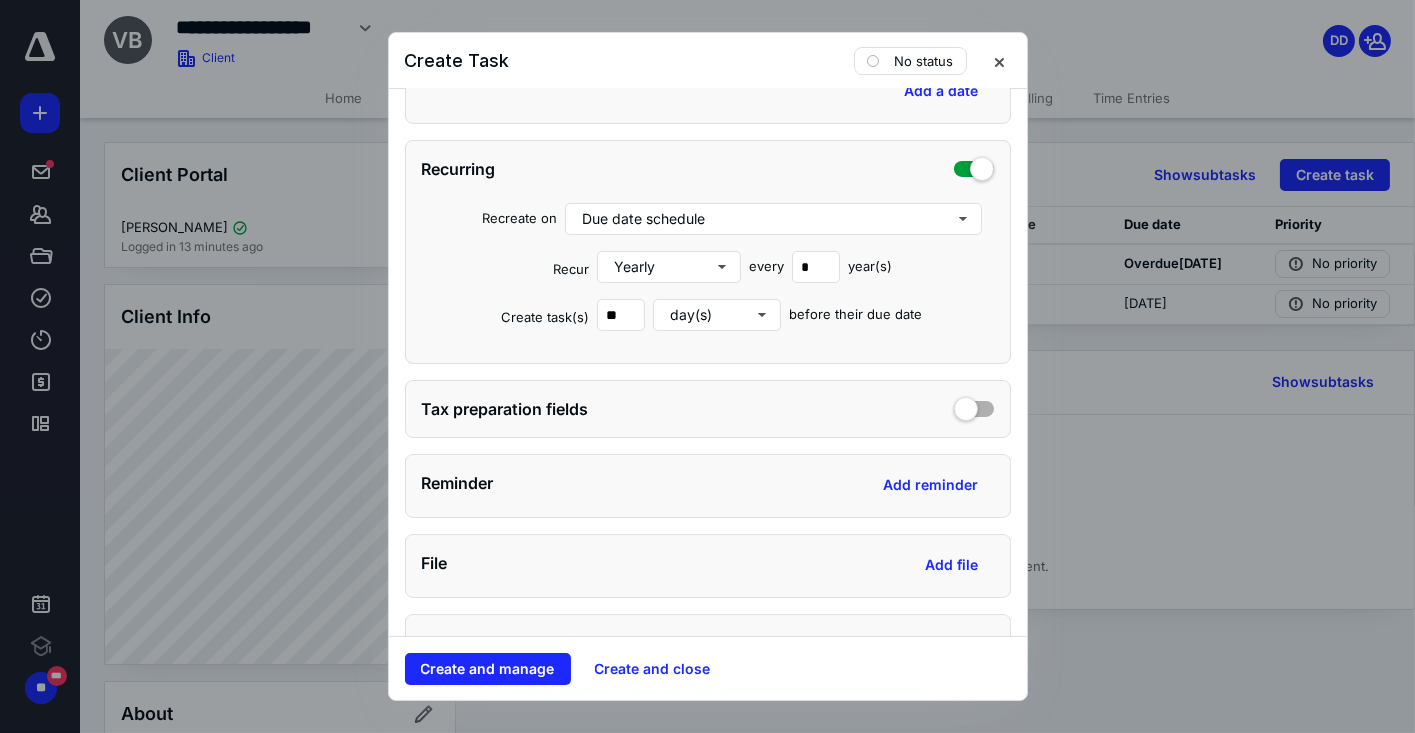 scroll, scrollTop: 825, scrollLeft: 0, axis: vertical 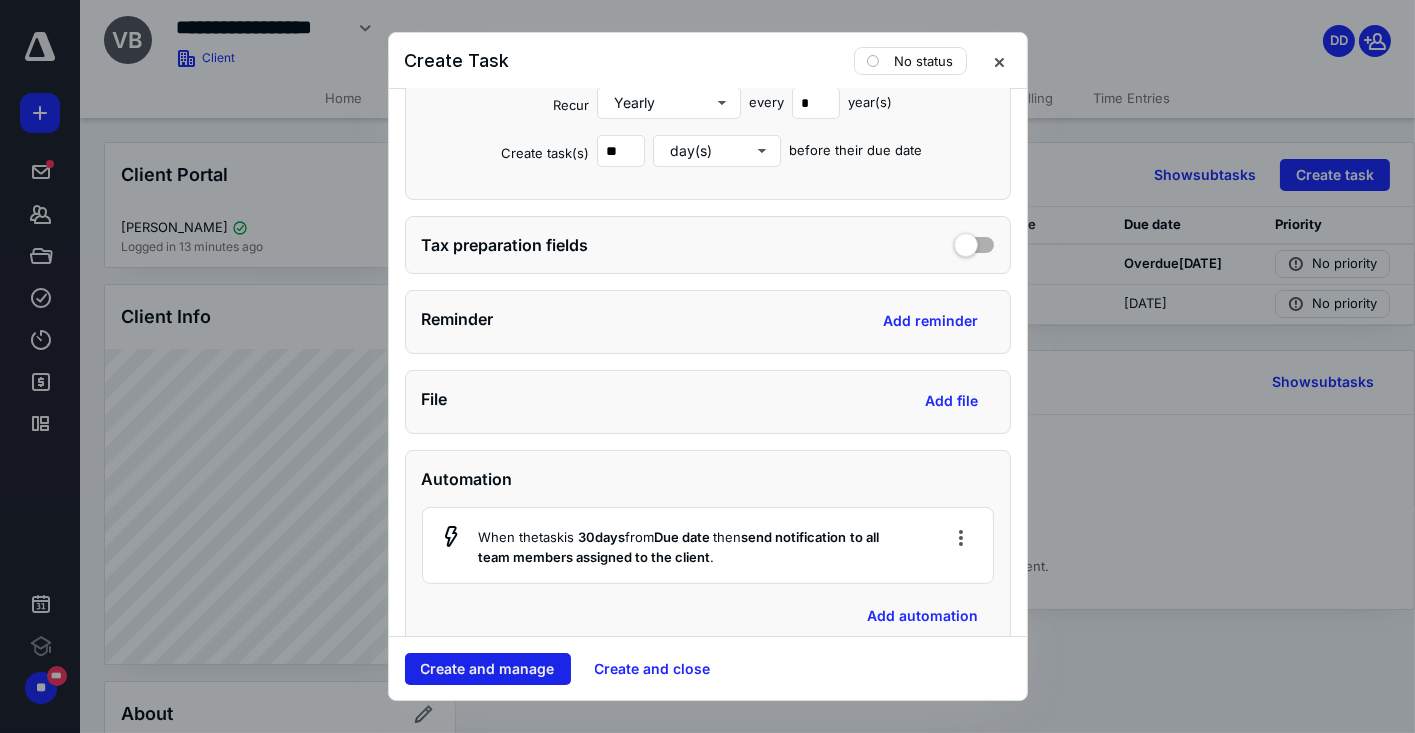 click on "Create and manage" at bounding box center [488, 669] 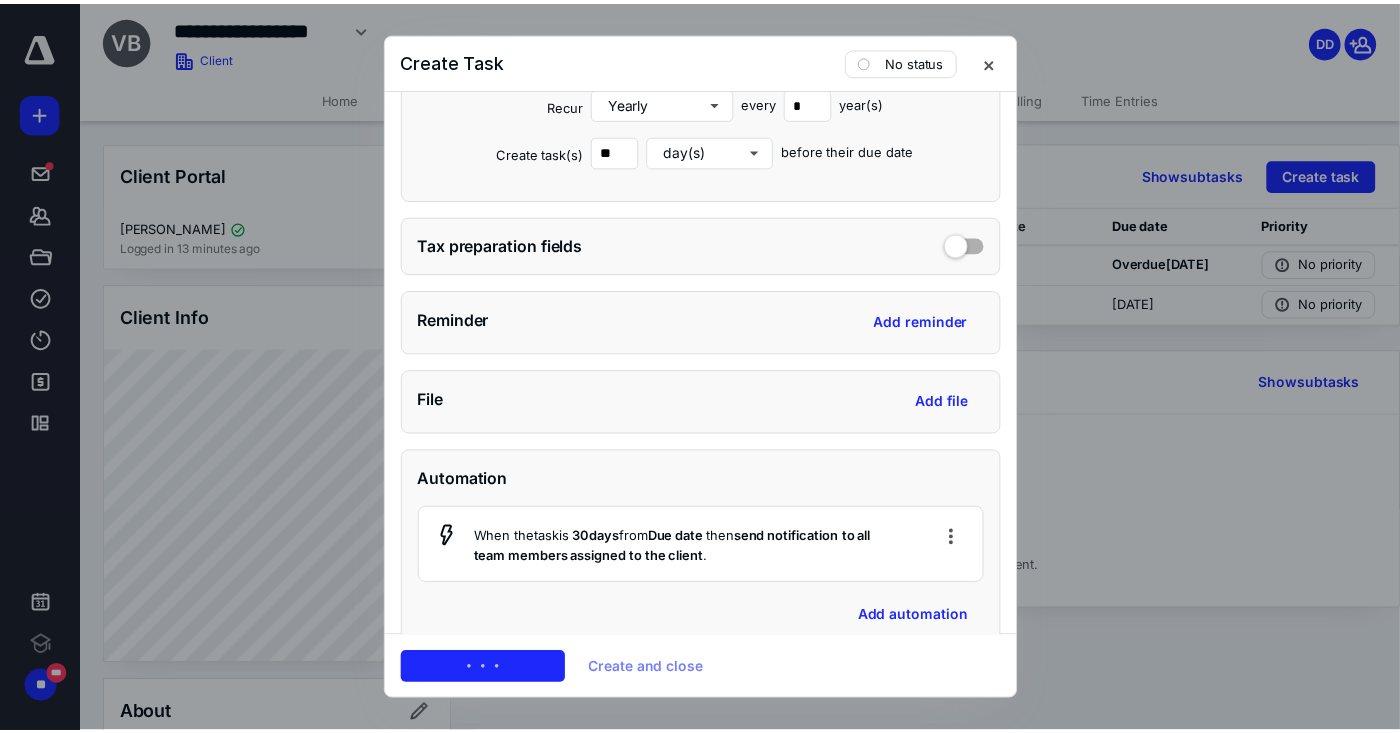 scroll, scrollTop: 0, scrollLeft: 0, axis: both 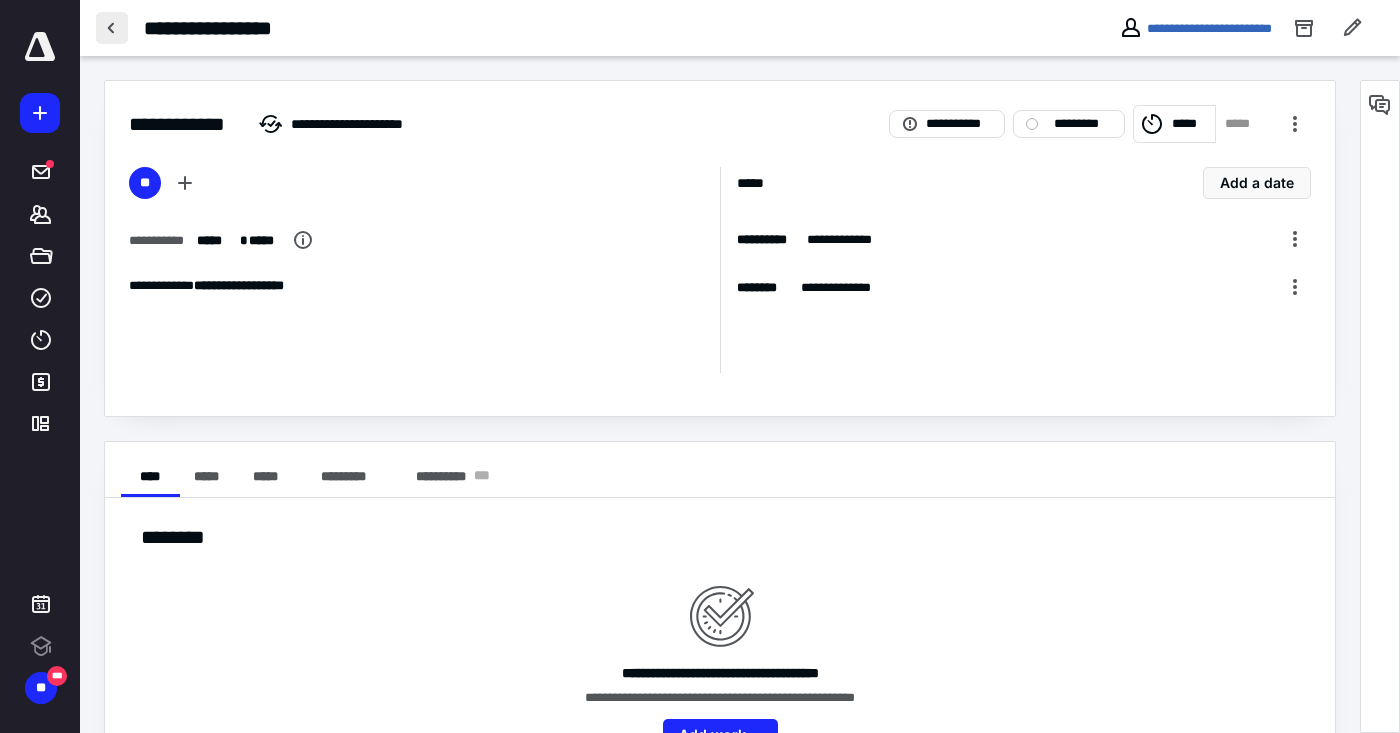 click at bounding box center (112, 28) 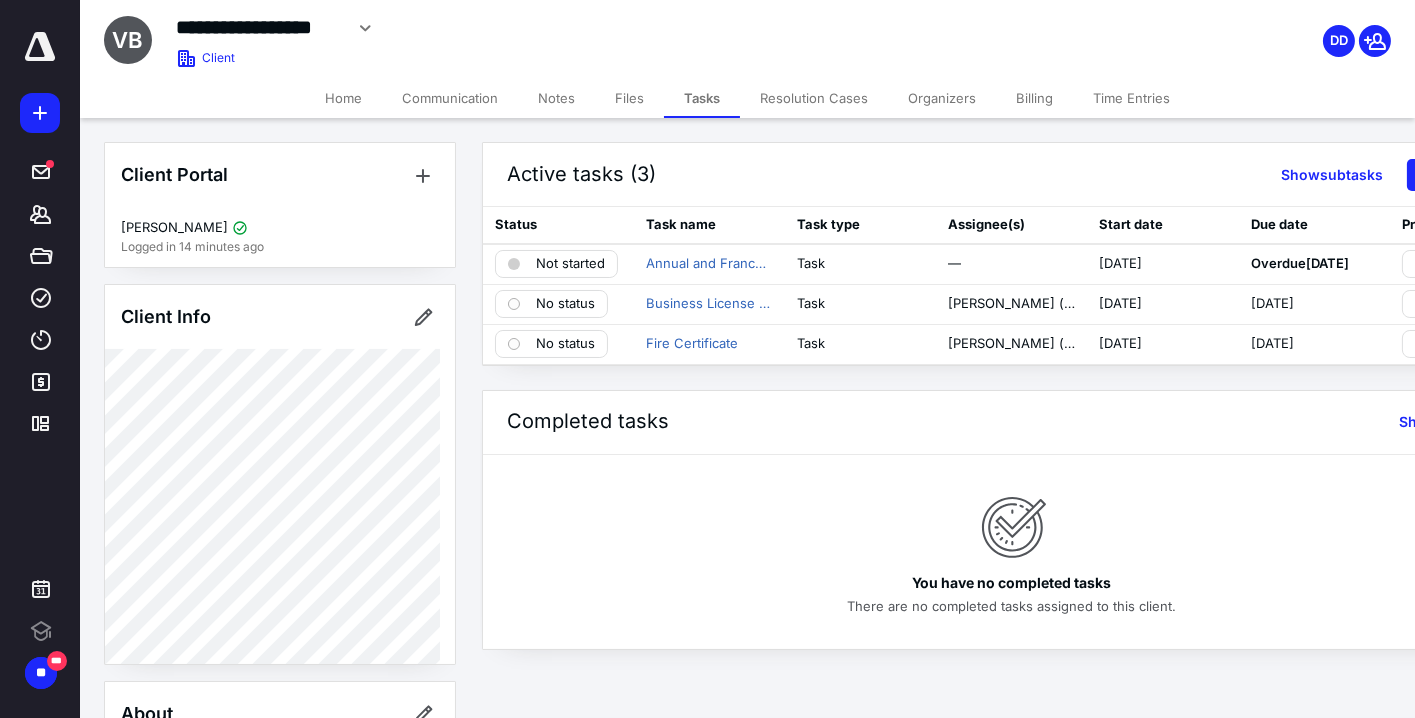 click on "Home" at bounding box center [343, 98] 